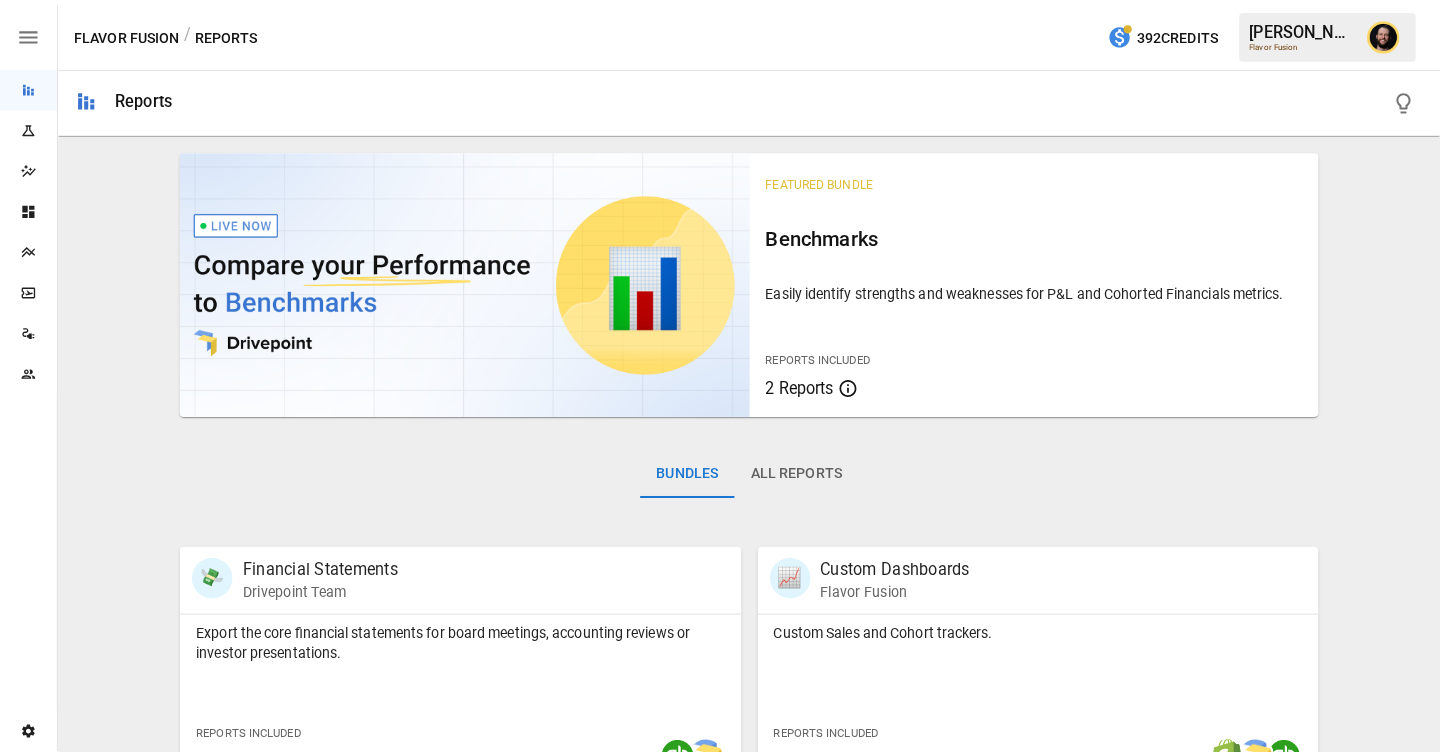 scroll, scrollTop: 0, scrollLeft: 0, axis: both 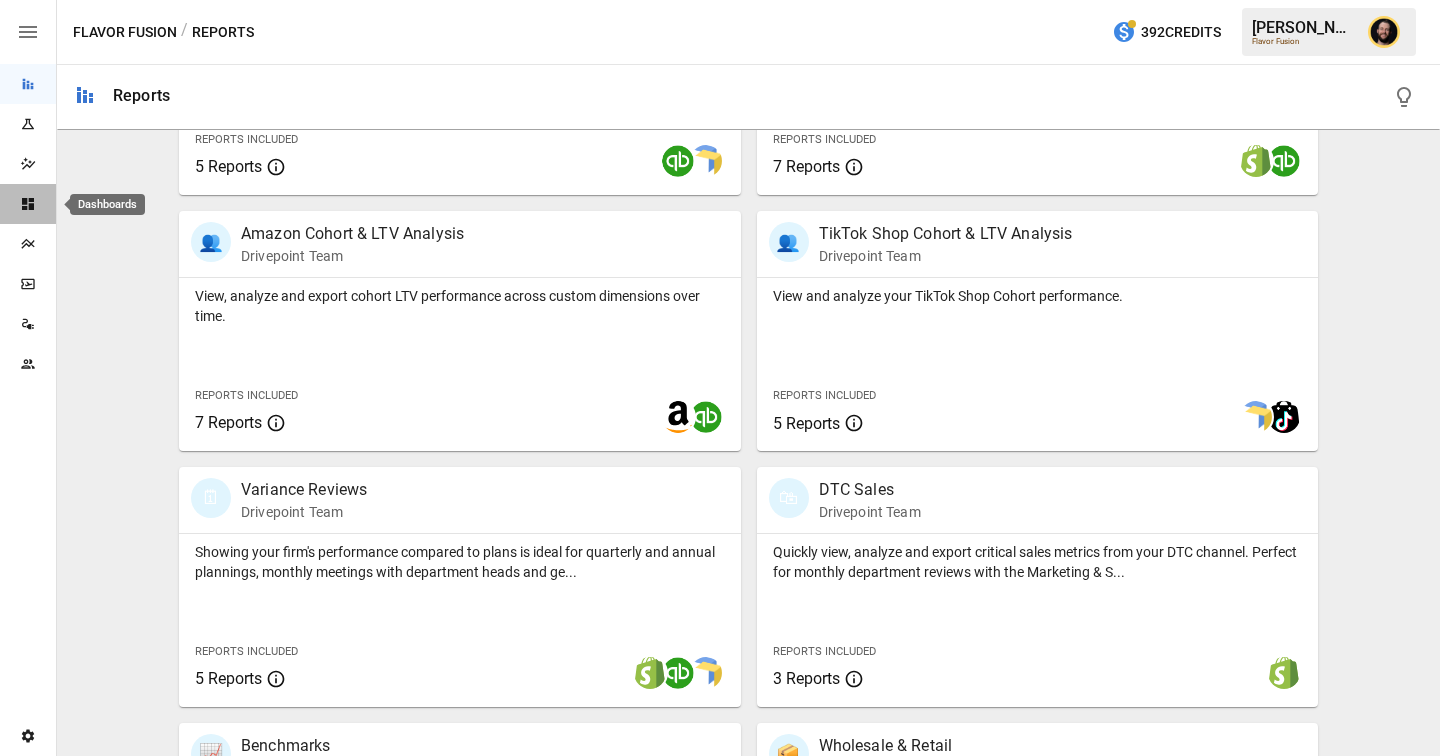 click 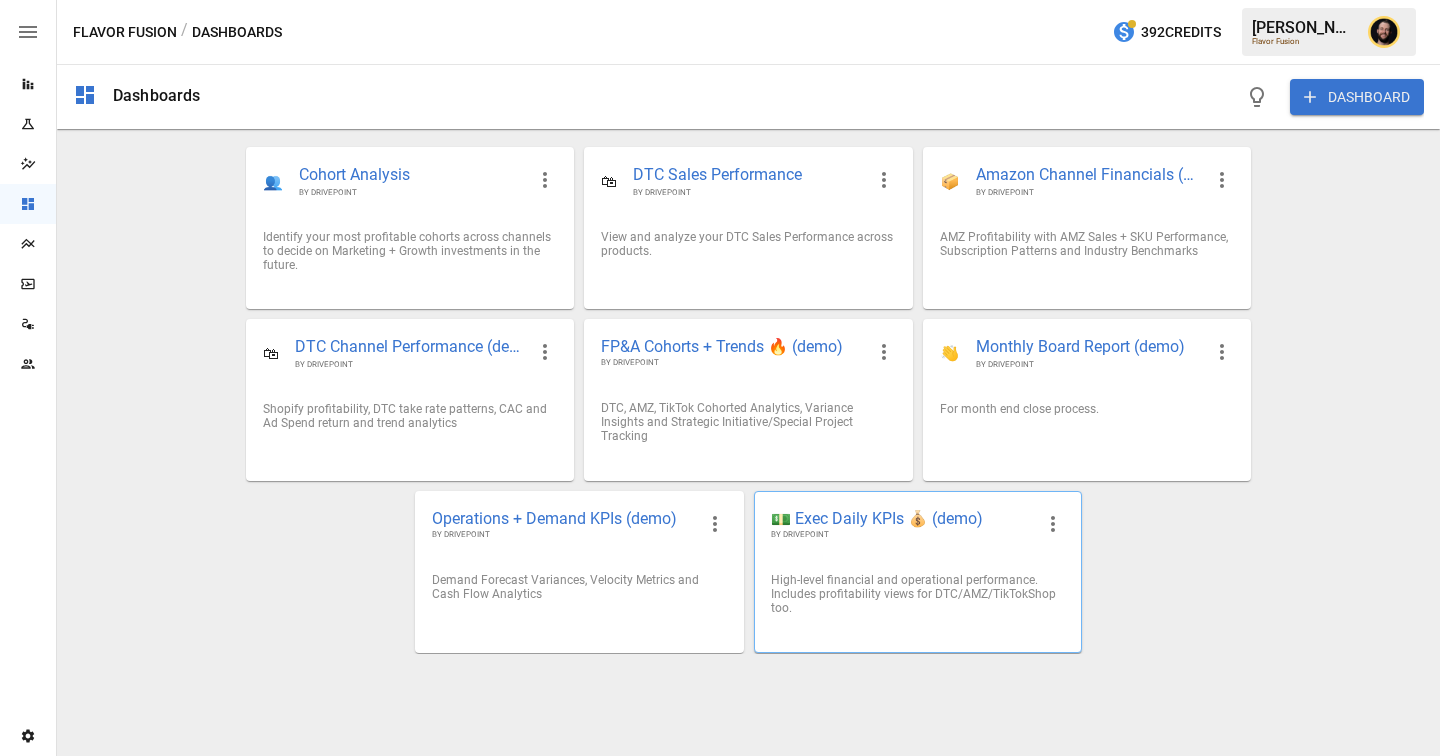 click on "High-level financial and operational performance. Includes profitability views for DTC/AMZ/TikTokShop too." at bounding box center [918, 594] 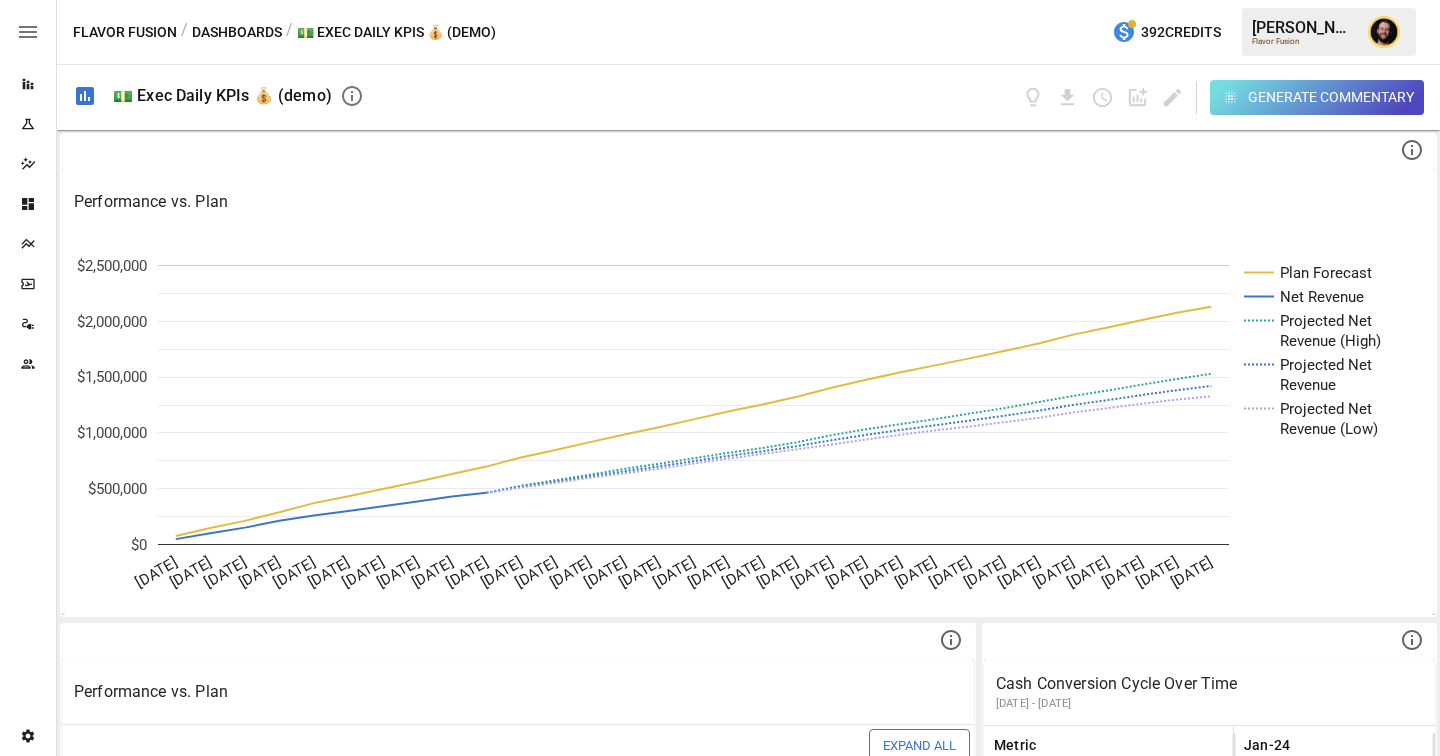 click 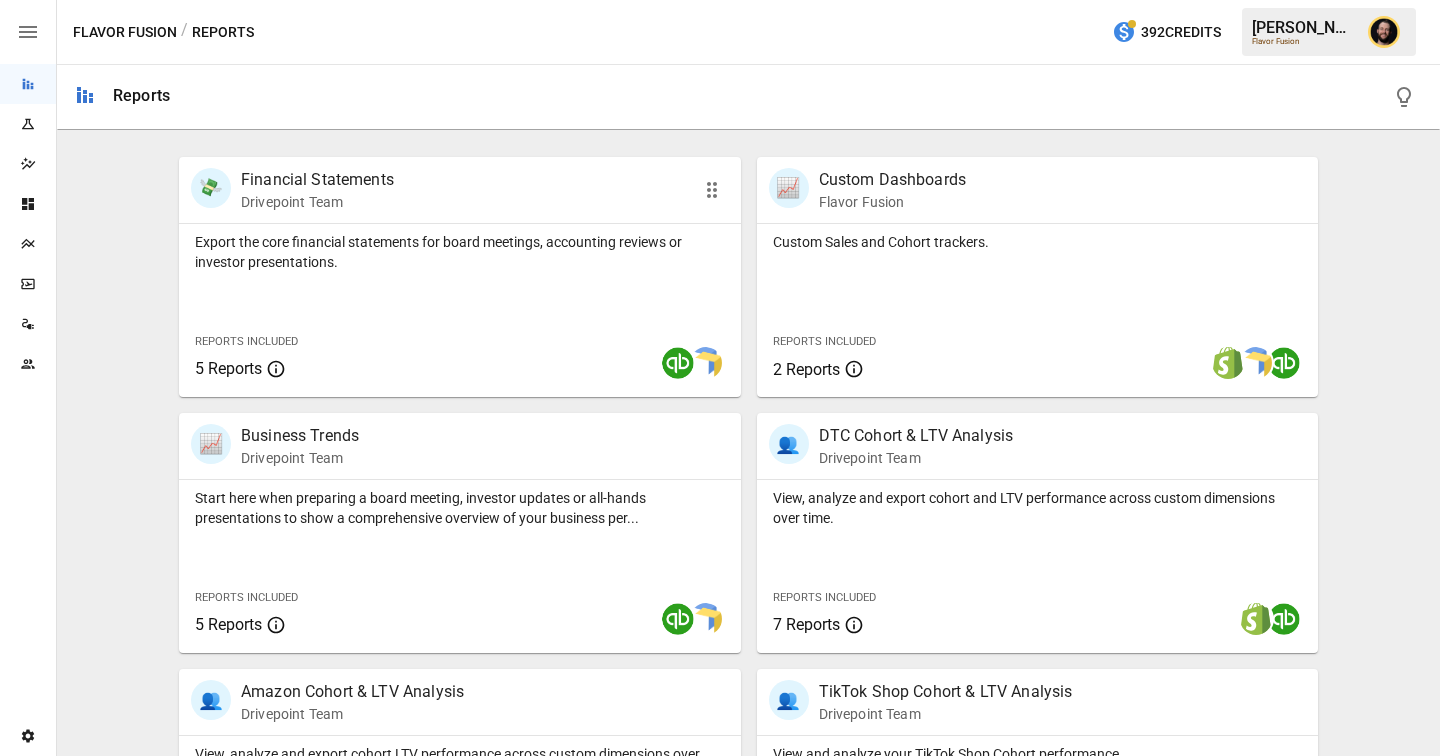 scroll, scrollTop: 384, scrollLeft: 0, axis: vertical 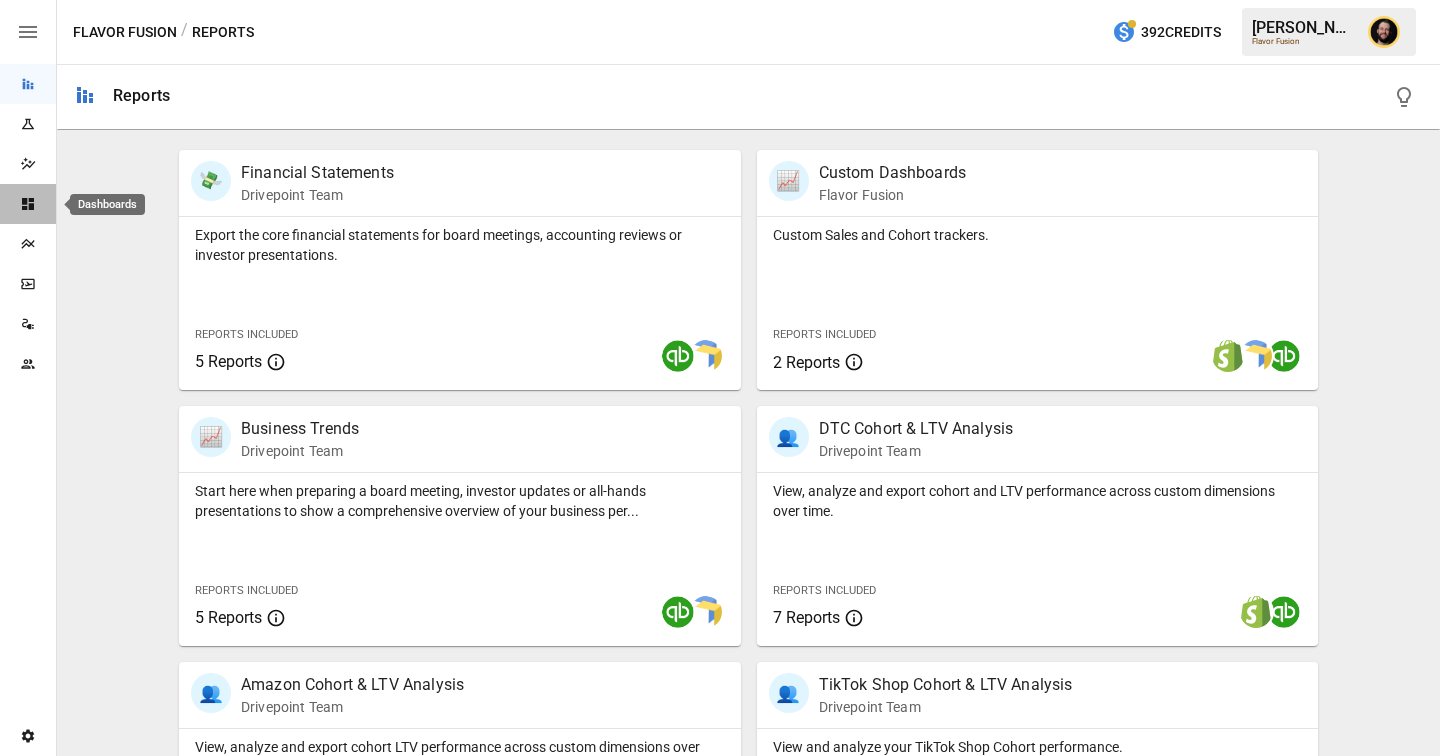 click 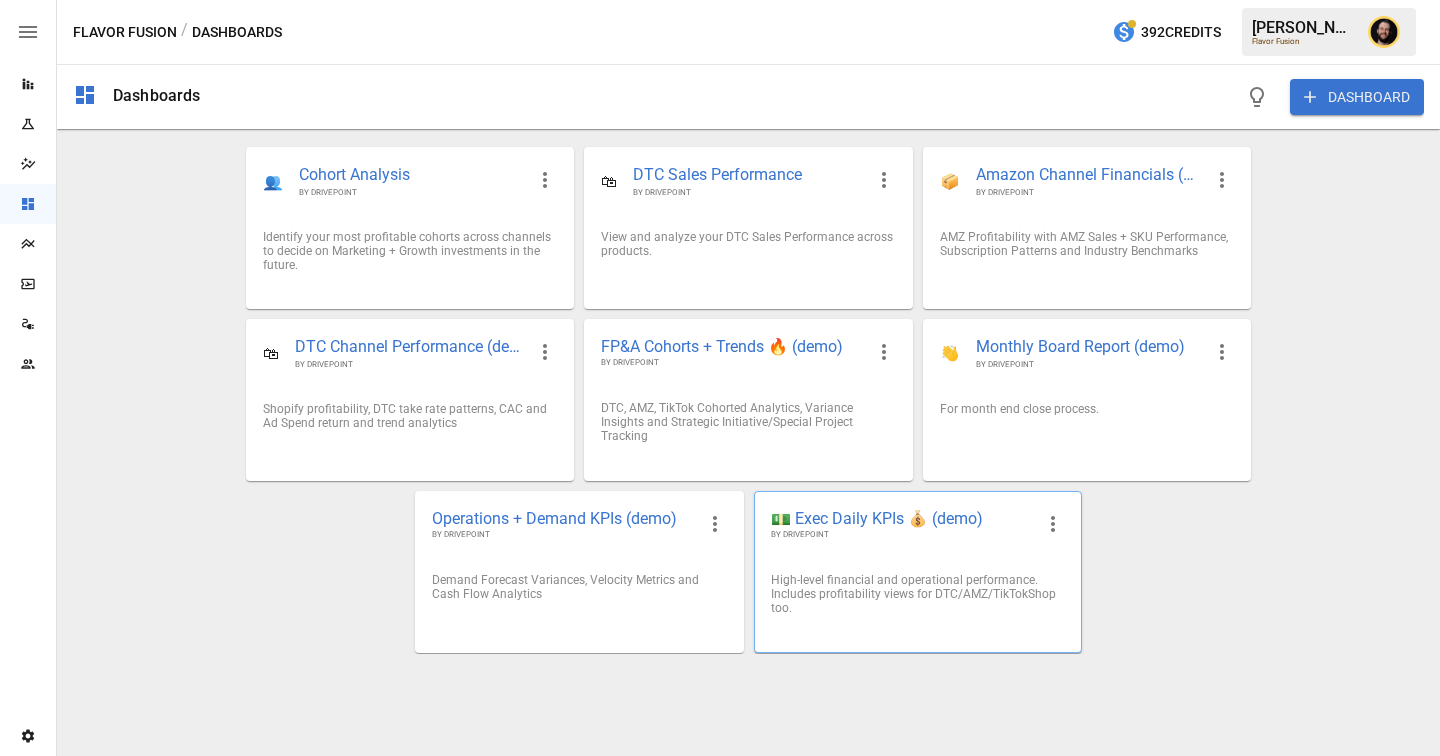 click on "💵 Exec Daily KPIs 💰 (demo)" at bounding box center (902, 518) 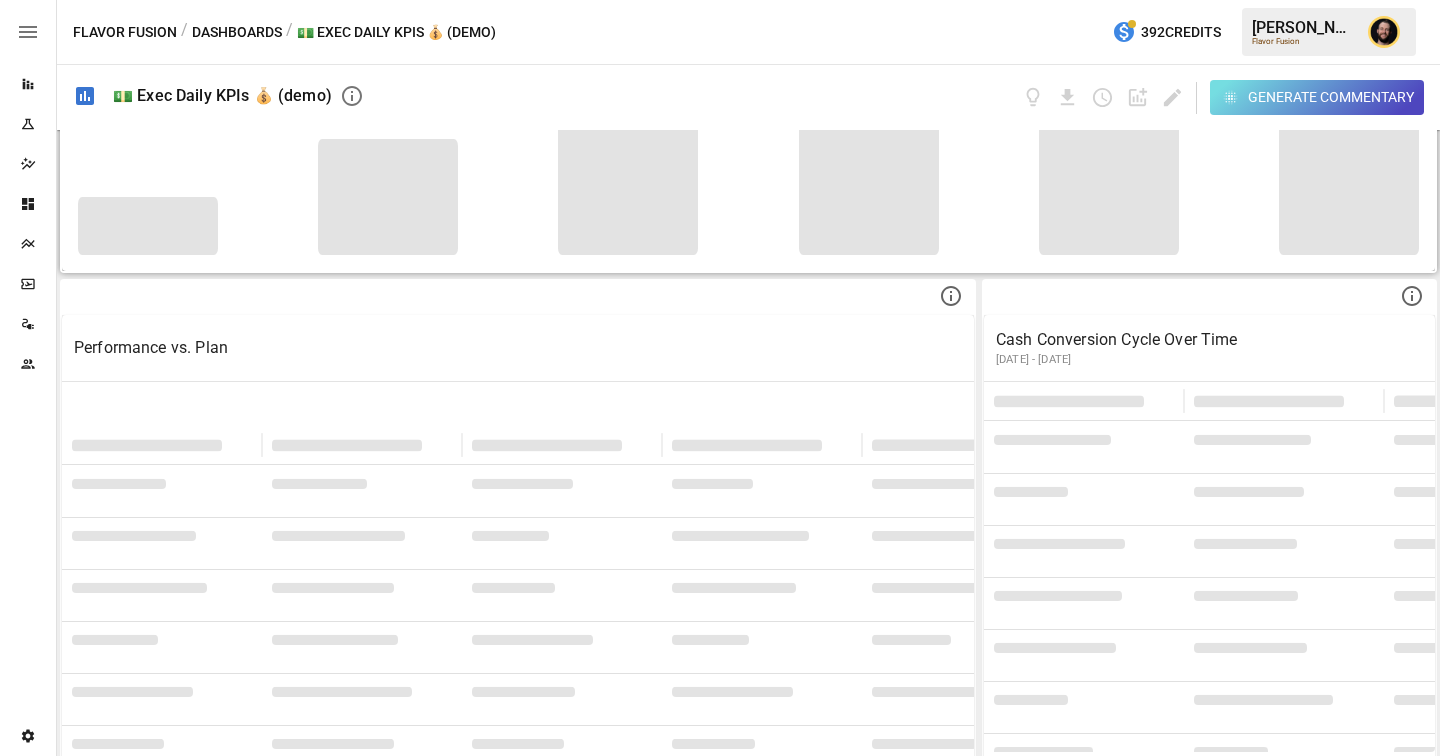 scroll, scrollTop: 345, scrollLeft: 0, axis: vertical 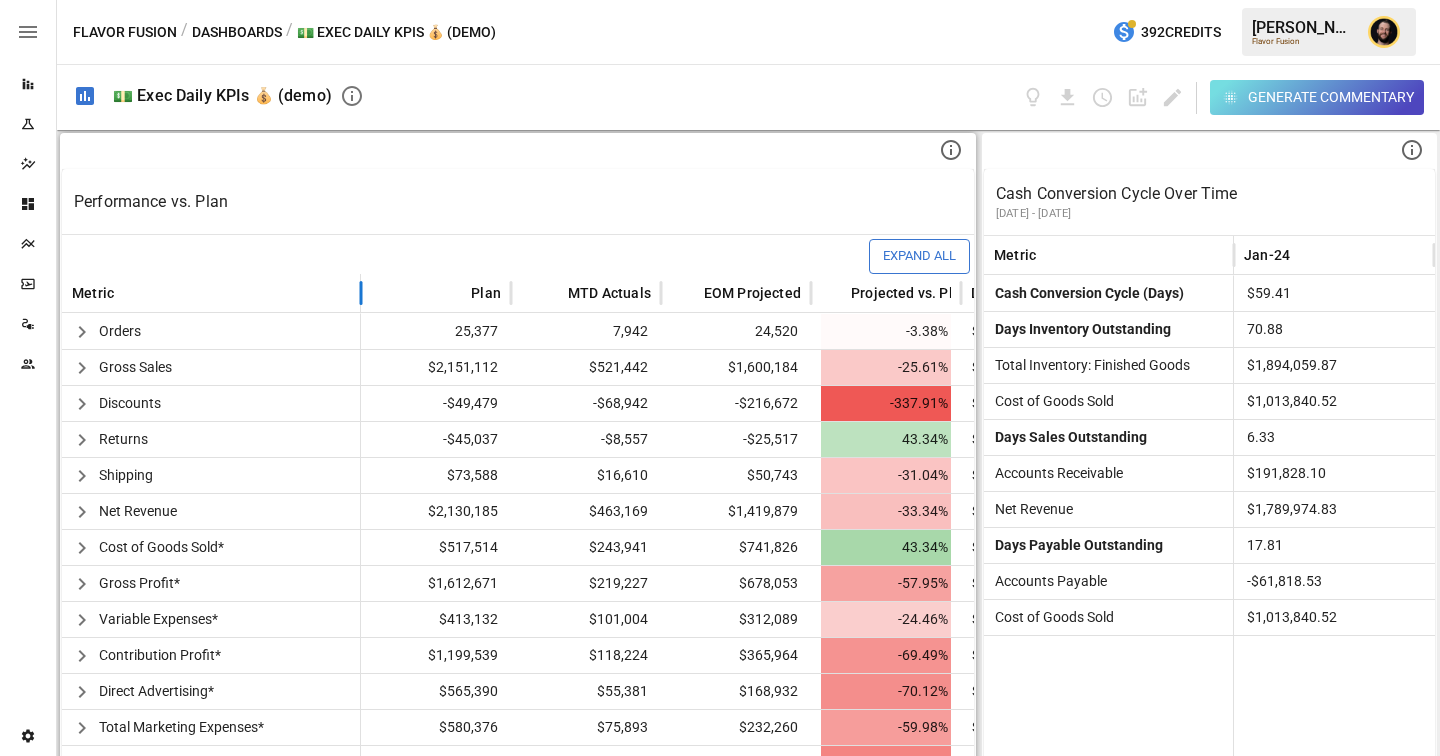 drag, startPoint x: 445, startPoint y: 290, endPoint x: 365, endPoint y: 290, distance: 80 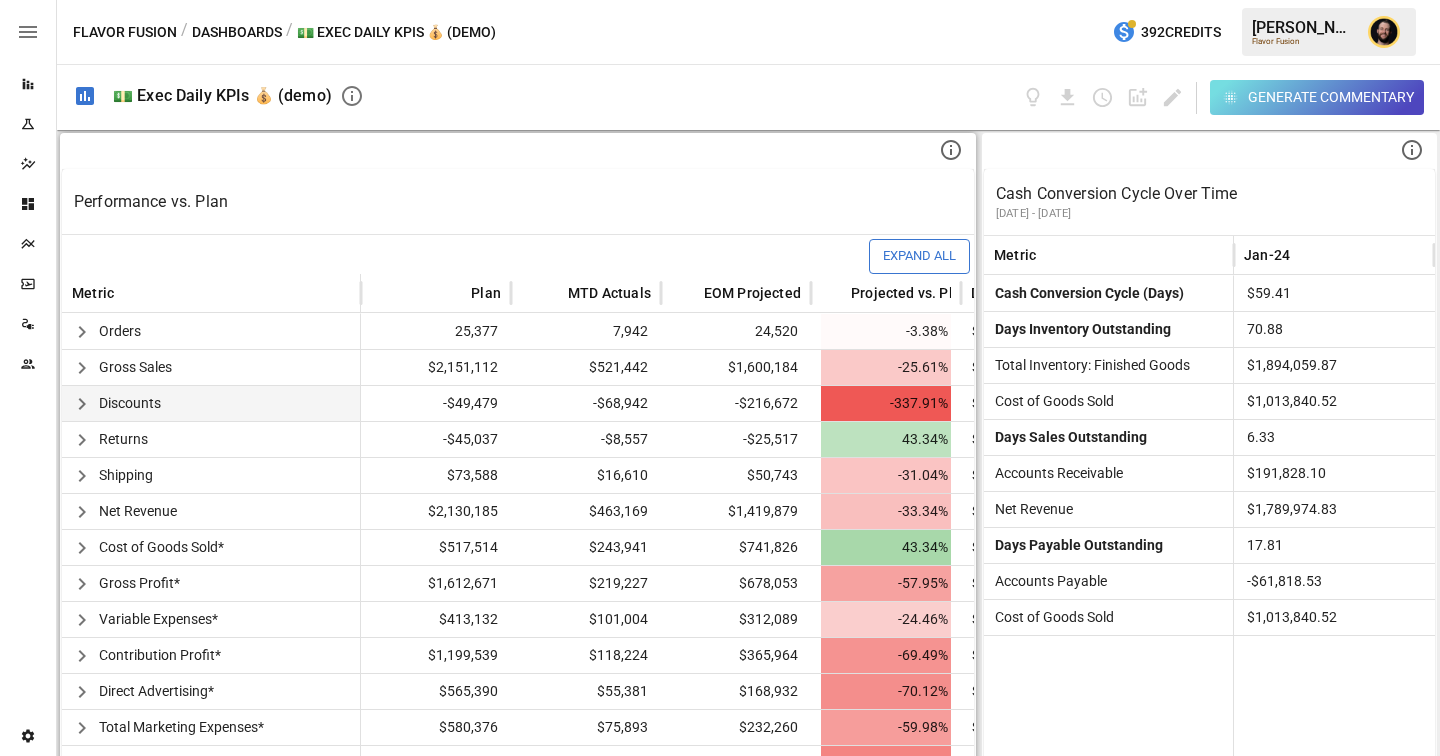 scroll, scrollTop: 0, scrollLeft: 24, axis: horizontal 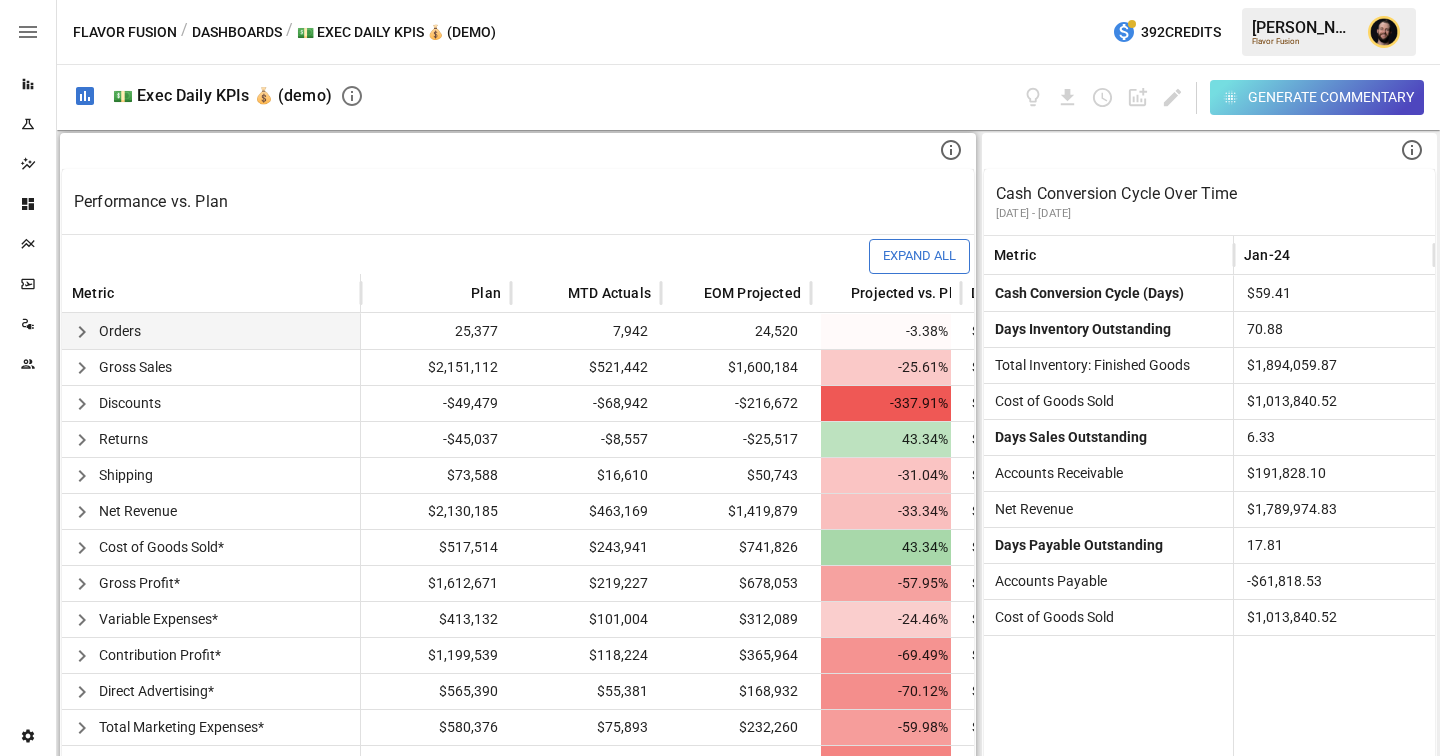 click 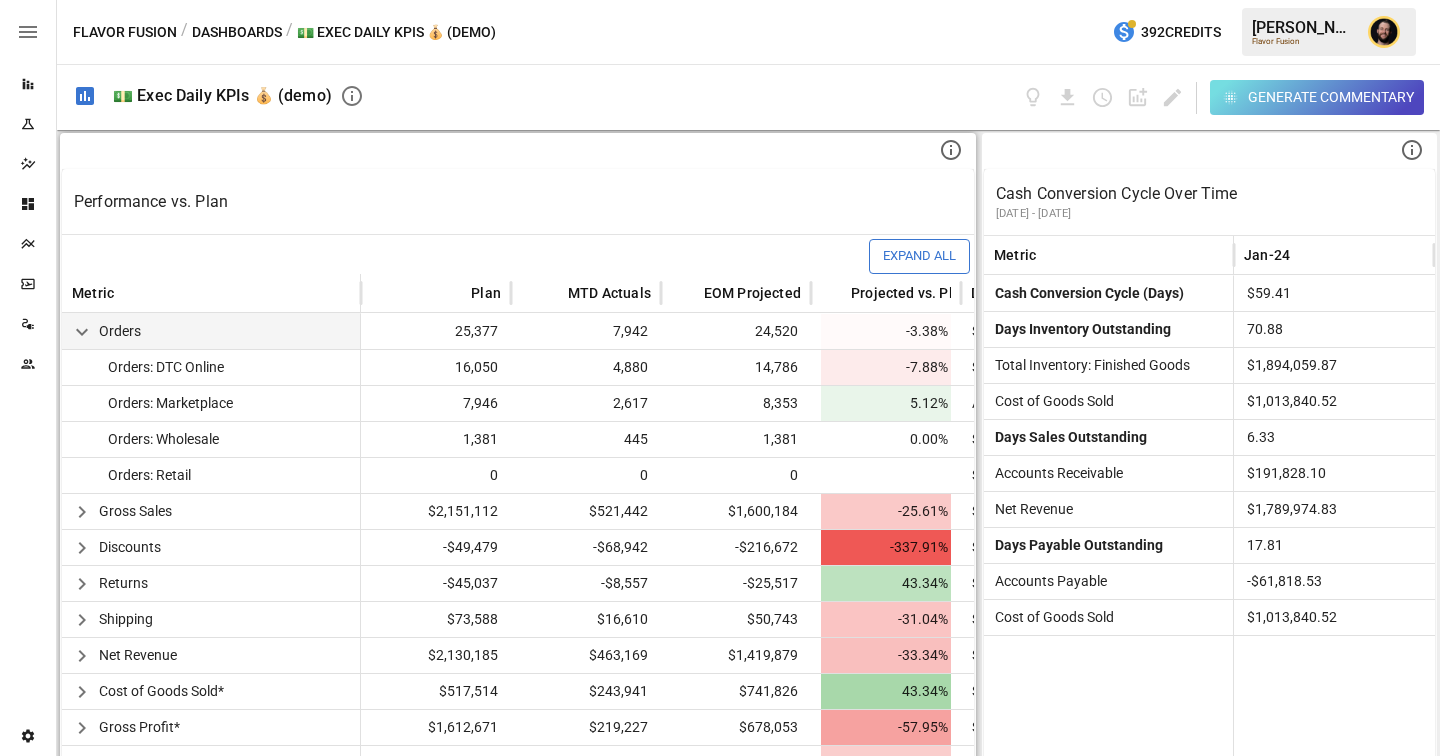 click 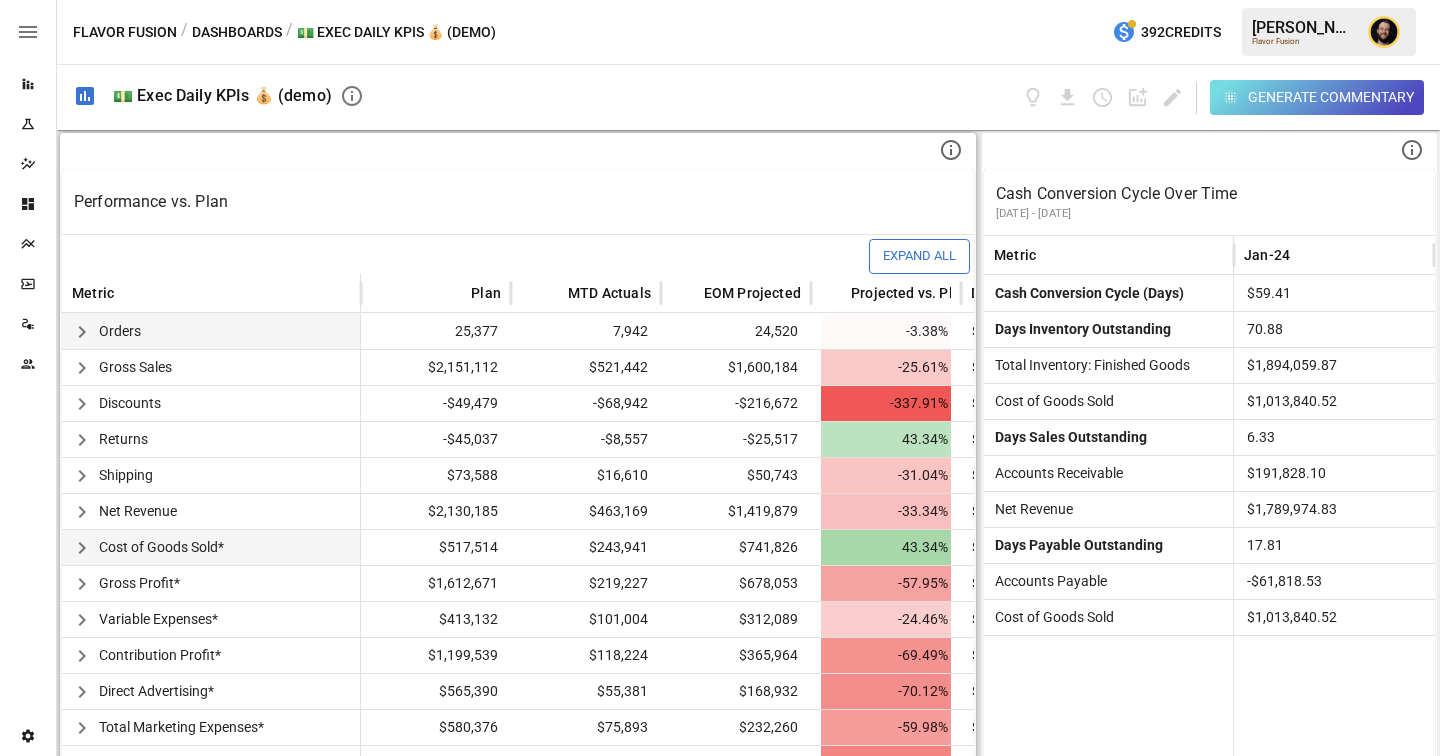 scroll, scrollTop: 52, scrollLeft: 0, axis: vertical 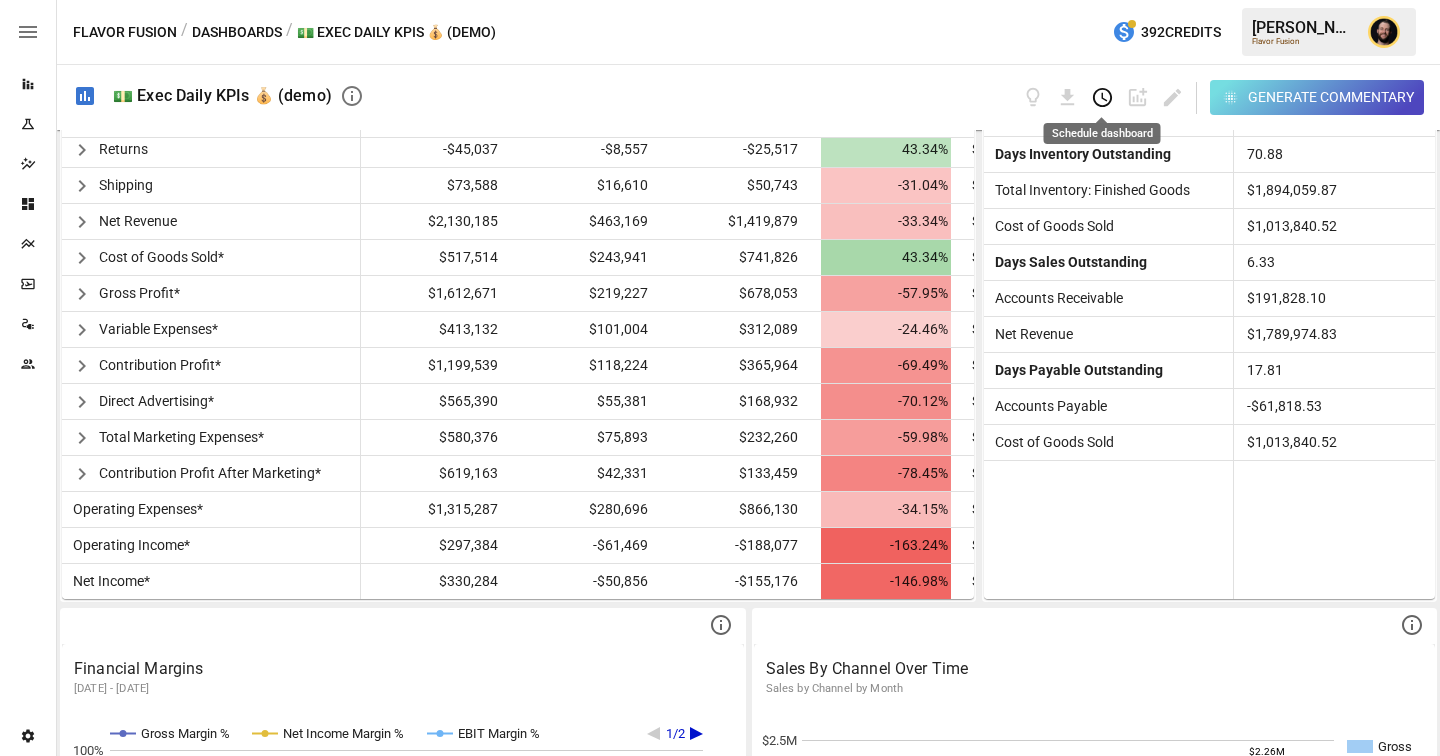 click 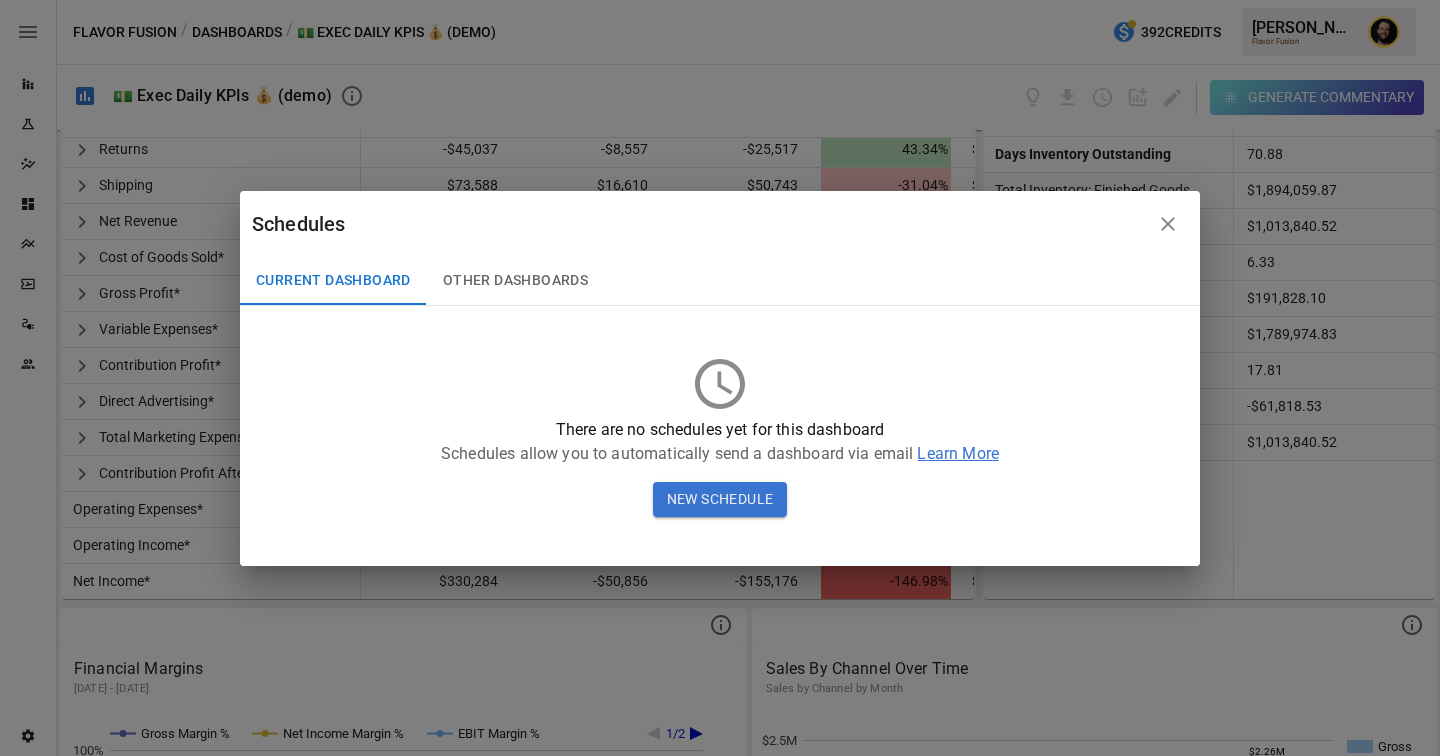 click on "New Schedule" at bounding box center [720, 500] 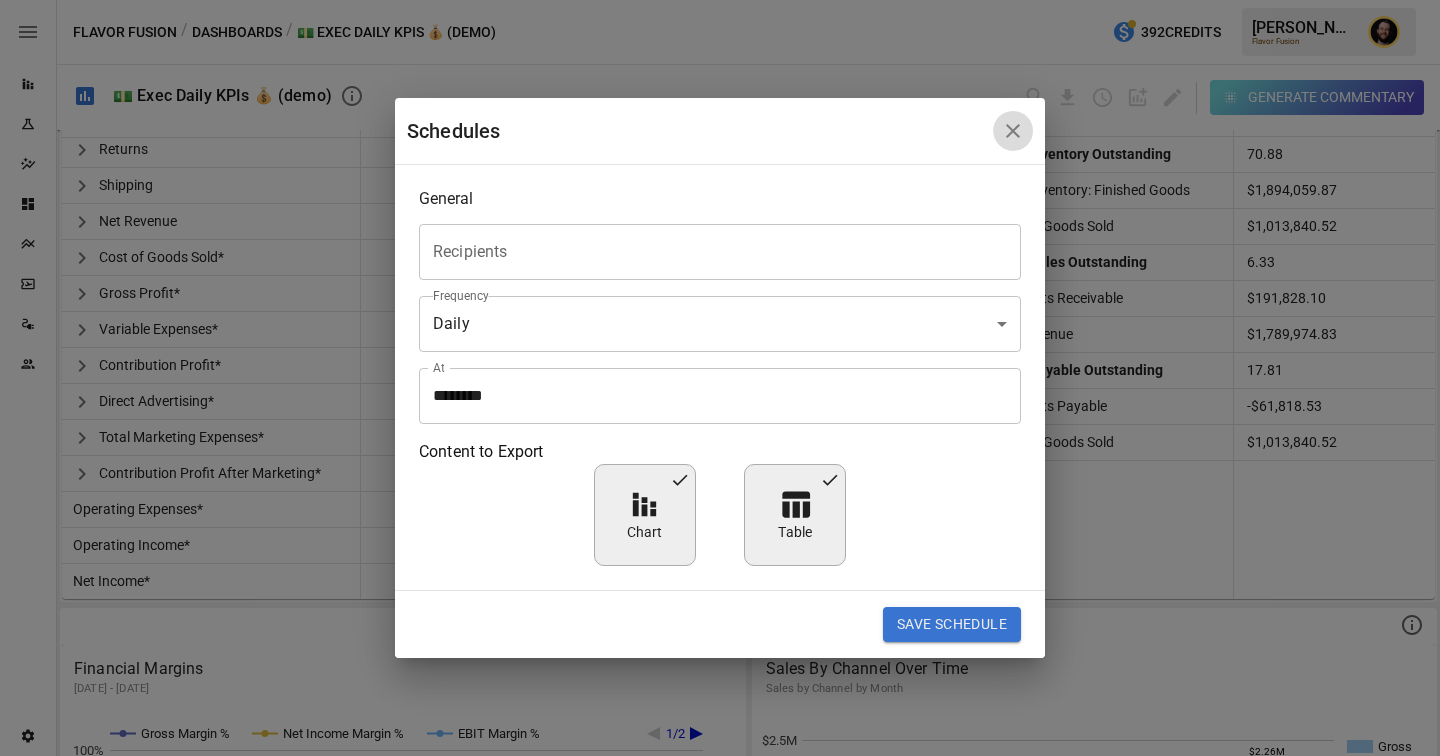 click 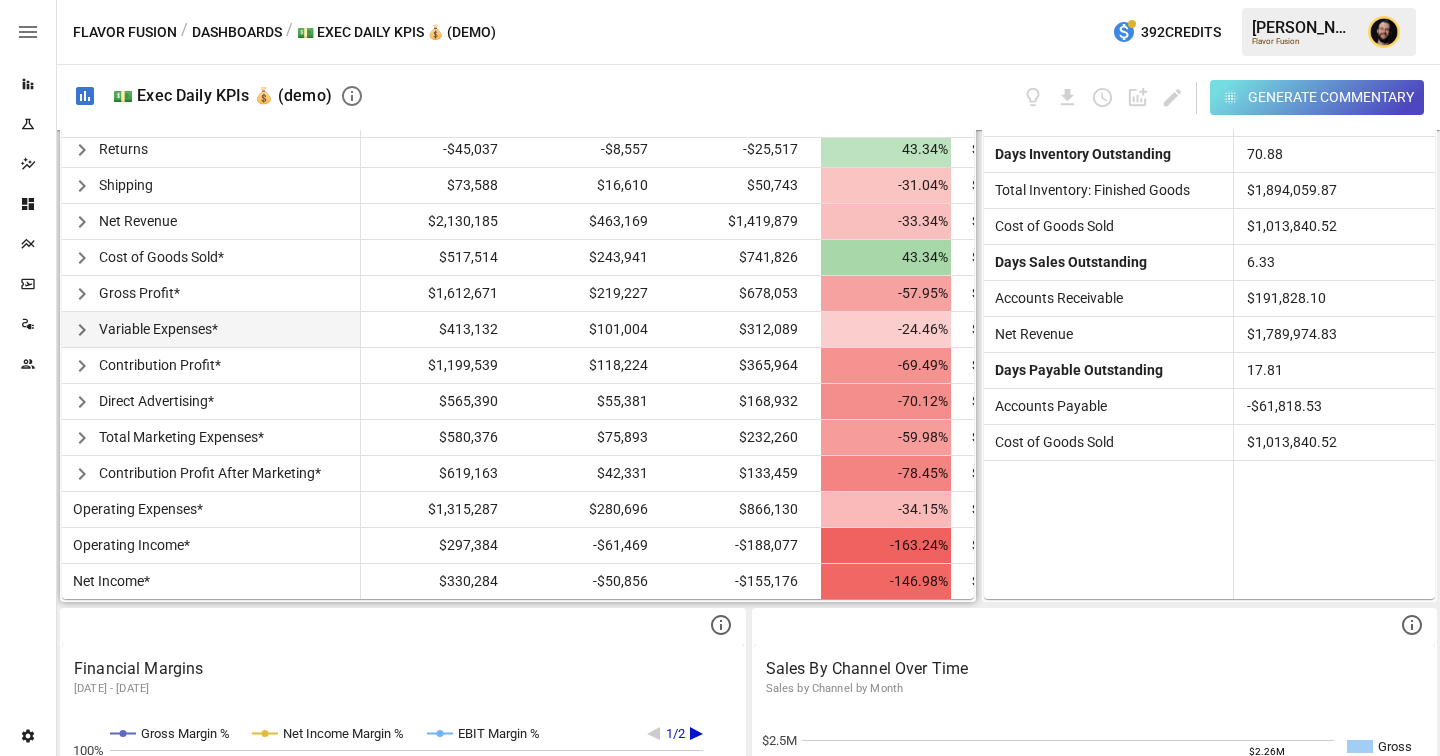 scroll, scrollTop: 103, scrollLeft: 0, axis: vertical 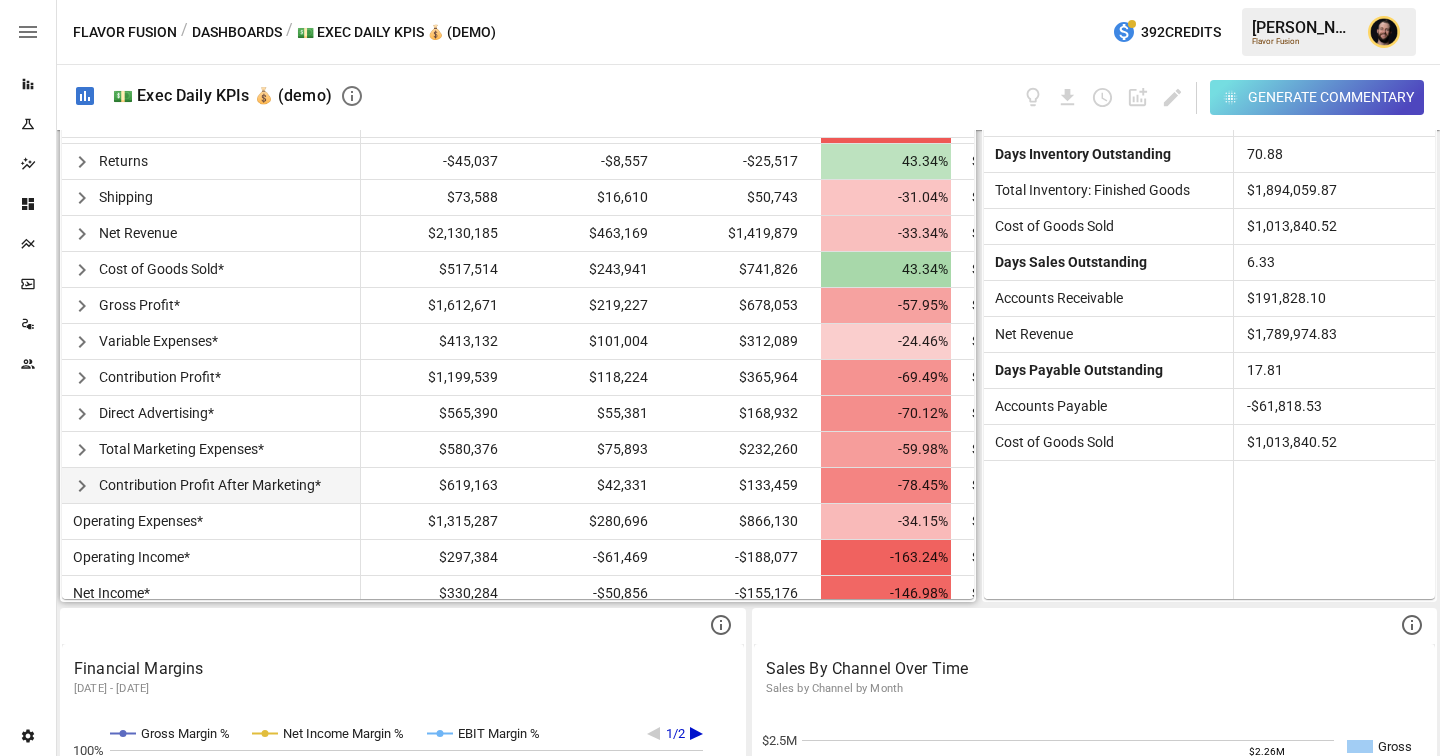click 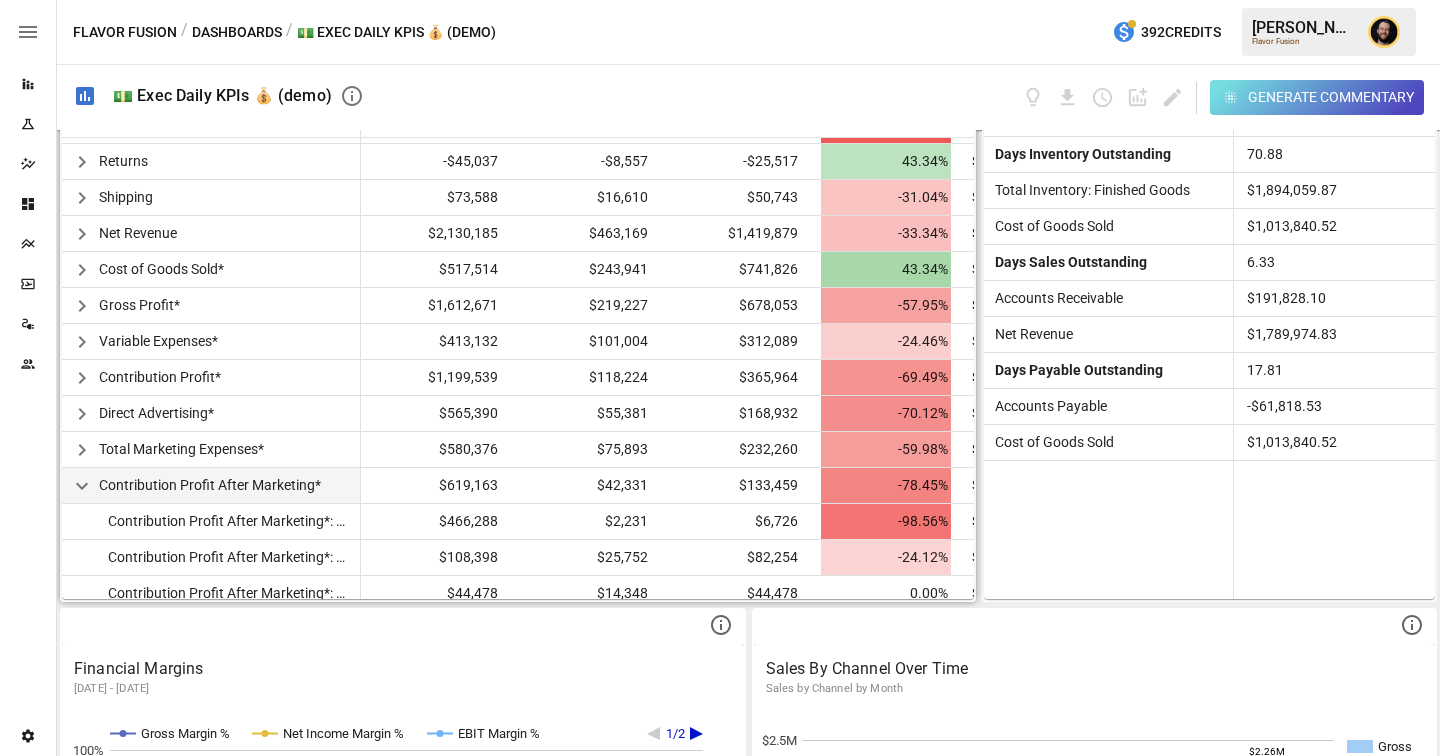 scroll, scrollTop: 163, scrollLeft: 0, axis: vertical 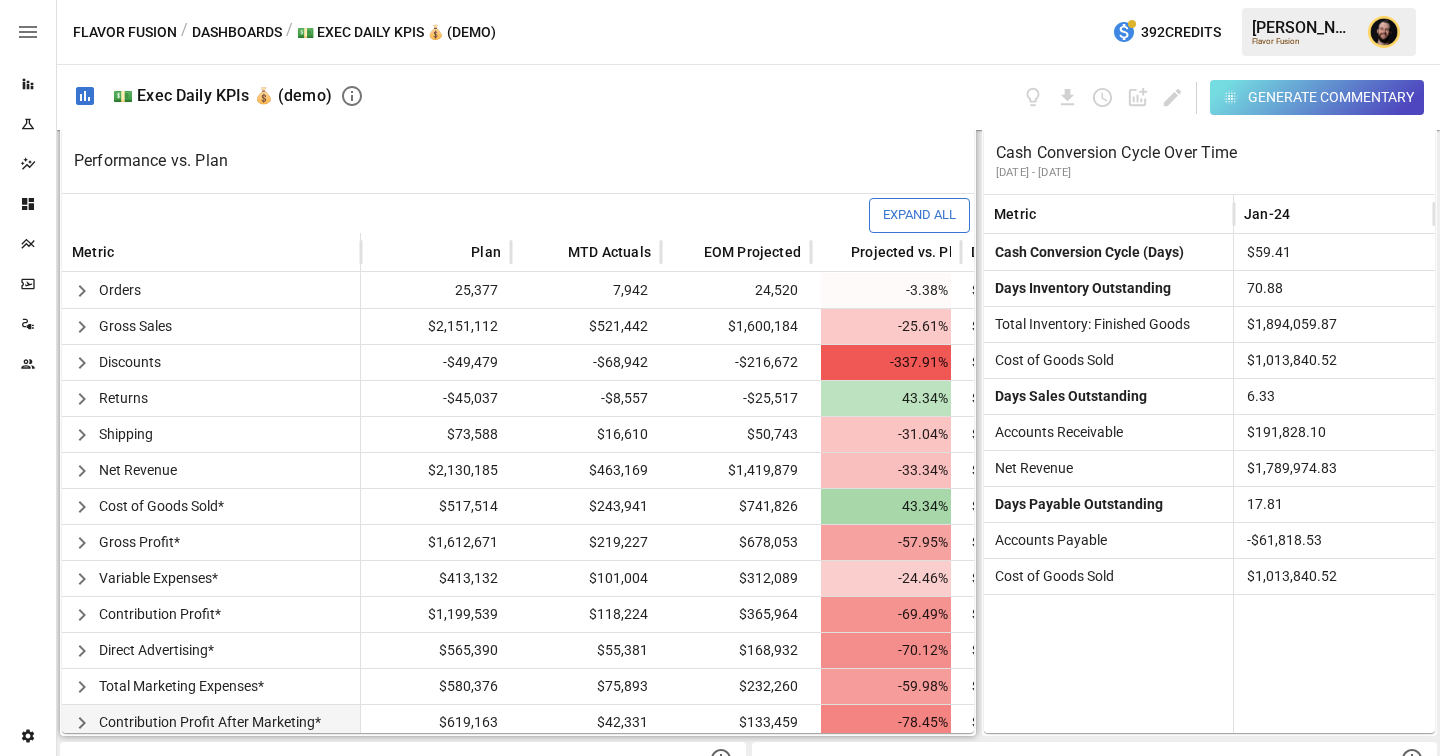 click on "Performance vs. Plan" at bounding box center [518, 160] 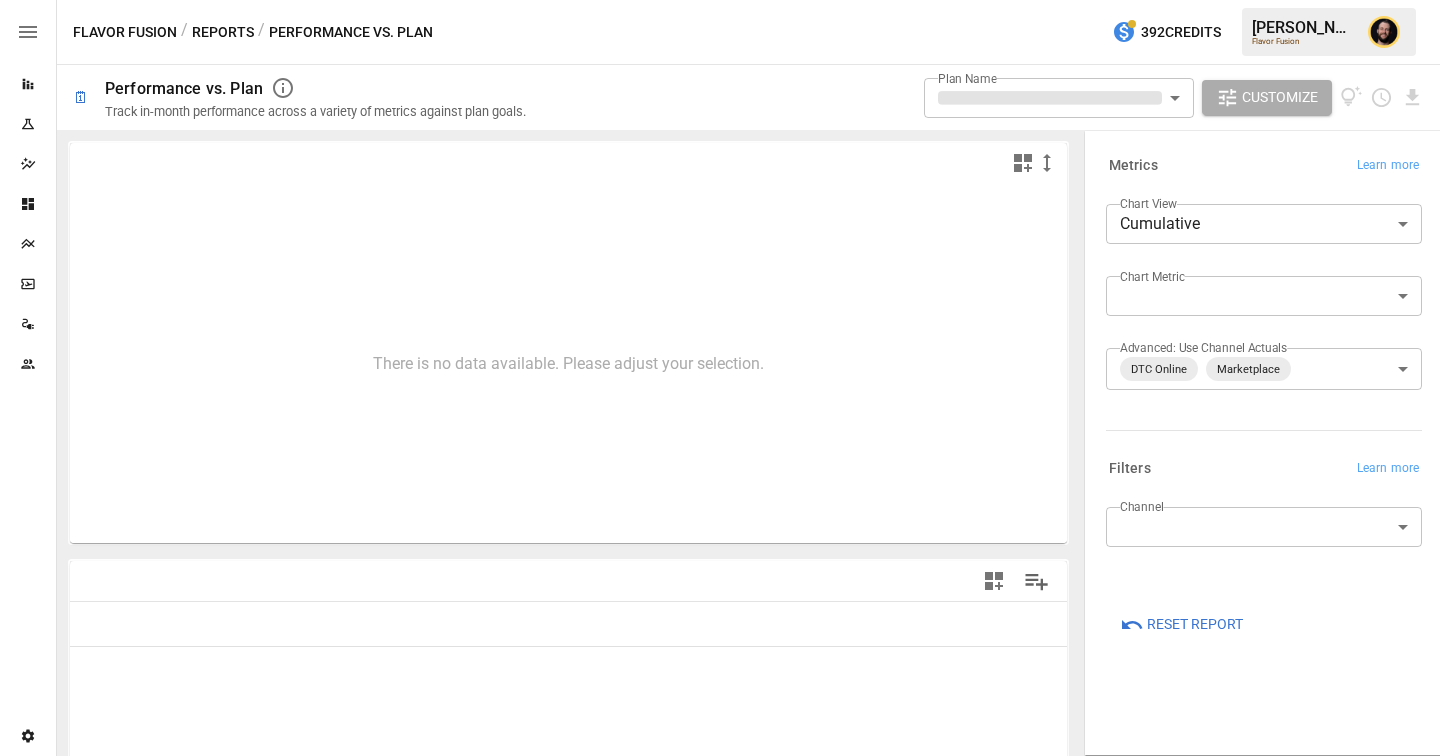 type on "**********" 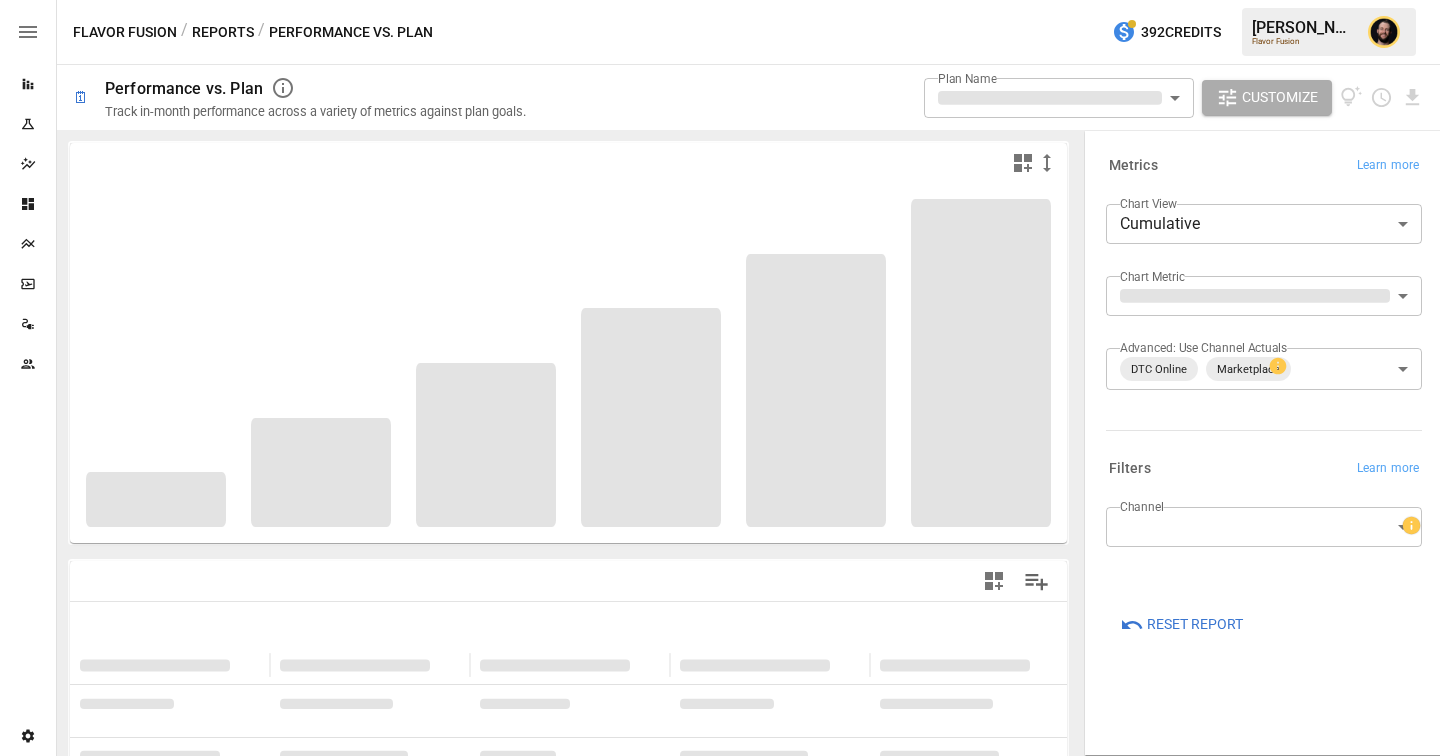 click on "**********" at bounding box center [720, 0] 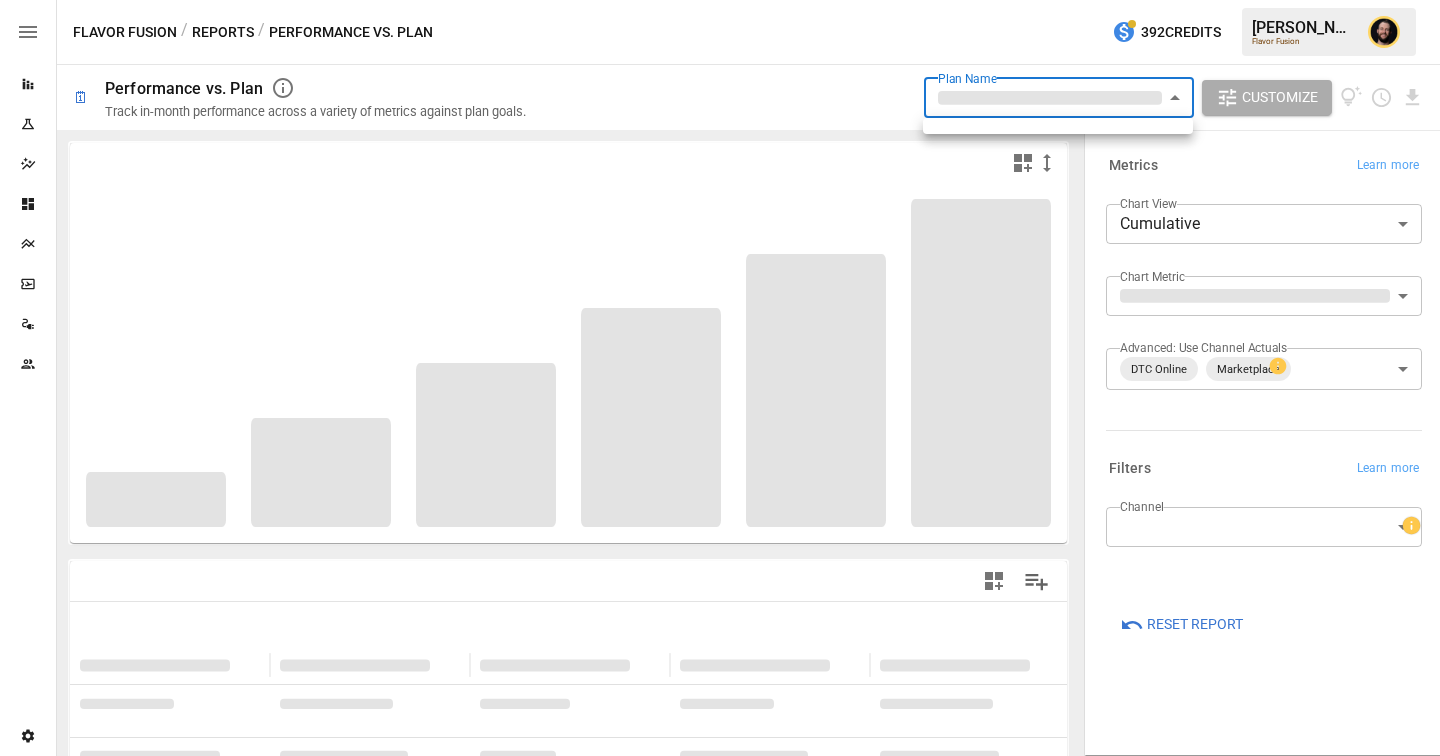 scroll, scrollTop: 229, scrollLeft: 0, axis: vertical 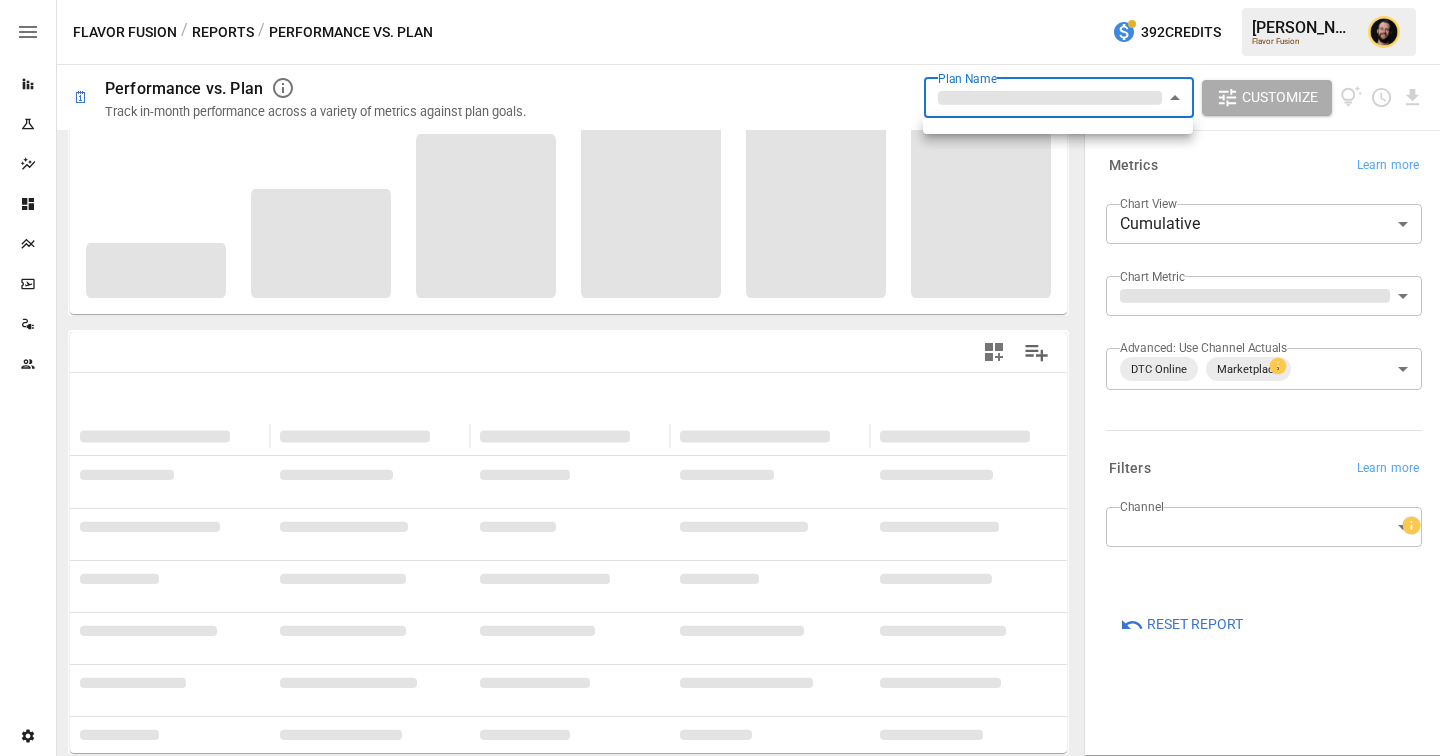 click at bounding box center (720, 378) 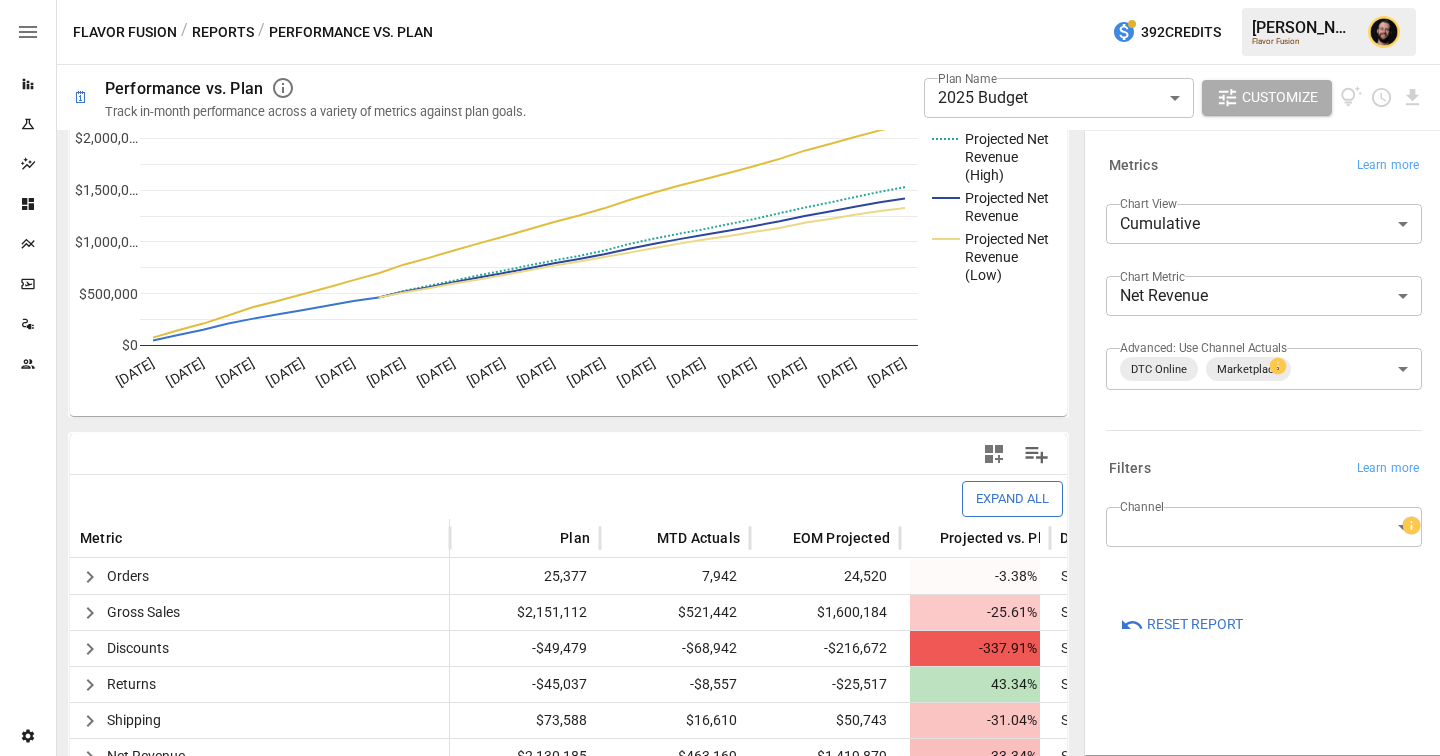 scroll, scrollTop: 131, scrollLeft: 0, axis: vertical 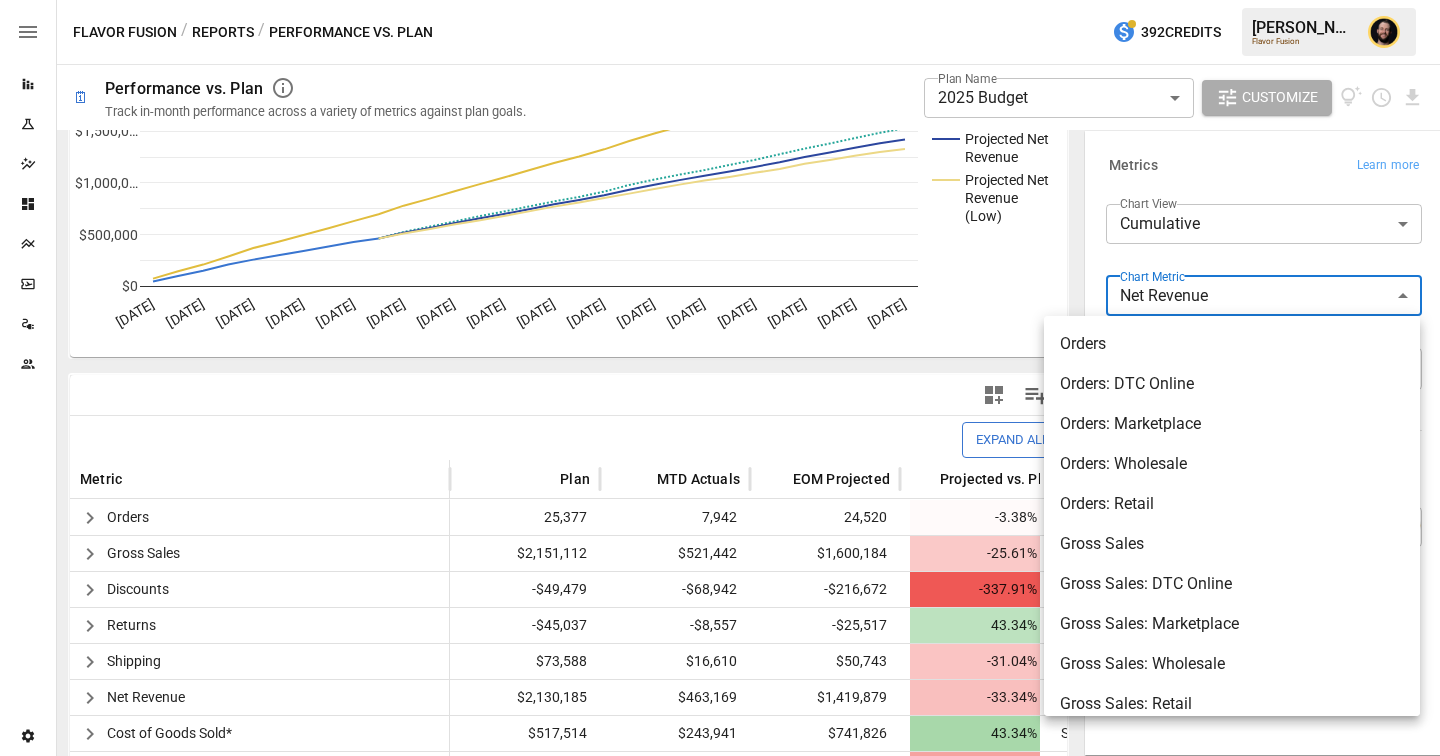 click on "**********" at bounding box center [720, 0] 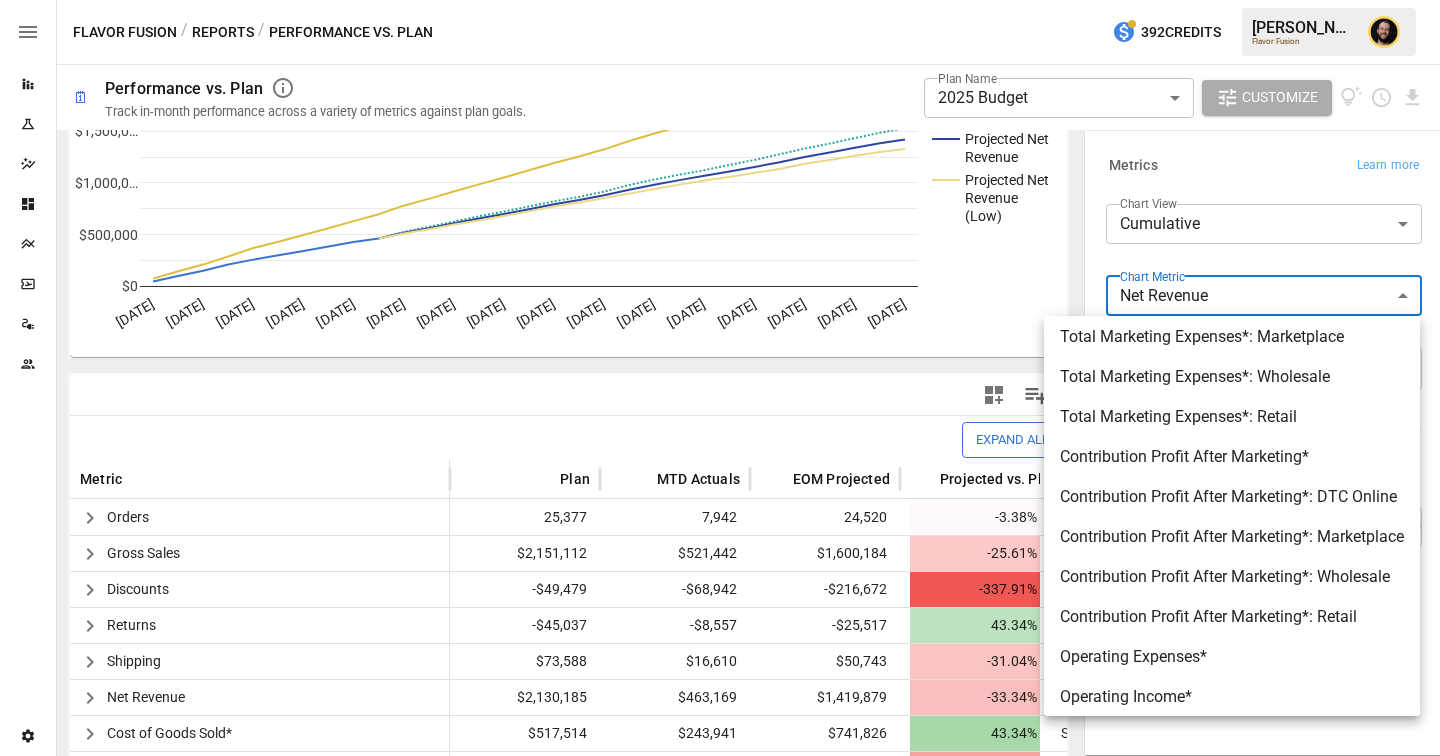 scroll, scrollTop: 2336, scrollLeft: 0, axis: vertical 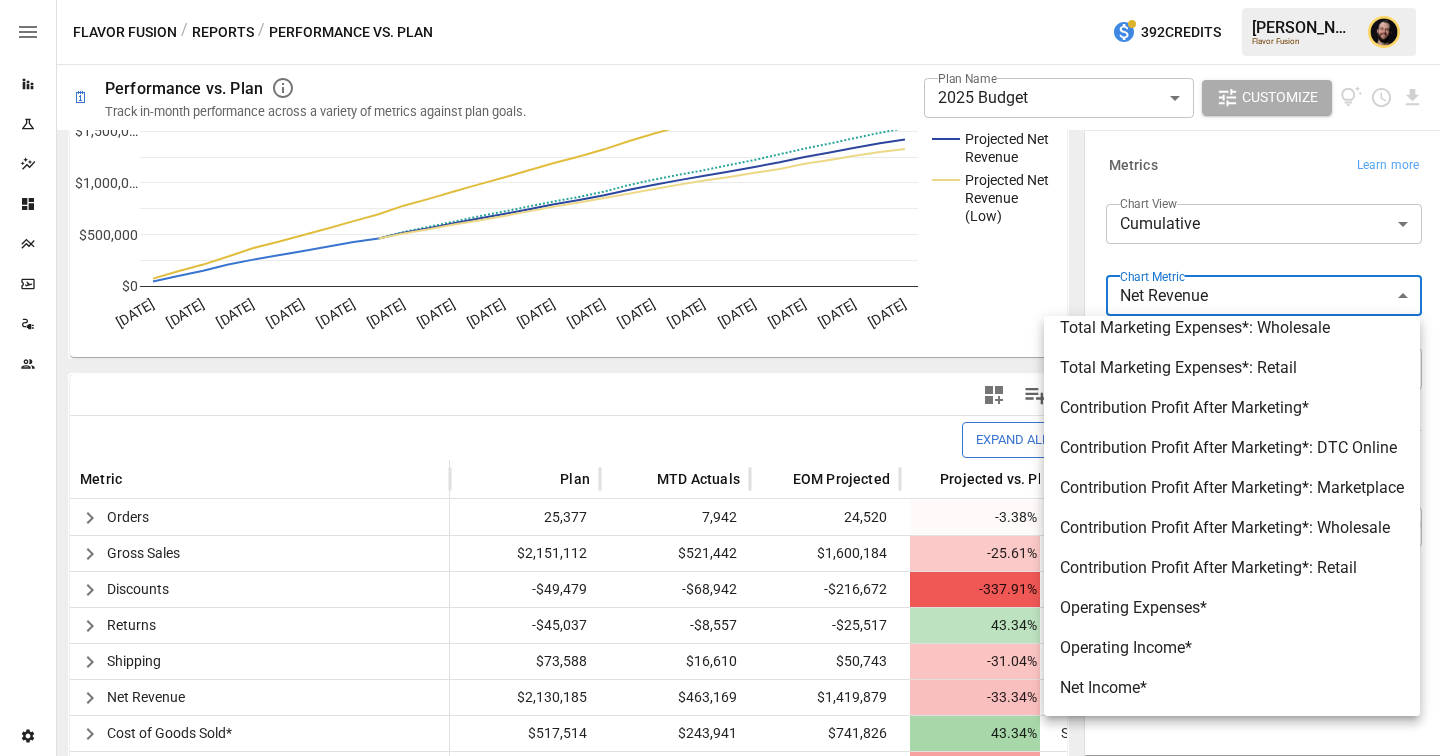 click at bounding box center (720, 378) 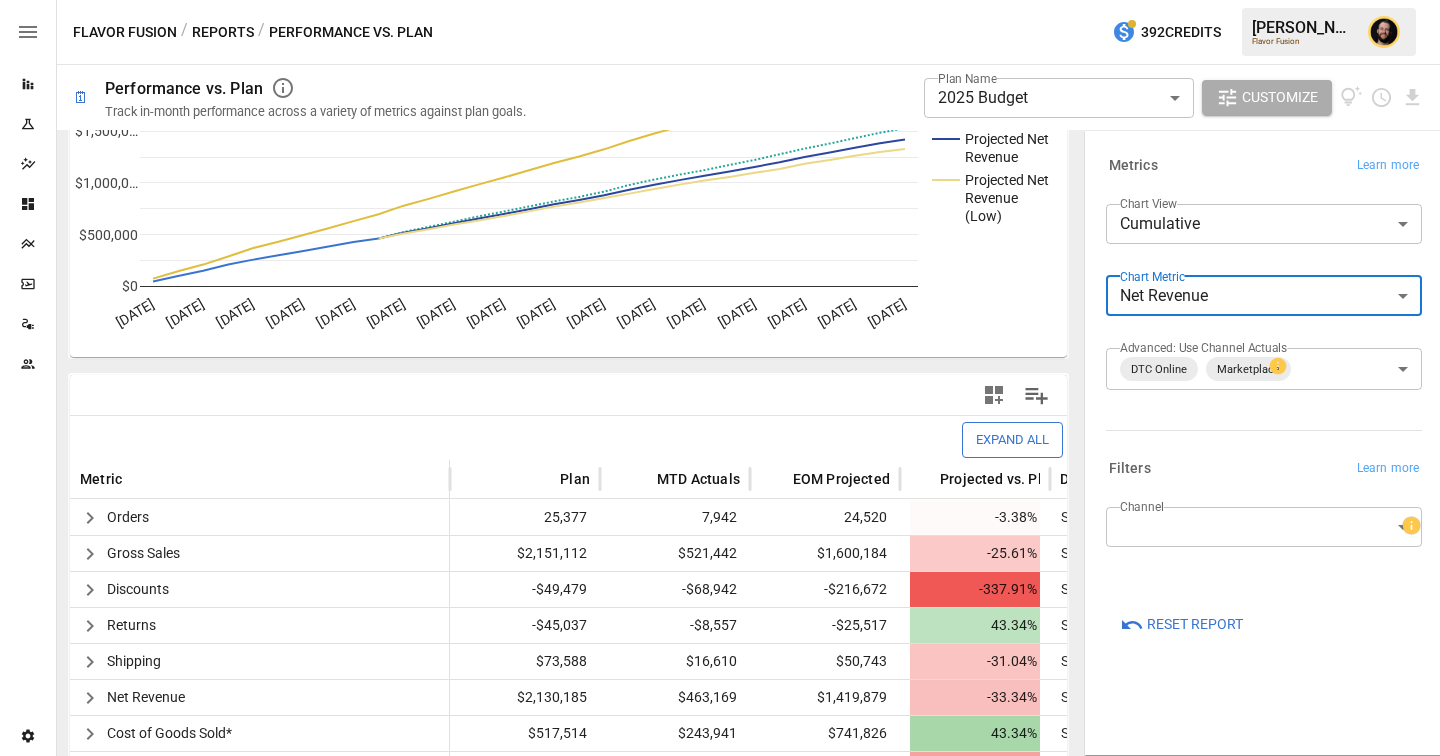click on "**********" at bounding box center [720, 0] 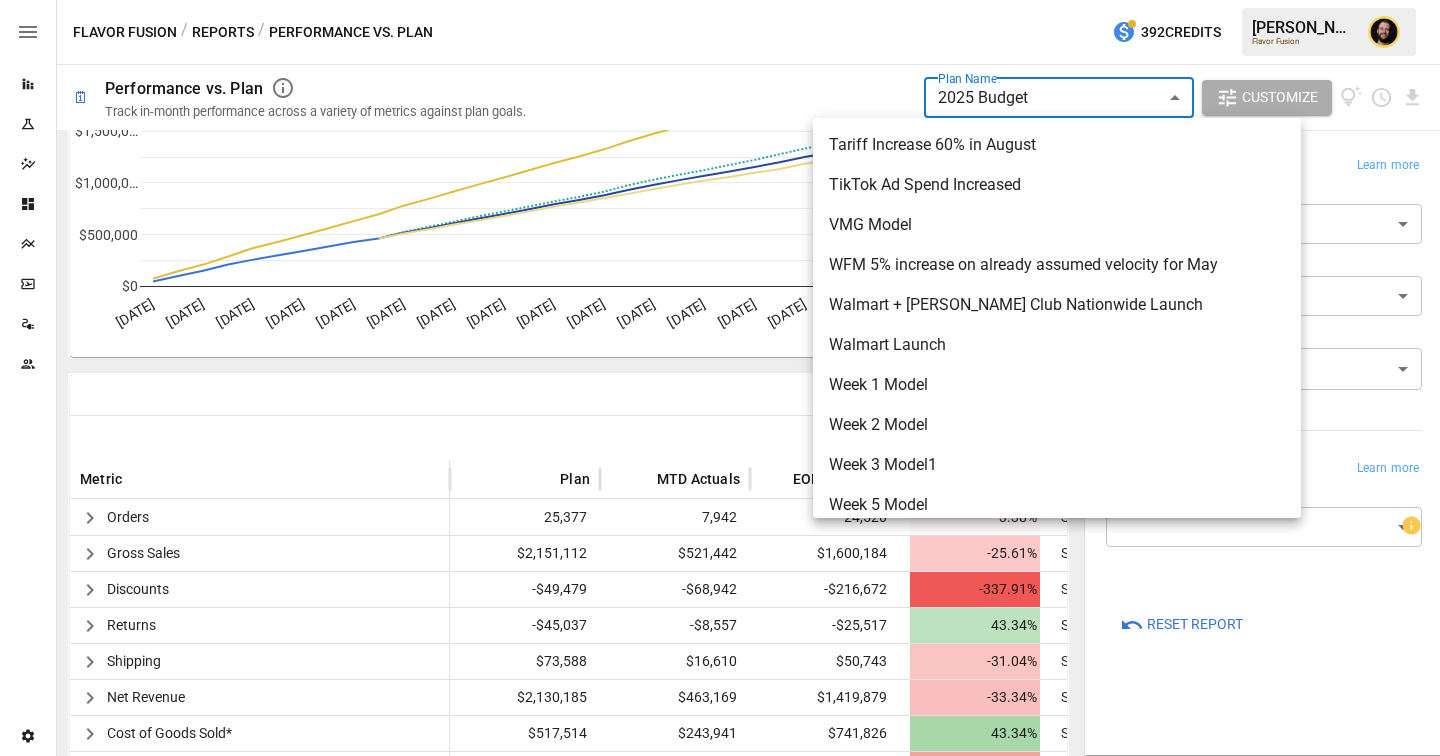 scroll, scrollTop: 3063, scrollLeft: 0, axis: vertical 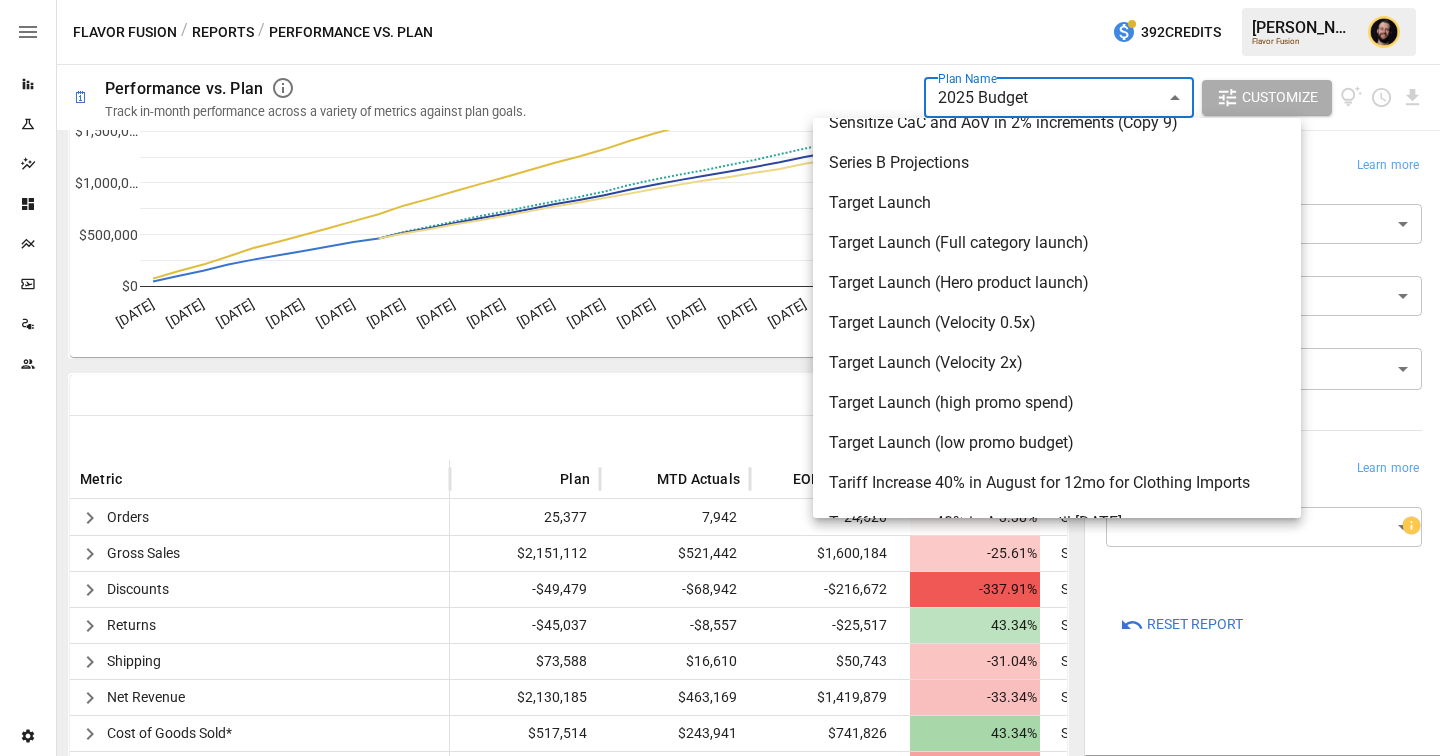click at bounding box center (720, 378) 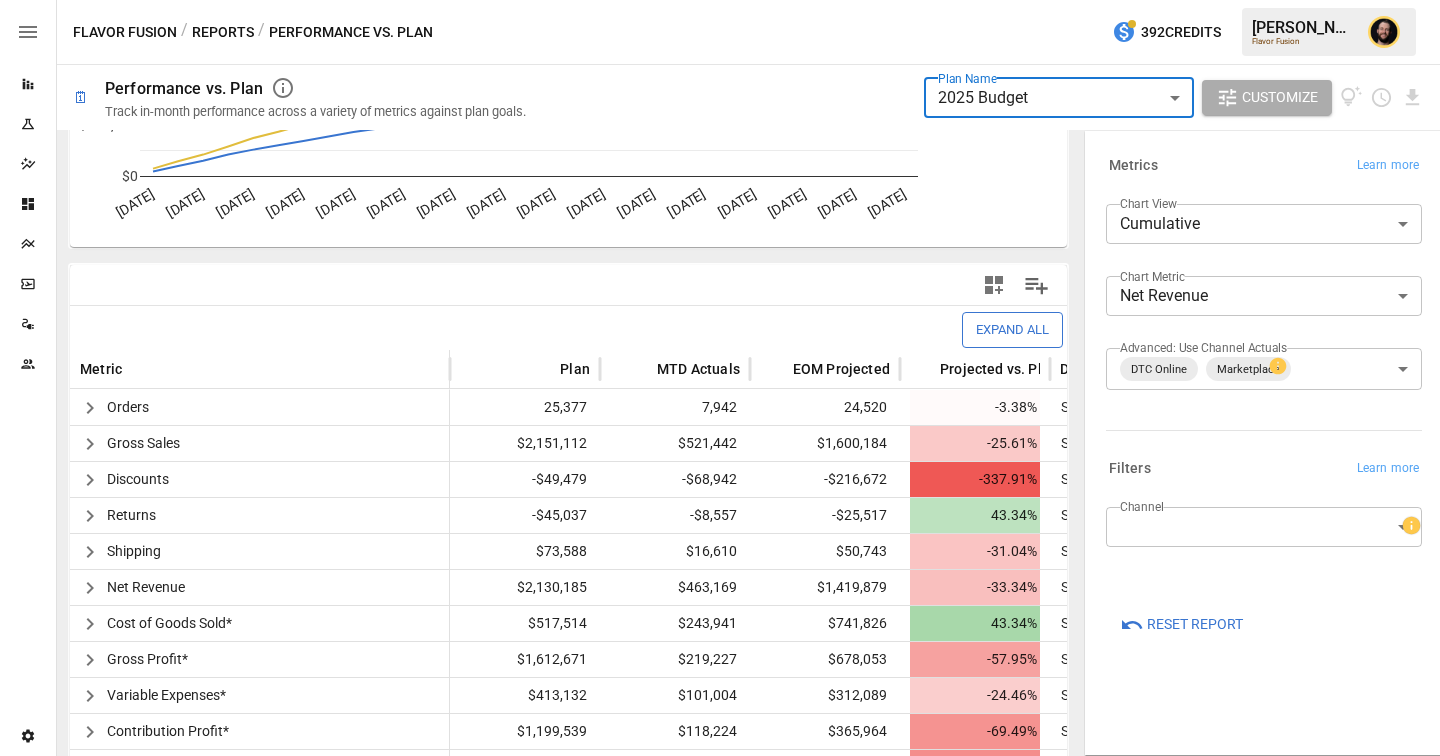 scroll, scrollTop: 297, scrollLeft: 0, axis: vertical 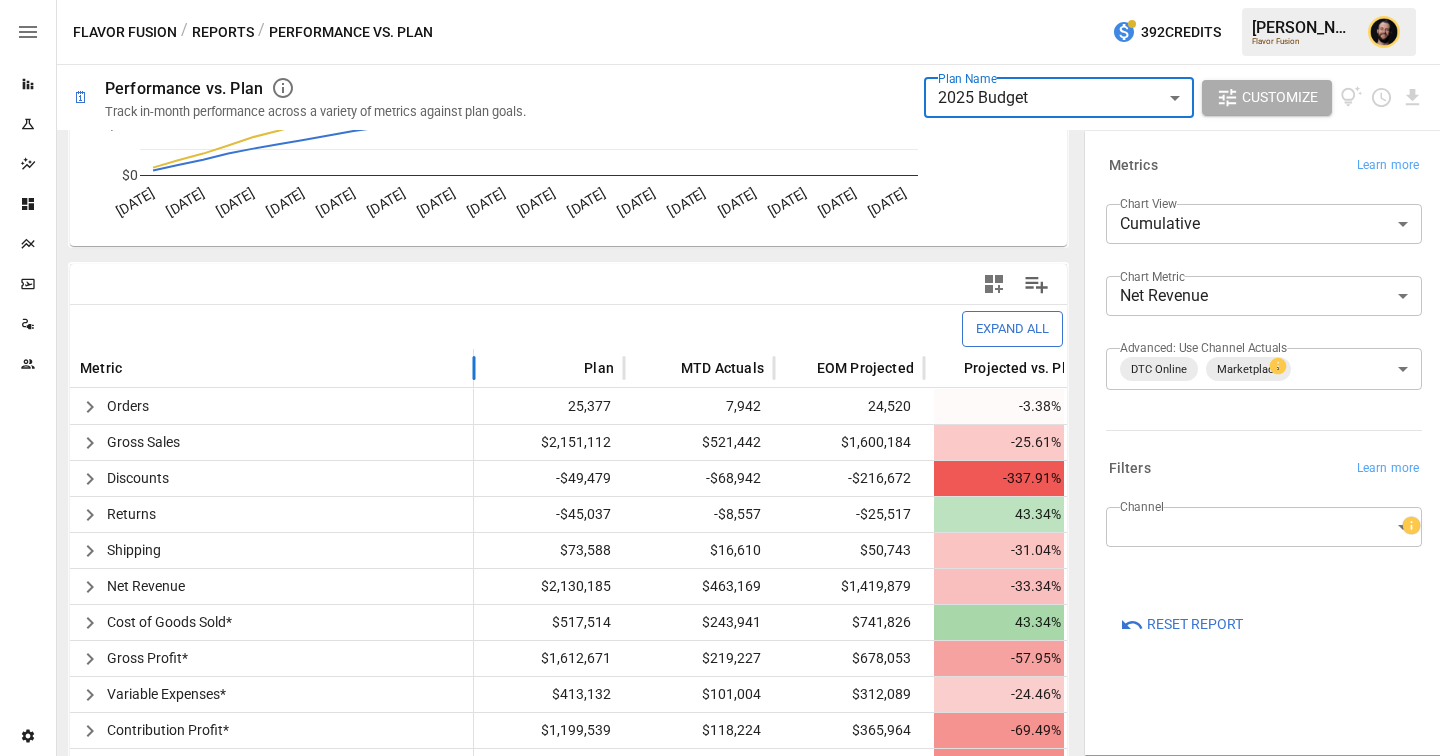 drag, startPoint x: 448, startPoint y: 361, endPoint x: 472, endPoint y: 358, distance: 24.186773 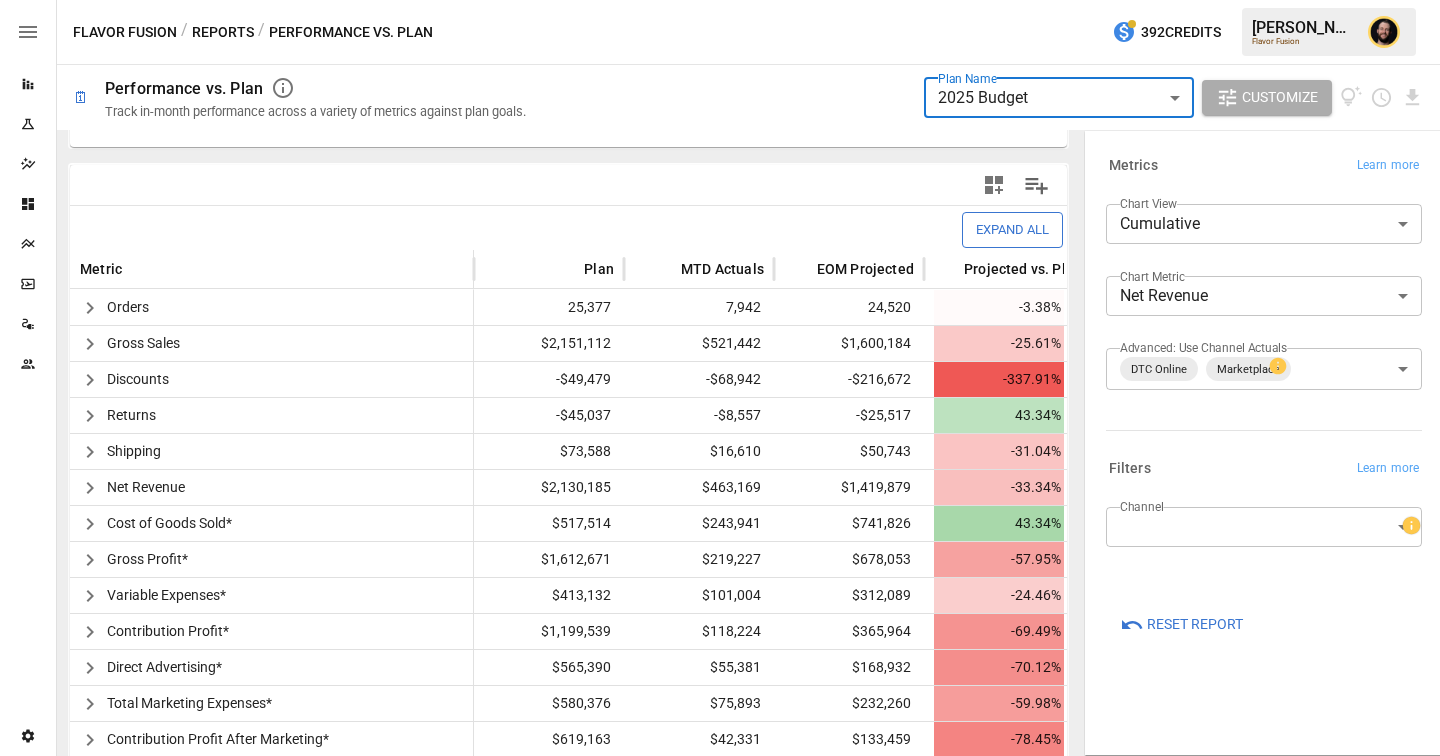 scroll, scrollTop: 518, scrollLeft: 0, axis: vertical 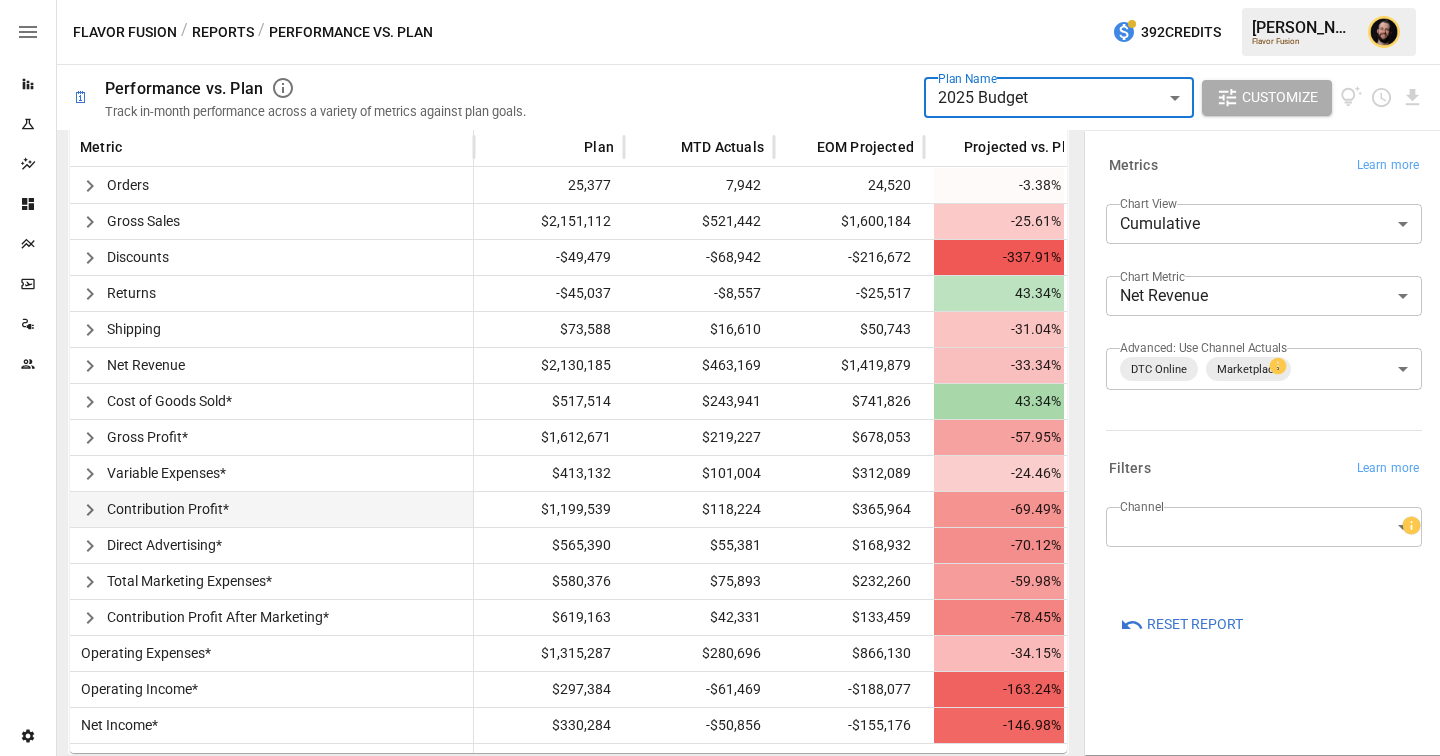 click at bounding box center [90, 510] 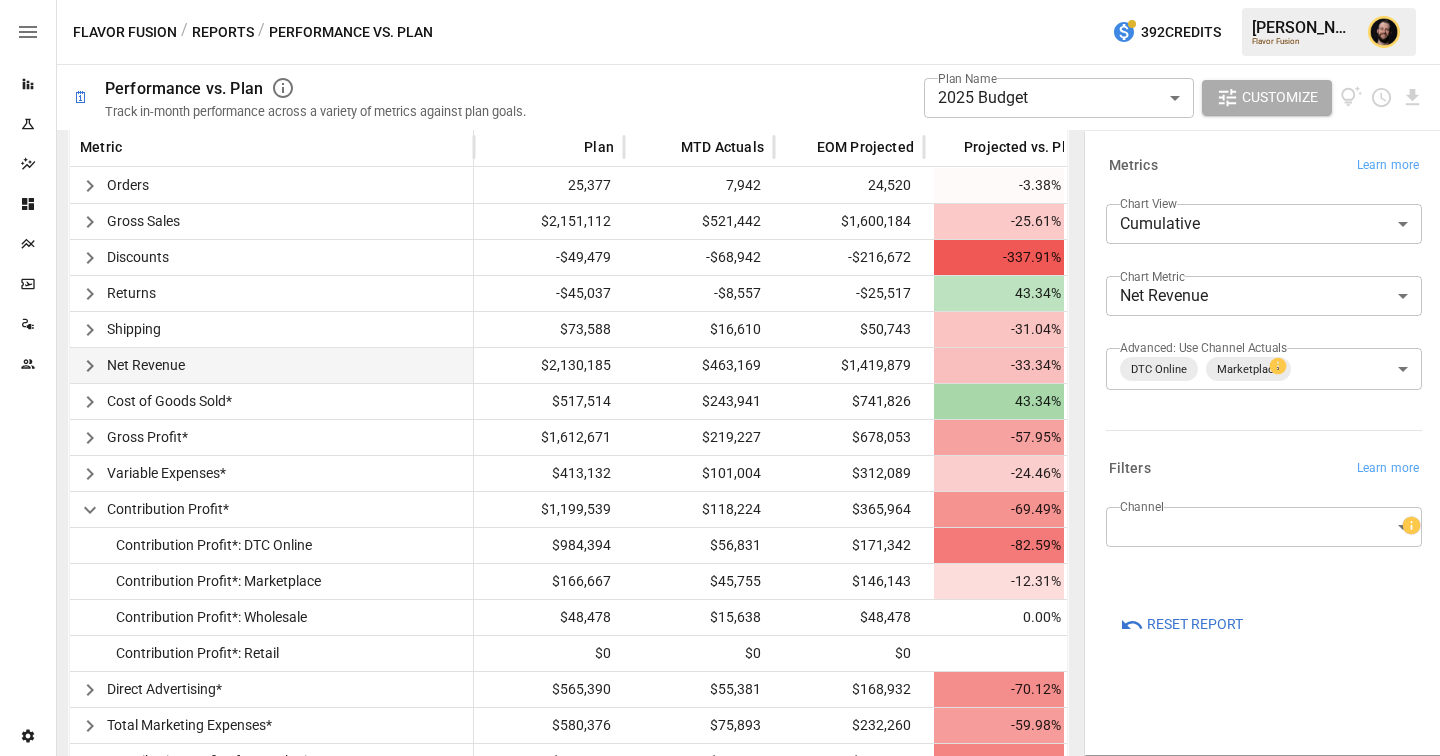 scroll, scrollTop: 0, scrollLeft: 0, axis: both 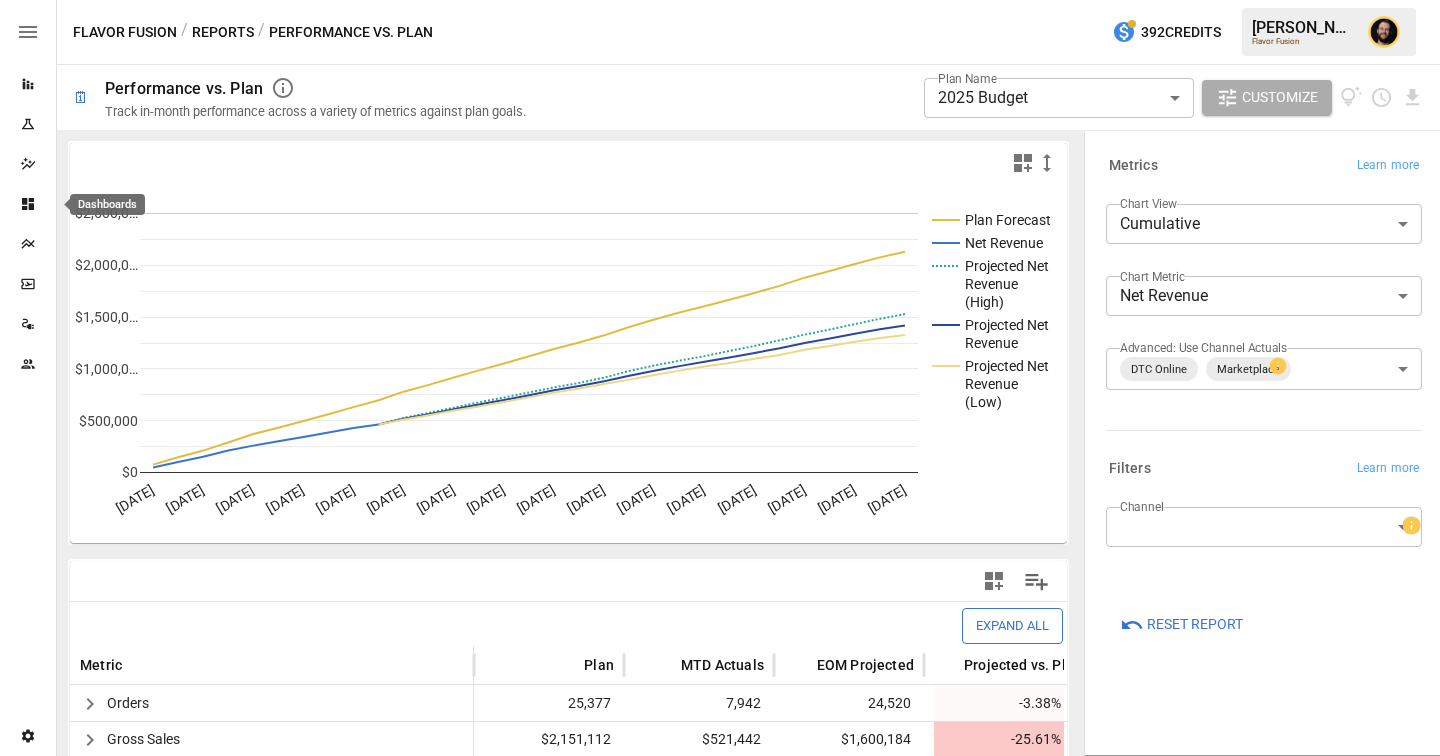click 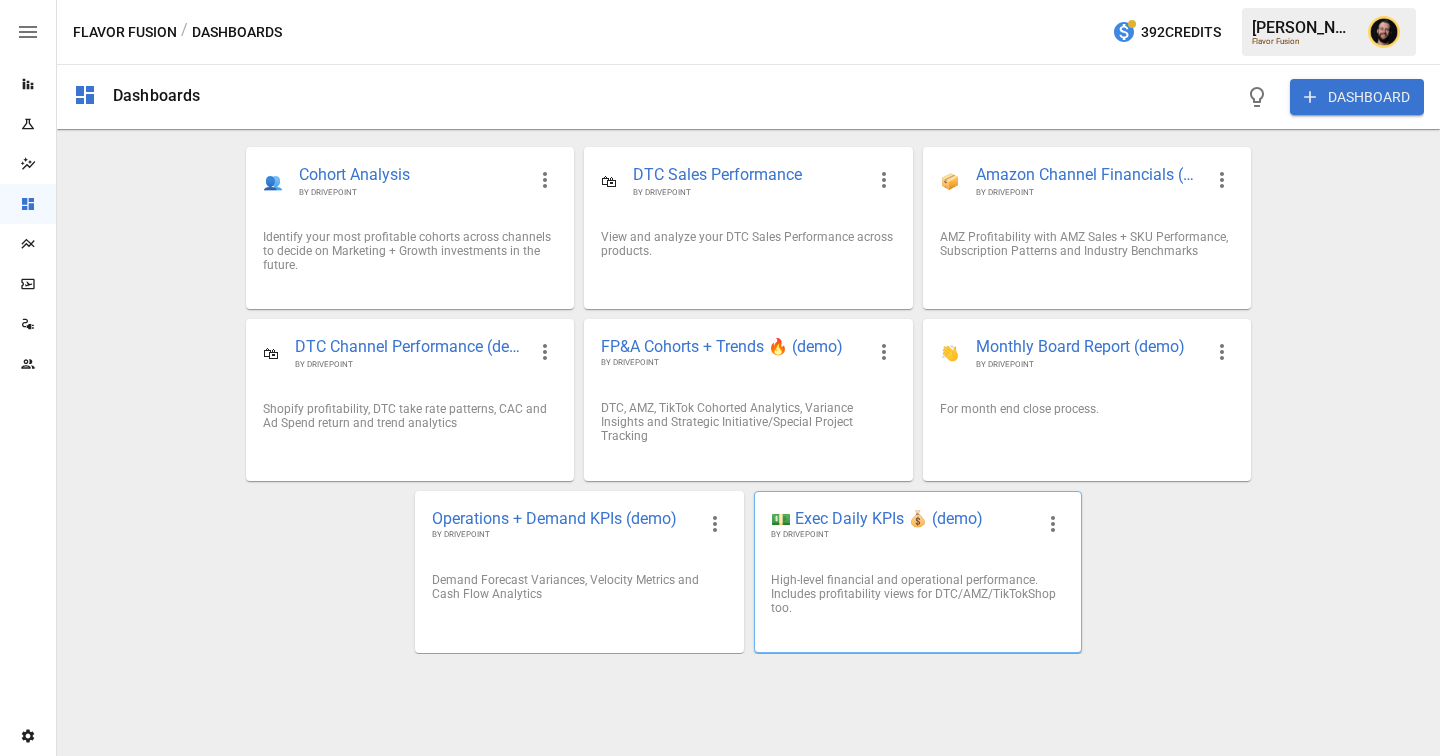 click on "💵 Exec Daily KPIs 💰 (demo)" at bounding box center [902, 518] 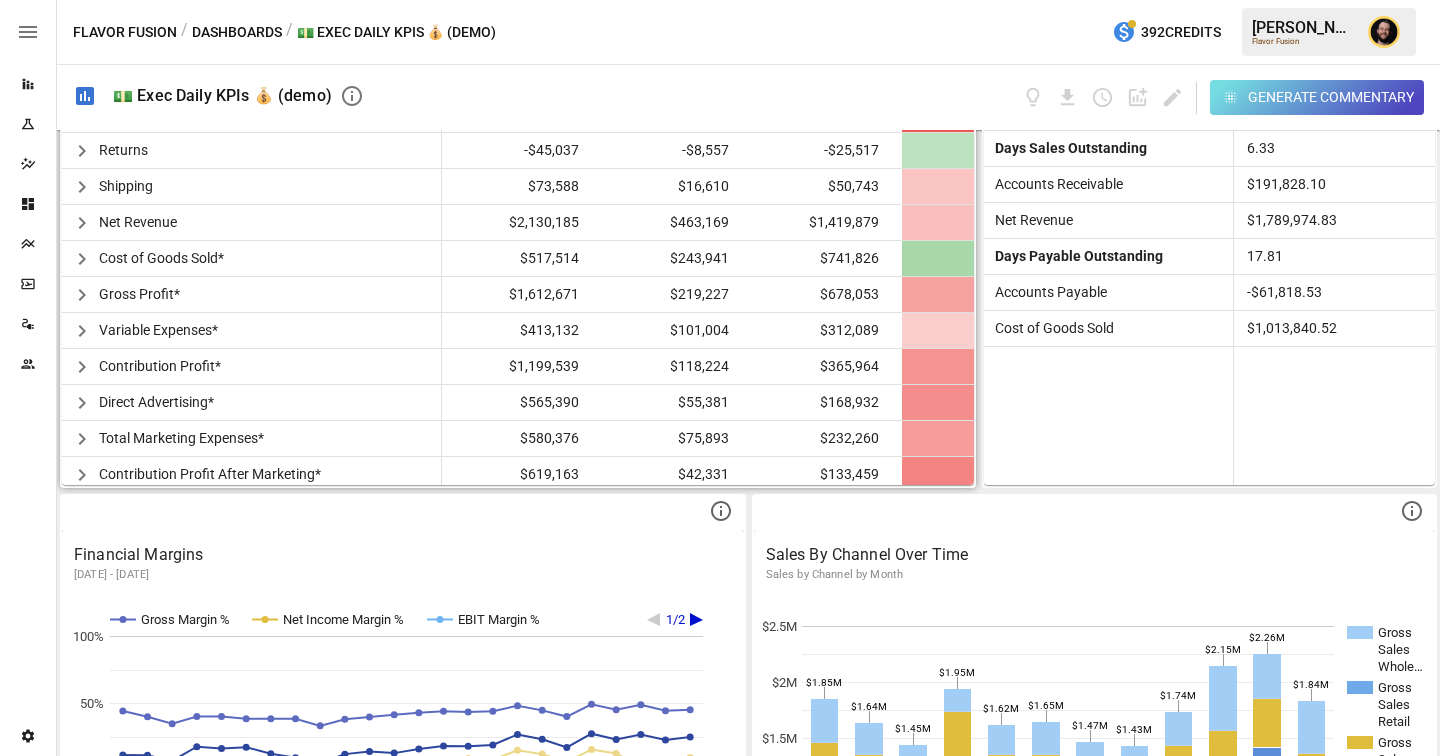 scroll, scrollTop: 749, scrollLeft: 0, axis: vertical 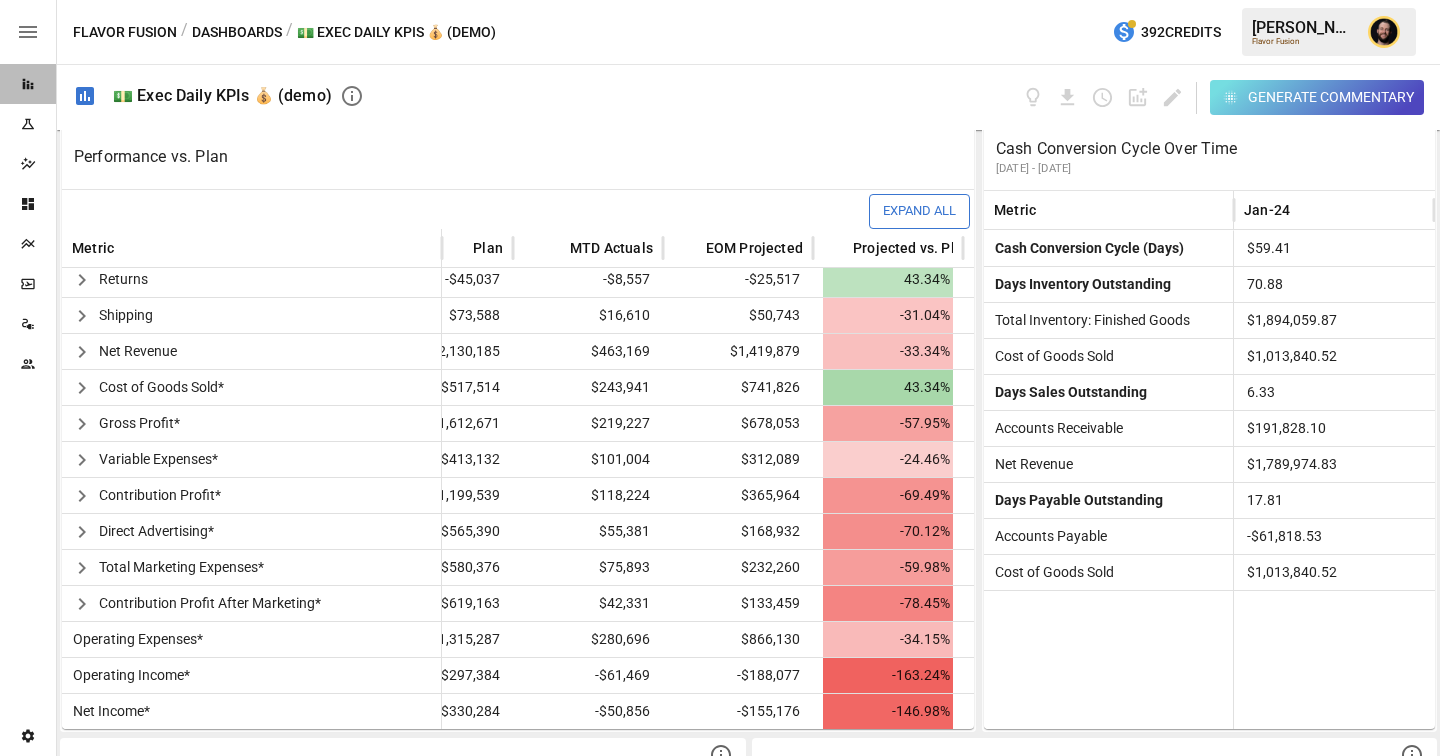click 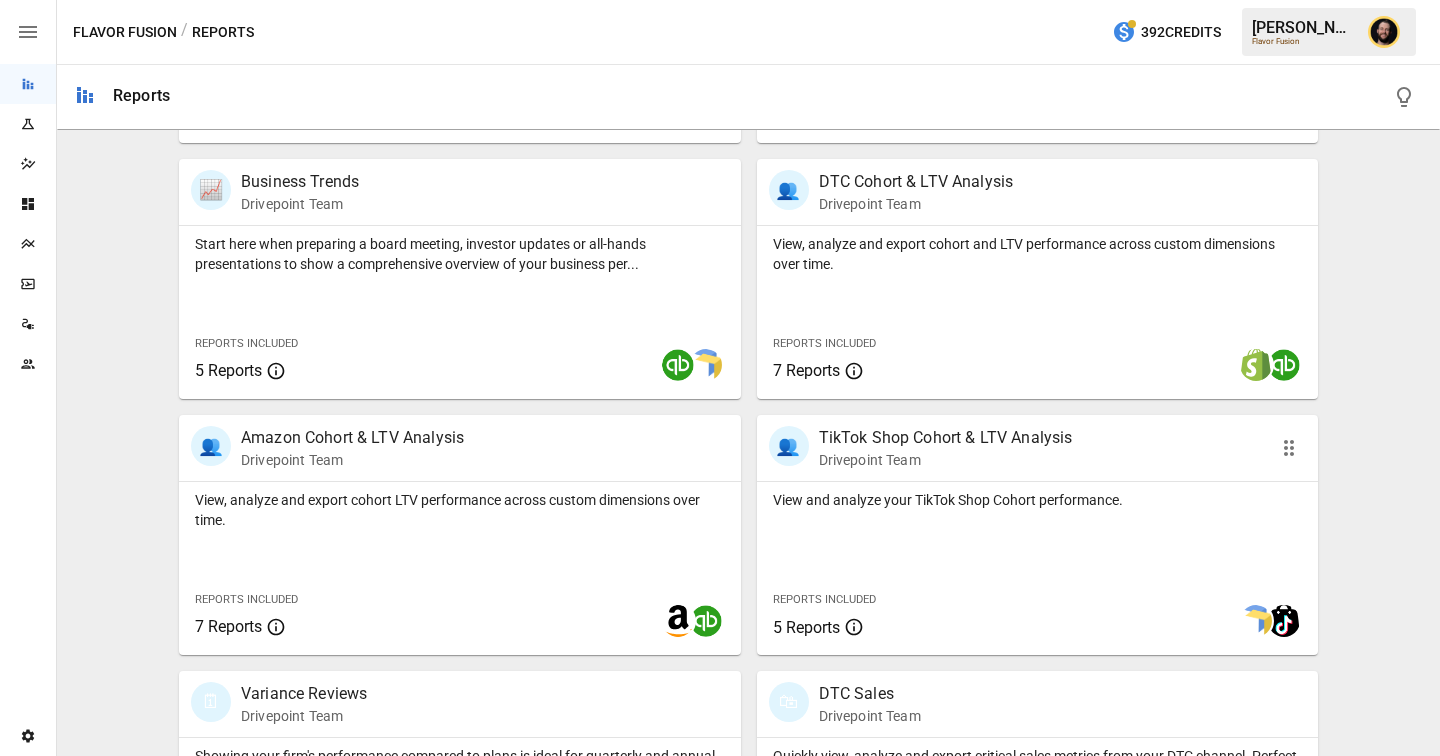 scroll, scrollTop: 630, scrollLeft: 0, axis: vertical 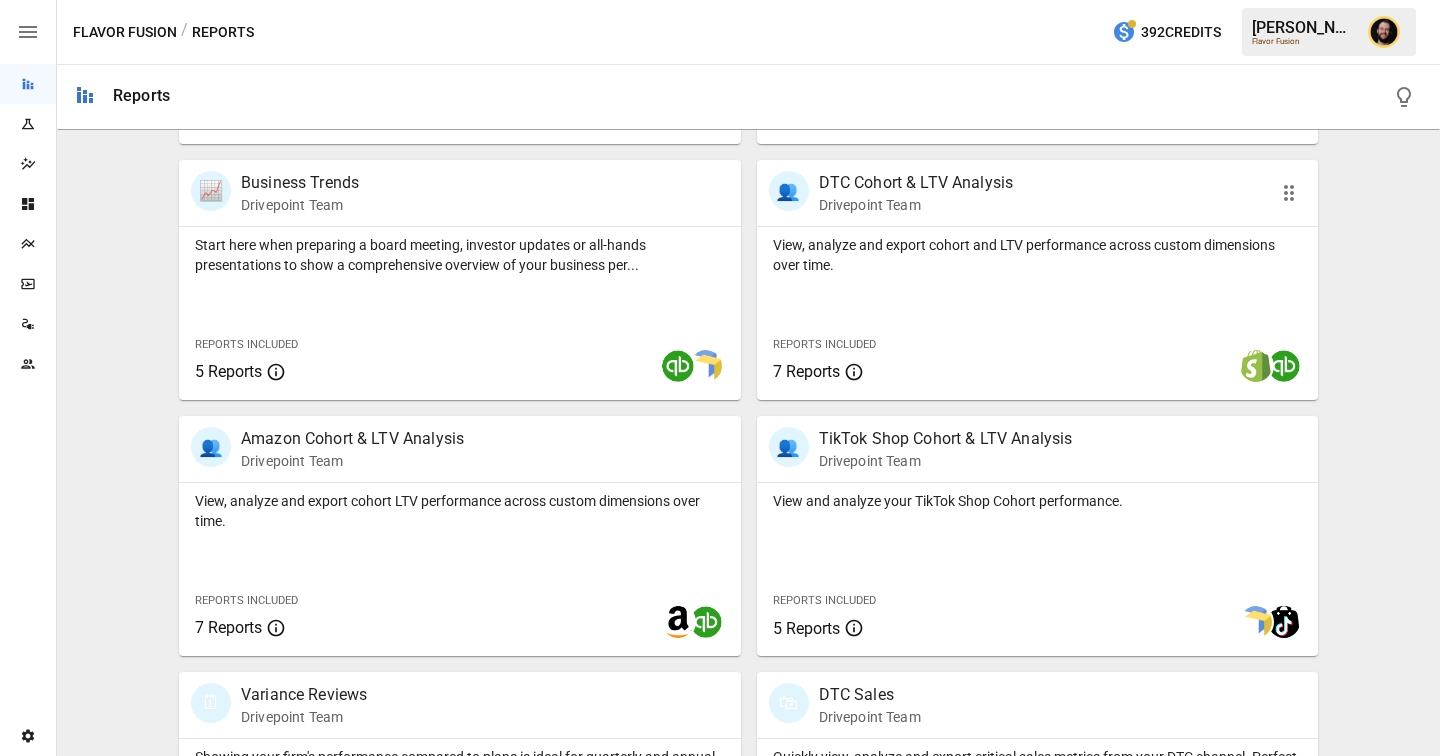 click on "Reports Included 7 Reports" at bounding box center (874, 357) 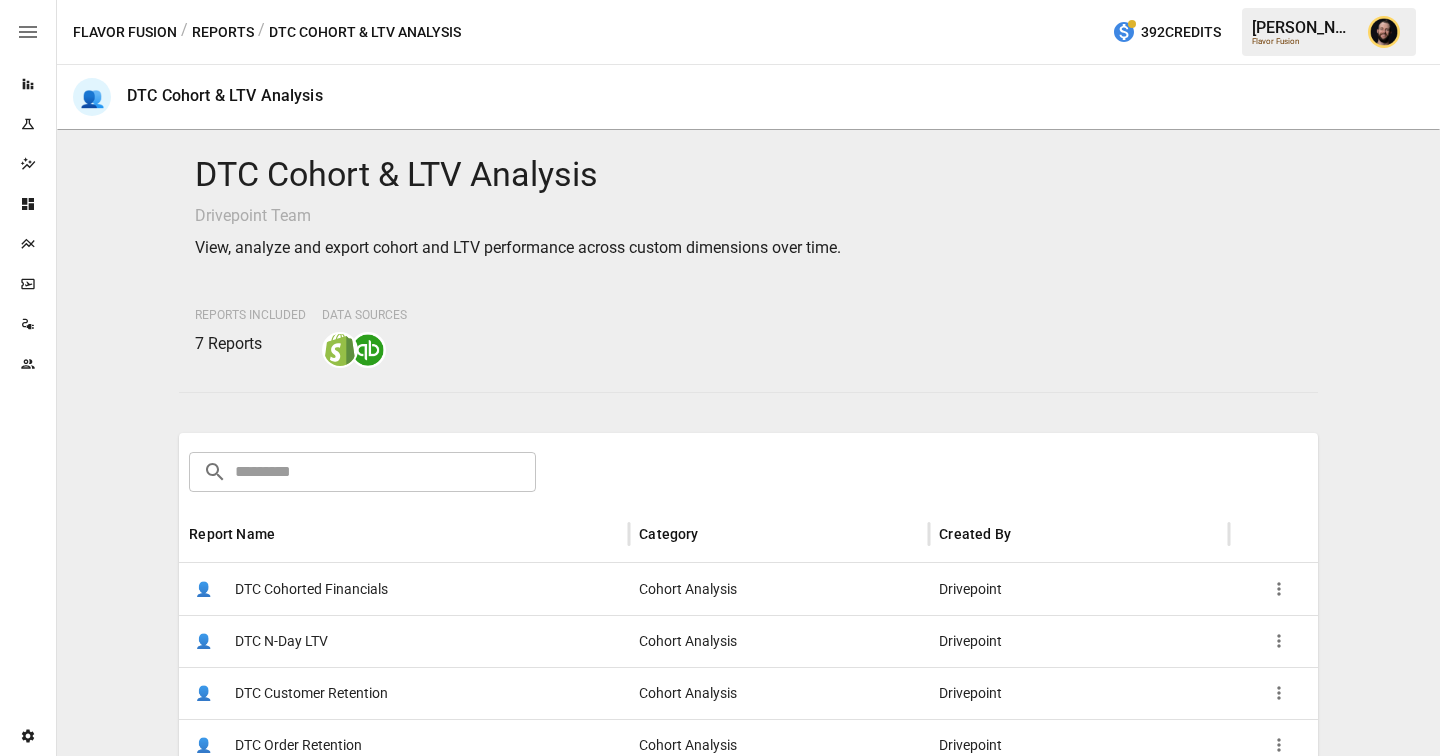 scroll, scrollTop: 181, scrollLeft: 0, axis: vertical 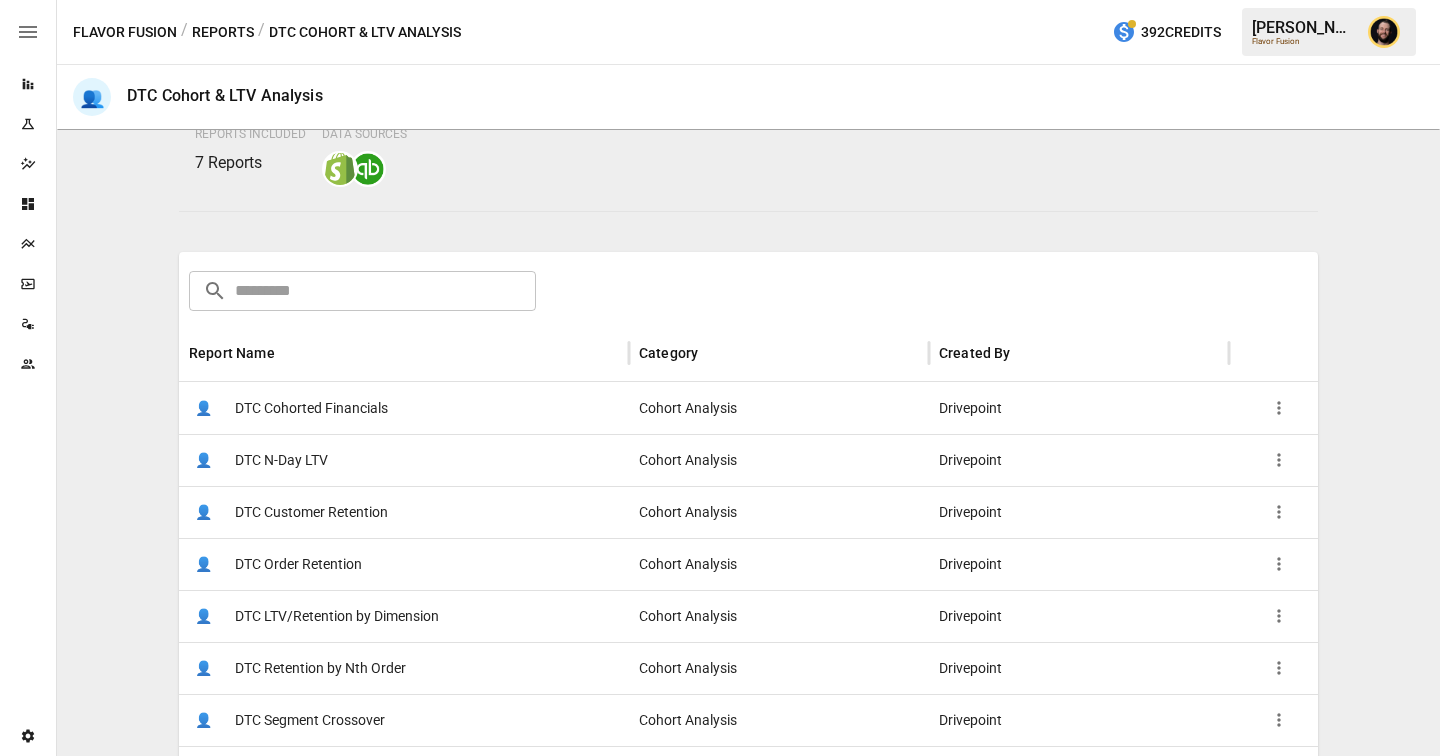 click on "👤 DTC Cohorted Financials" at bounding box center [404, 408] 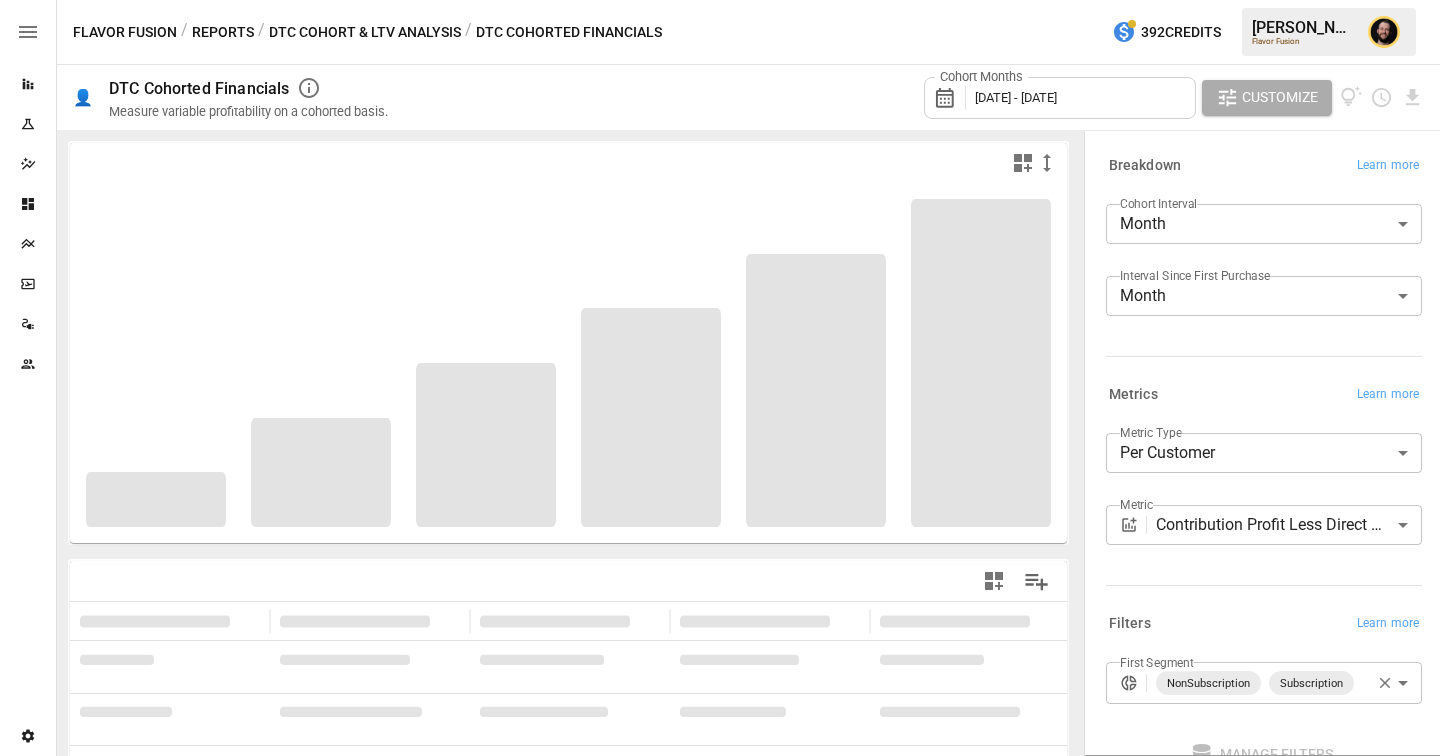 click on "**********" at bounding box center (720, 0) 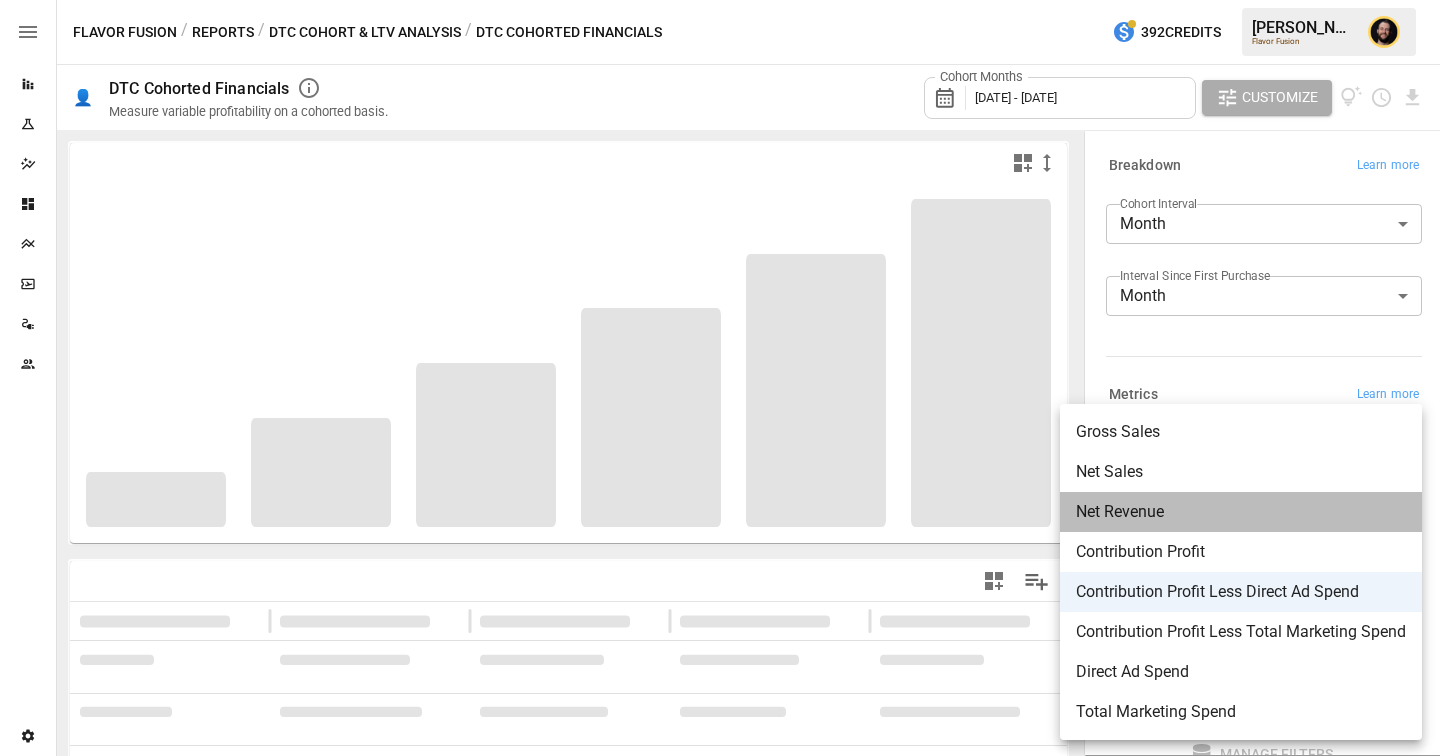 click on "Net Revenue" at bounding box center [1241, 512] 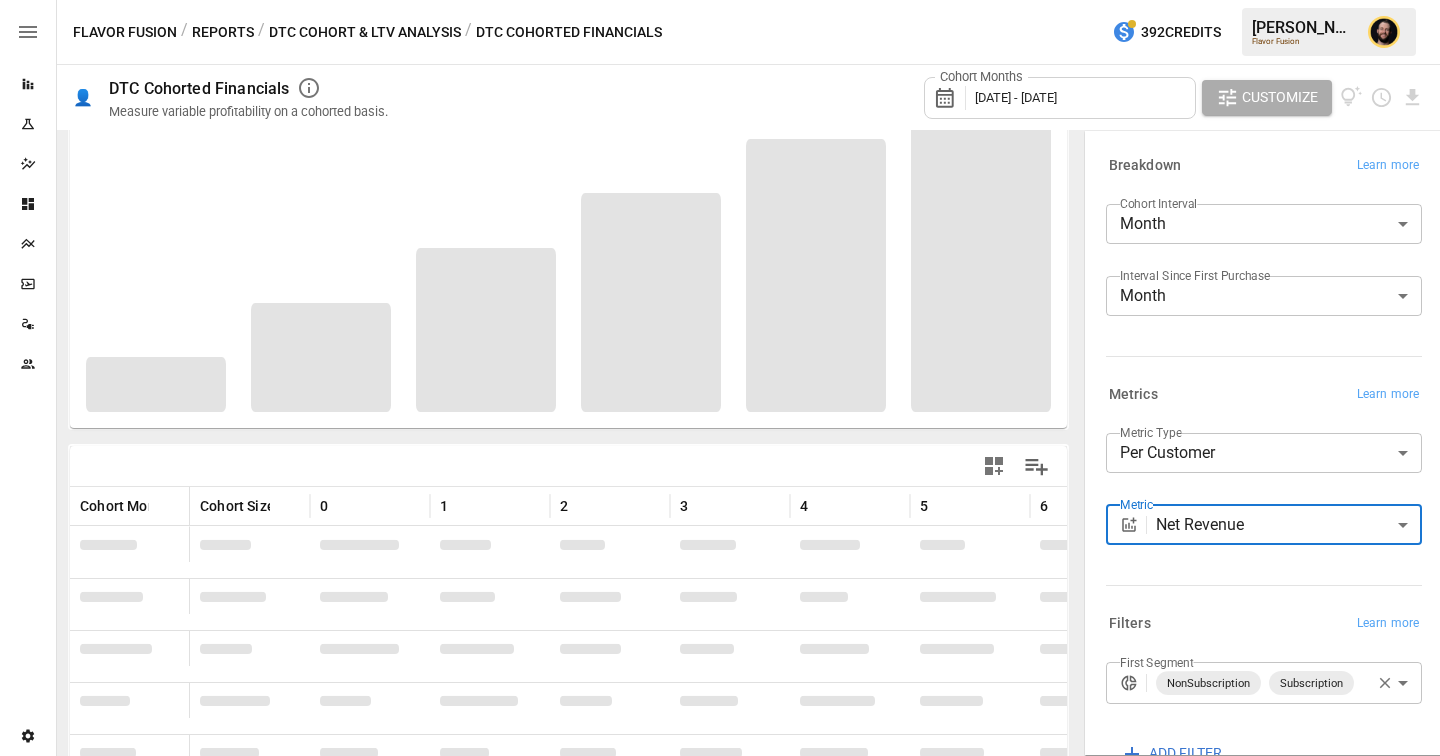 scroll, scrollTop: 229, scrollLeft: 0, axis: vertical 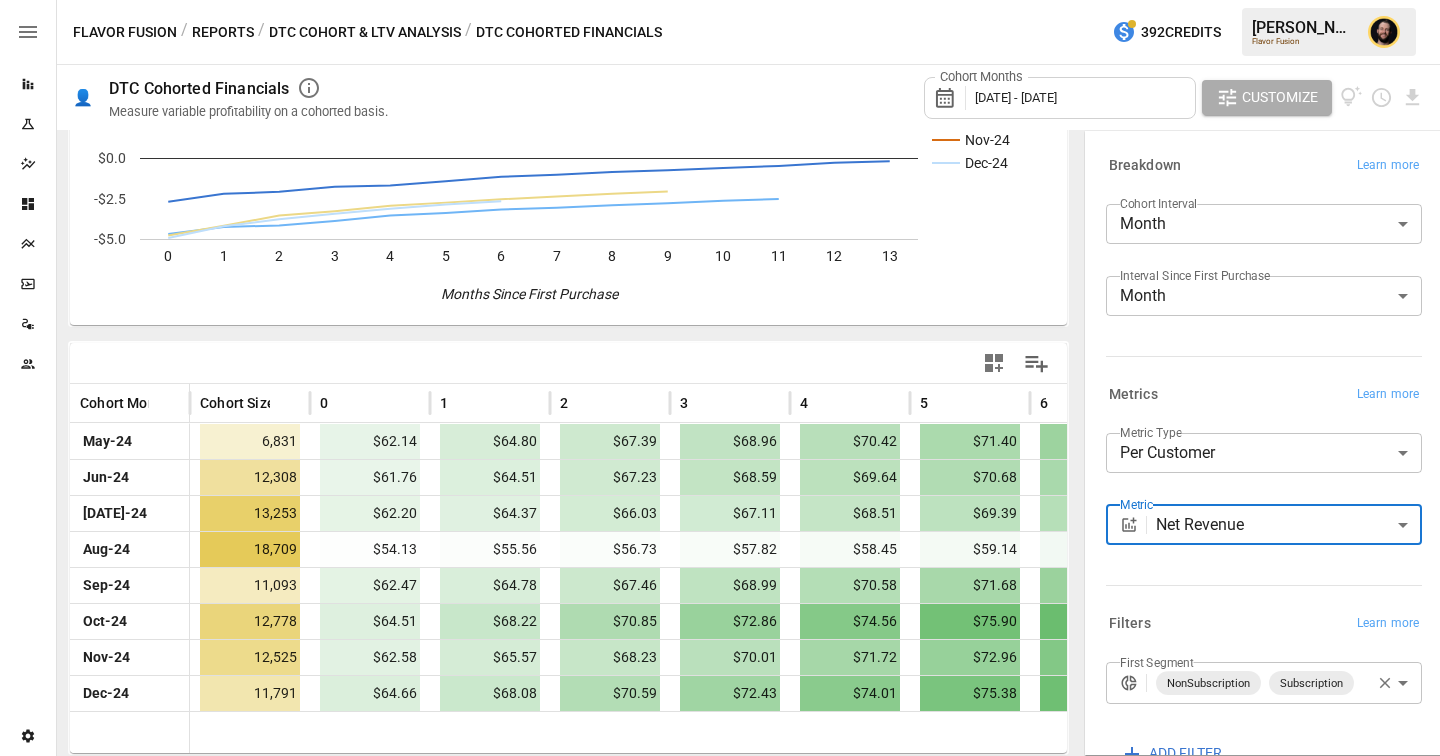 click on "Reports Experiments Dazzler Studio Dashboards Plans SmartModel ™ Data Sources Team Settings Flavor Fusion / Reports / DTC Cohort & LTV Analysis / DTC Cohorted Financials 392  Credits Ciaran N. Flavor Fusion 👤 DTC Cohorted Financials Measure variable profitability on a cohorted basis. Cohort Months May 2024 - December 2024 Customize May-24 Jun-24 Jul-24 Aug-24 Sep-24 Oct-24 Nov-24 Dec-24 0 1 2 3 4 5 6 7 8 9 10 11 12 13 -$5.0 -$2.5 $0.0 $2.5 $5.0 $7.5 $10.0 Months Since First Purchase Dec-24 Cohort Month  Cohort Size   0   1   2   3   4   5   6   7   8 May-24 6,831 $62.14 $64.80 $67.39 $68.96 $70.42 $71.40 $72.57 $73.26 $74.09 Jun-24 12,308 $61.76 $64.51 $67.23 $68.59 $69.64 $70.68 $71.60 $72.34 $73.00 Jul-24 13,253 $62.20 $64.37 $66.03 $67.11 $68.51 $69.39 $70.42 $71.08 $71.92 Aug-24 18,709 $54.13 $55.56 $56.73 $57.82 $58.45 $59.14 $59.62 $60.20 $60.69 Sep-24 11,093 $62.47 $64.78 $67.46 $68.99 $70.58 $71.68 $72.77 $73.67 $74.58 Oct-24 12,778 $64.51 $68.22 $70.85 $72.86 $74.56 $75.90 $77.23 $78.55 $79.58" at bounding box center [720, 0] 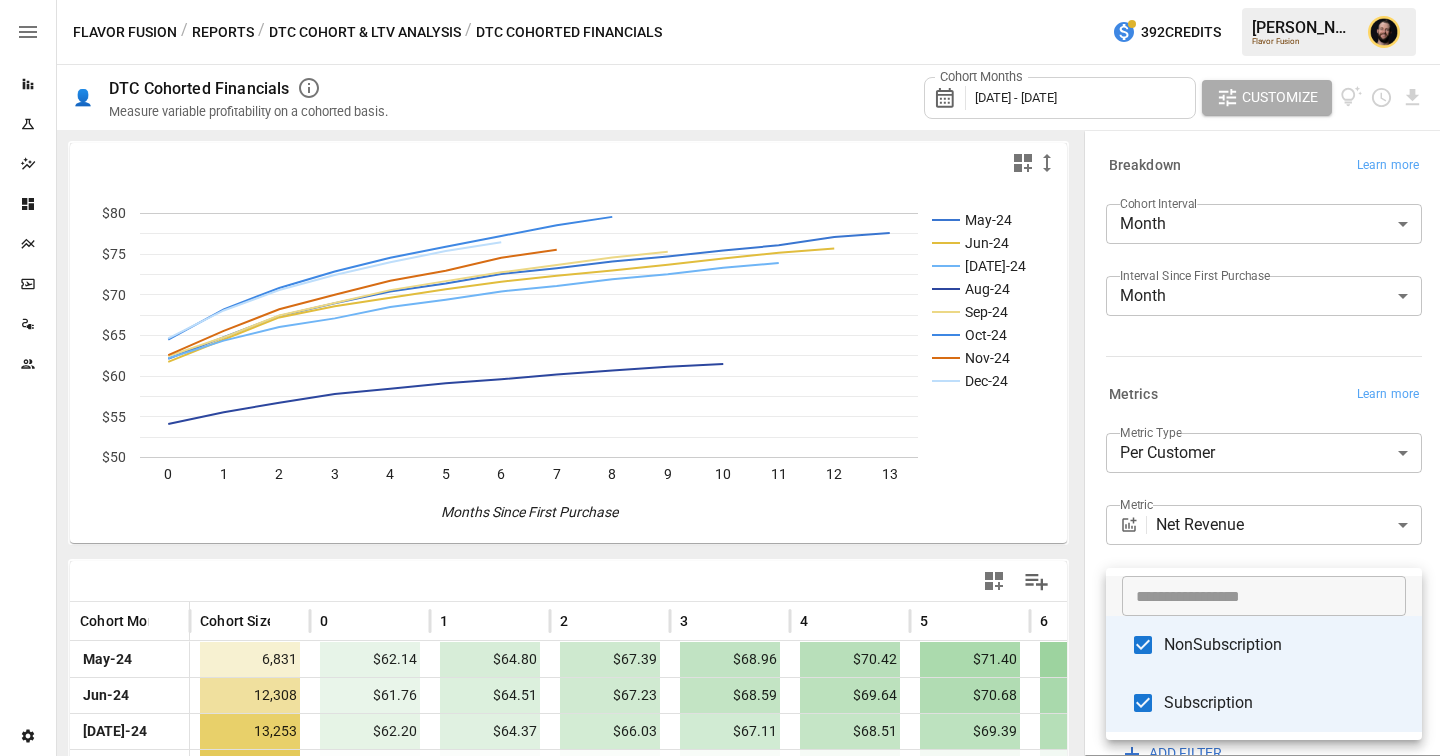 click at bounding box center (720, 378) 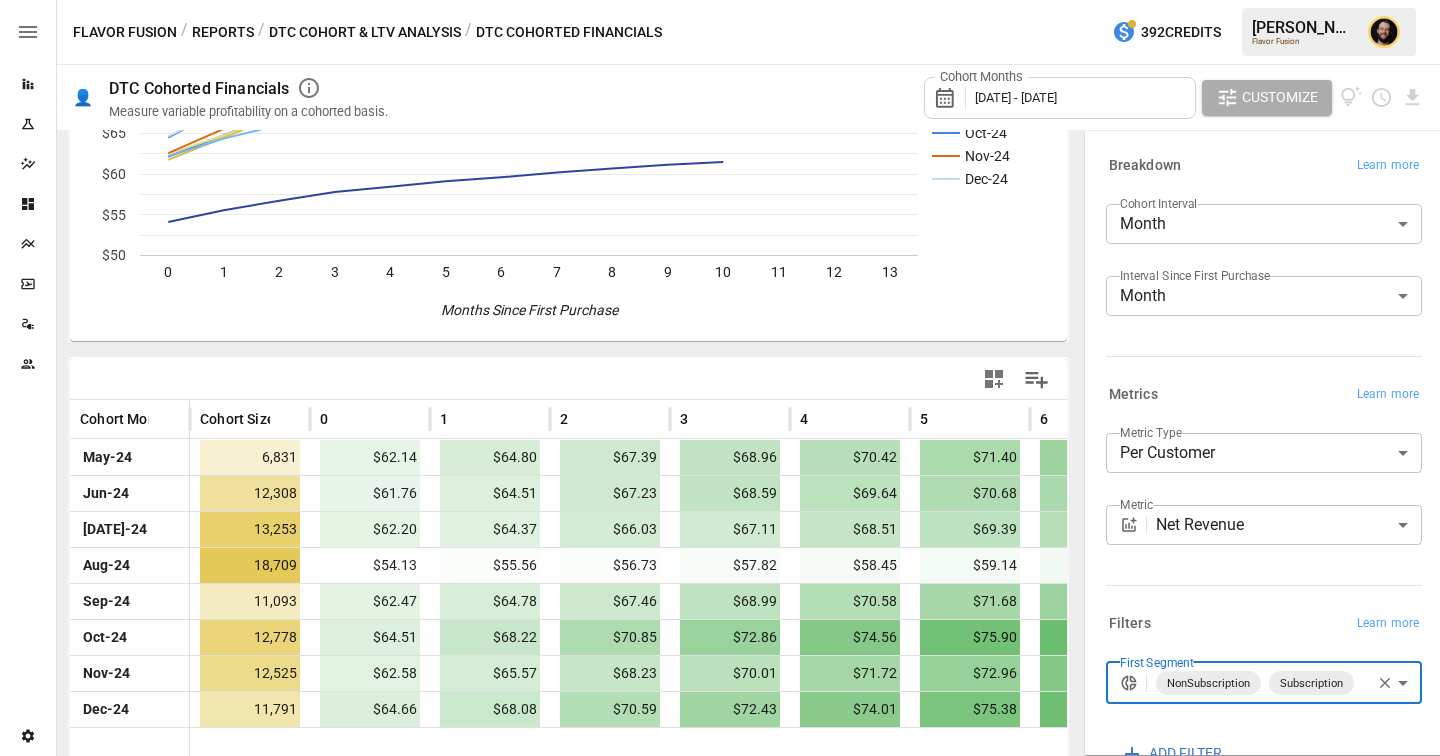 scroll, scrollTop: 204, scrollLeft: 0, axis: vertical 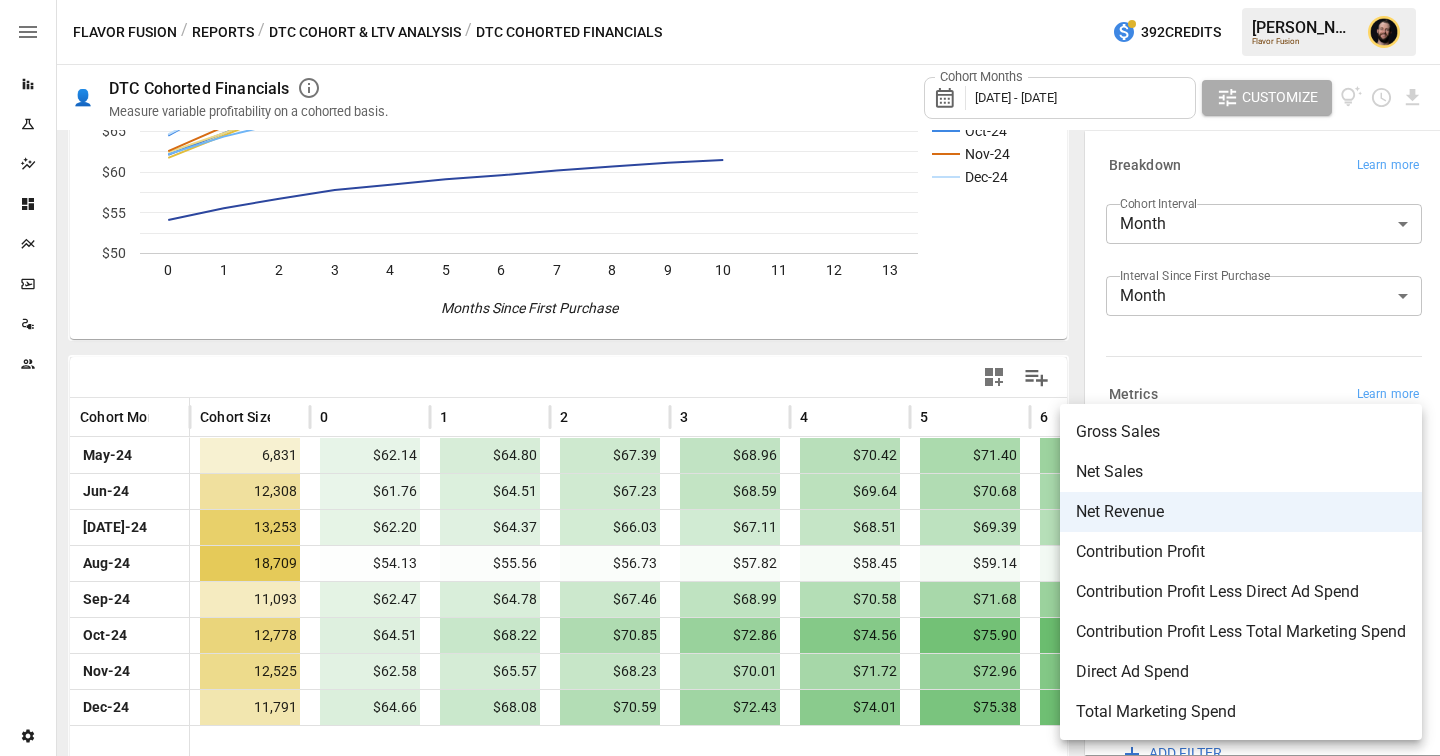click on "Reports Experiments Dazzler Studio Dashboards Plans SmartModel ™ Data Sources Team Settings Flavor Fusion / Reports / DTC Cohort & LTV Analysis / DTC Cohorted Financials 392  Credits Ciaran N. Flavor Fusion 👤 DTC Cohorted Financials Measure variable profitability on a cohorted basis. Cohort Months May 2024 - December 2024 Customize May-24 Jun-24 Jul-24 Aug-24 Sep-24 Oct-24 Nov-24 Dec-24 0 1 2 3 4 5 6 7 8 9 10 11 12 13 $50 $55 $60 $65 $70 $75 $80 Months Since First Purchase $80 Cohort Month  Cohort Size   0   1   2   3   4   5   6   7   8 May-24 6,831 $62.14 $64.80 $67.39 $68.96 $70.42 $71.40 $72.57 $73.26 $74.09 Jun-24 12,308 $61.76 $64.51 $67.23 $68.59 $69.64 $70.68 $71.60 $72.34 $73.00 Jul-24 13,253 $62.20 $64.37 $66.03 $67.11 $68.51 $69.39 $70.42 $71.08 $71.92 Aug-24 18,709 $54.13 $55.56 $56.73 $57.82 $58.45 $59.14 $59.62 $60.20 $60.69 Sep-24 11,093 $62.47 $64.78 $67.46 $68.99 $70.58 $71.68 $72.77 $73.67 $74.58 Oct-24 12,778 $64.51 $68.22 $70.85 $72.86 $74.56 $75.90 $77.23 $78.55 $79.58 Nov-24 12,525" at bounding box center [720, 0] 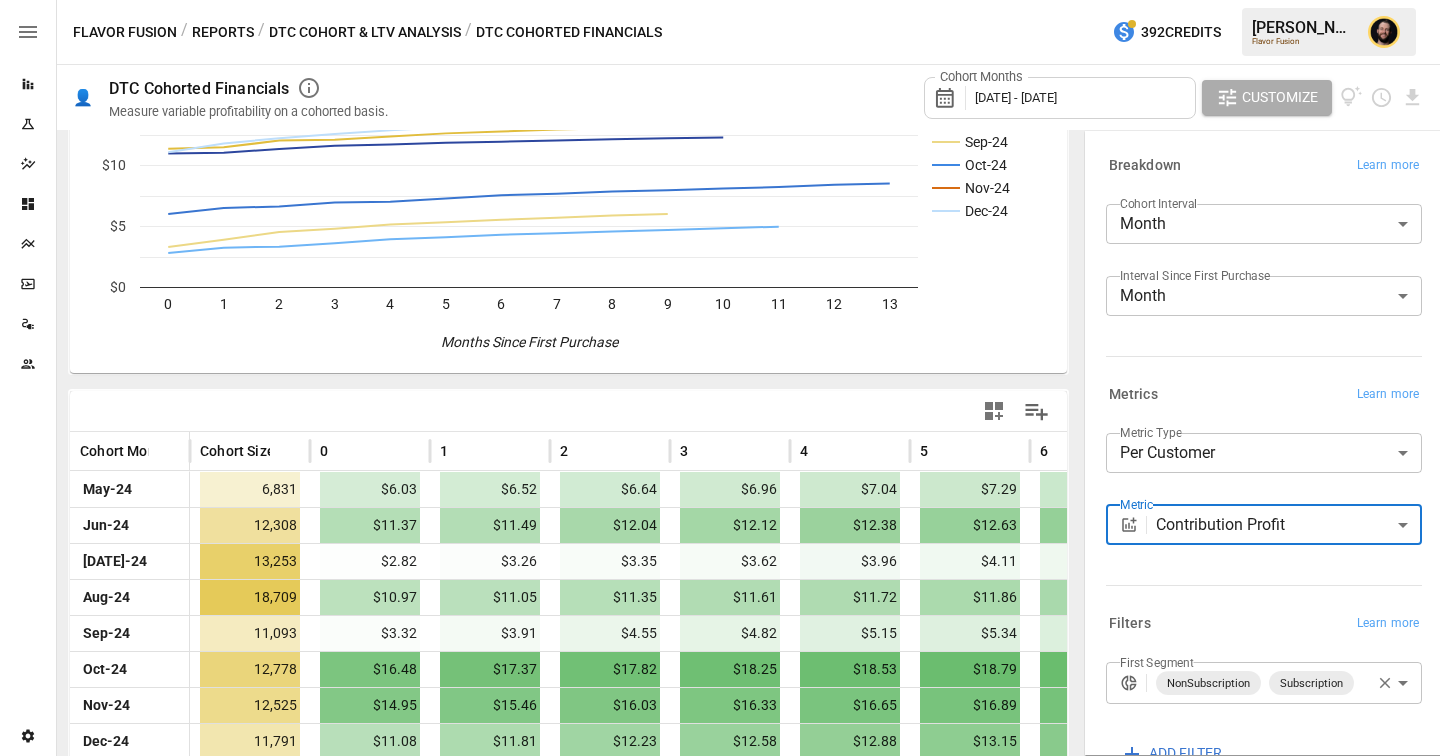 scroll, scrollTop: 218, scrollLeft: 0, axis: vertical 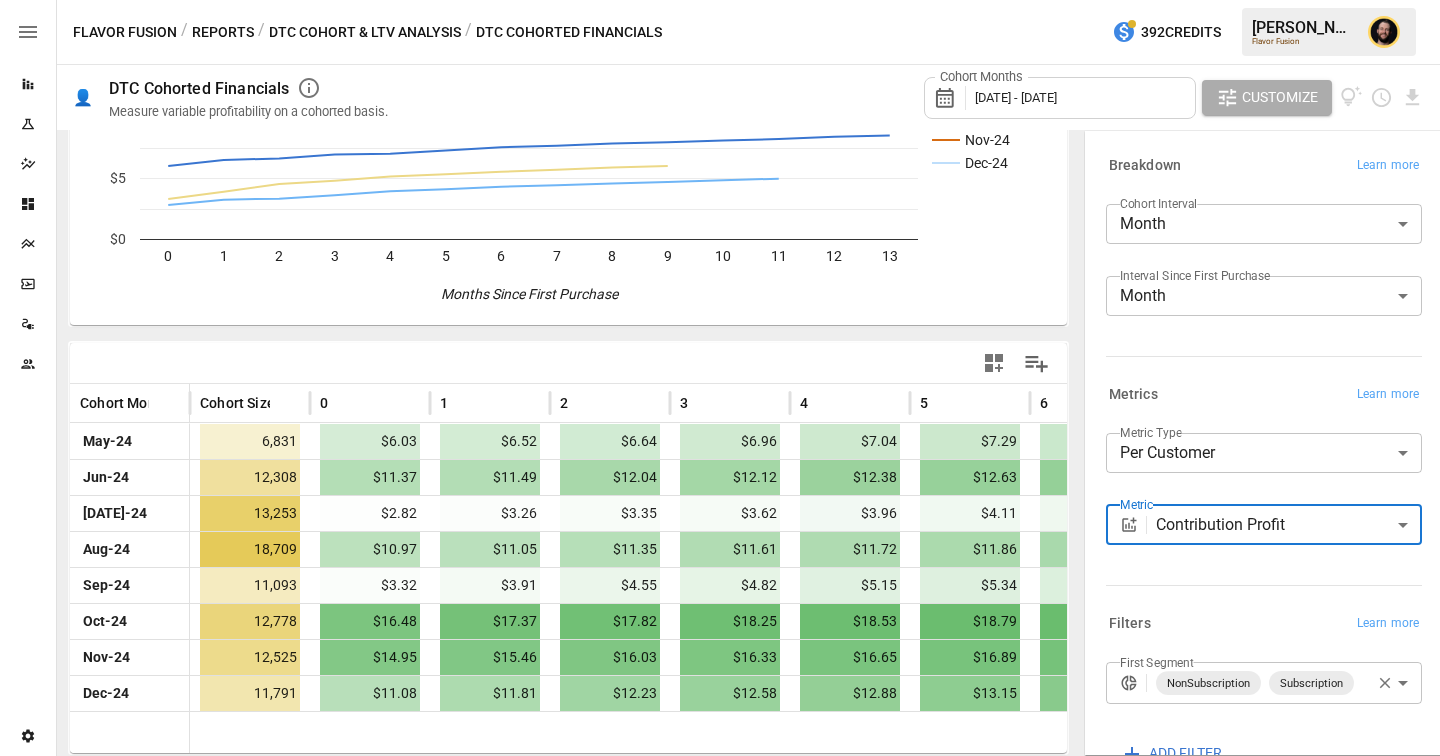 click on "Reports Experiments Dazzler Studio Dashboards Plans SmartModel ™ Data Sources Team Settings Flavor Fusion / Reports / DTC Cohort & LTV Analysis / DTC Cohorted Financials 392  Credits Ciaran N. Flavor Fusion 👤 DTC Cohorted Financials Measure variable profitability on a cohorted basis. Cohort Months May 2024 - December 2024 Customize May-24 Jun-24 Jul-24 Aug-24 Sep-24 Oct-24 Nov-24 Dec-24 0 1 2 3 4 5 6 7 8 9 10 11 12 13 $0 $5 $10 $15 $20 Months Since First Purchase $20 Cohort Month  Cohort Size   0   1   2   3   4   5   6   7   8 May-24 6,831 $6.03 $6.52 $6.64 $6.96 $7.04 $7.29 $7.57 $7.69 $7.86 Jun-24 12,308 $11.37 $11.49 $12.04 $12.12 $12.38 $12.63 $12.79 $12.95 $13.06 Jul-24 13,253 $2.82 $3.26 $3.35 $3.62 $3.96 $4.11 $4.33 $4.44 $4.60 Aug-24 18,709 $10.97 $11.05 $11.35 $11.61 $11.72 $11.86 $11.95 $12.05 $12.15 Sep-24 11,093 $3.32 $3.91 $4.55 $4.82 $5.15 $5.34 $5.55 $5.72 $5.89 Oct-24 12,778 $16.48 $17.37 $17.82 $18.25 $18.53 $18.79 $19.04 $19.29 $19.49 Nov-24 12,525 $14.95 $15.46 $16.03 $16.33 $16.65" at bounding box center [720, 0] 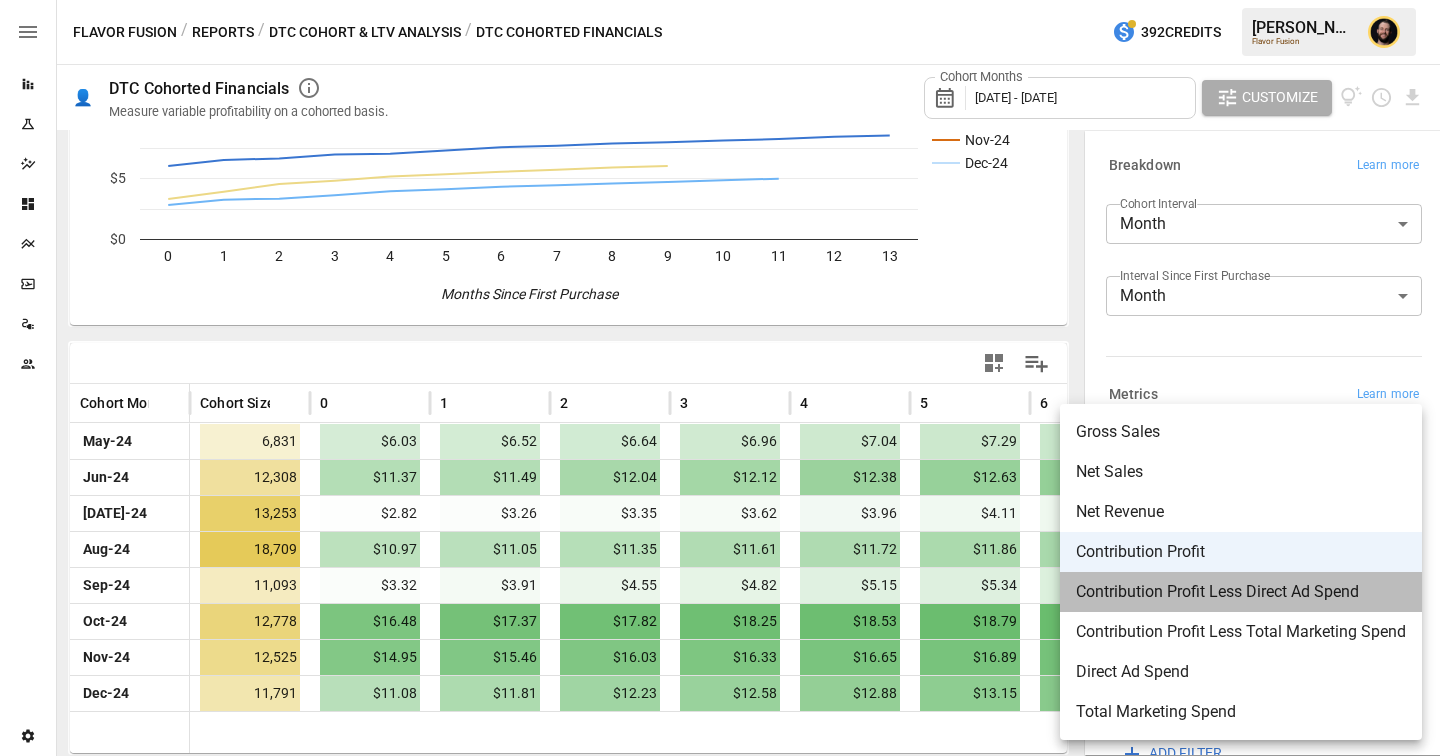 click on "Contribution Profit Less Direct Ad Spend" at bounding box center (1241, 592) 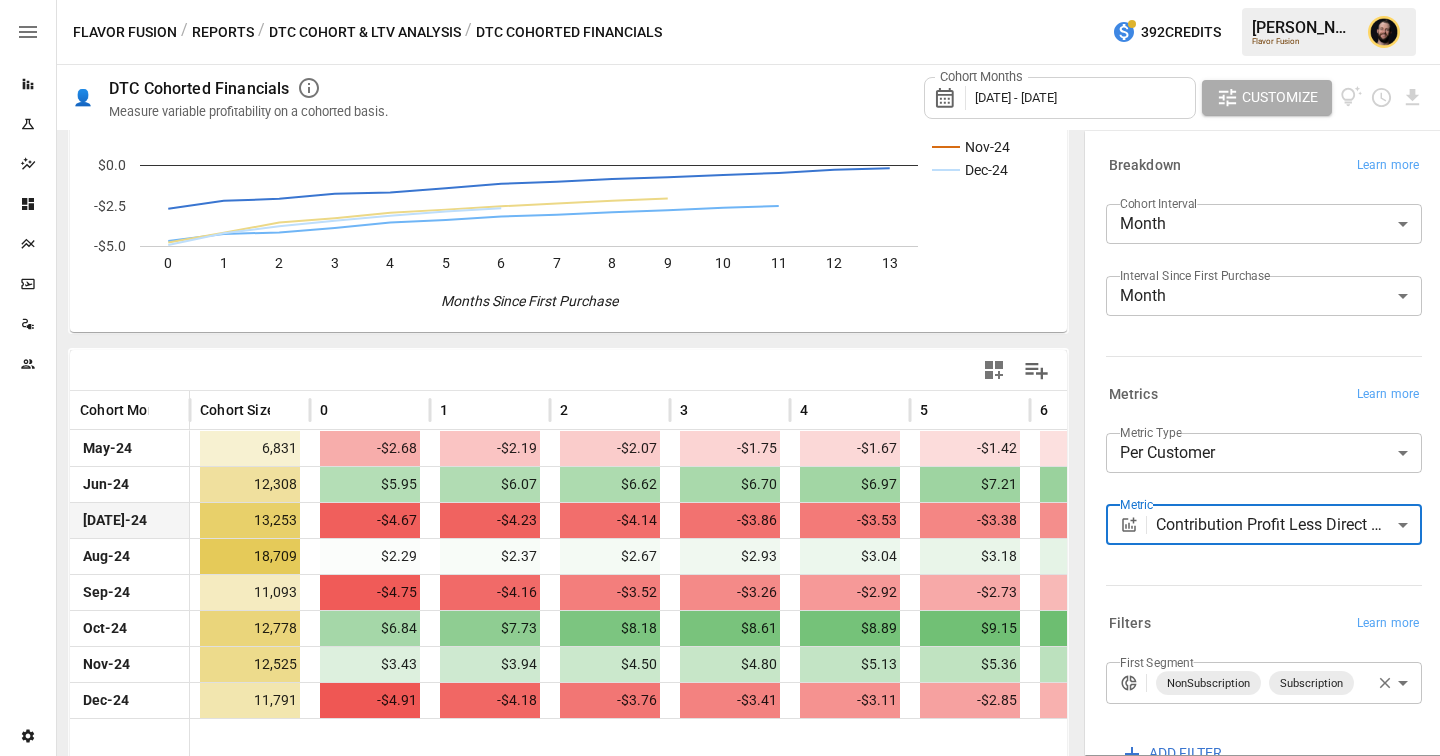scroll, scrollTop: 218, scrollLeft: 0, axis: vertical 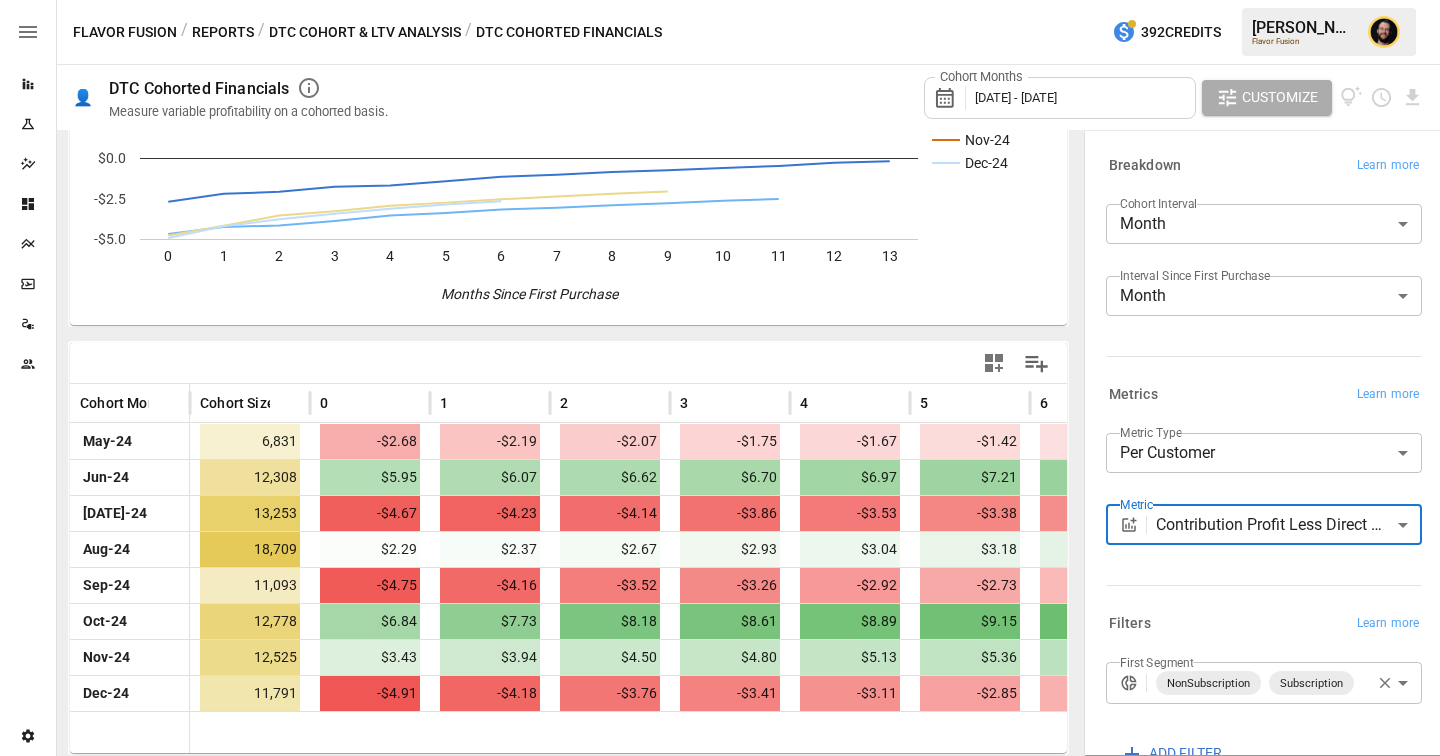 click on "Reports Experiments Dazzler Studio Dashboards Plans SmartModel ™ Data Sources Team Settings Flavor Fusion / Reports / DTC Cohort & LTV Analysis / DTC Cohorted Financials 392  Credits Ciaran N. Flavor Fusion 👤 DTC Cohorted Financials Measure variable profitability on a cohorted basis. Cohort Months May 2024 - December 2024 Customize May-24 Jun-24 Jul-24 Aug-24 Sep-24 Oct-24 Nov-24 Dec-24 0 1 2 3 4 5 6 7 8 9 10 11 12 13 -$5.0 -$2.5 $0.0 $2.5 $5.0 $7.5 $10.0 Months Since First Purchase $20 Cohort Month  Cohort Size   0   1   2   3   4   5   6   7   8 May-24 6,831 -$2.68 -$2.19 -$2.07 -$1.75 -$1.67 -$1.42 -$1.14 -$1.03 -$0.85 Jun-24 12,308 $5.95 $6.07 $6.62 $6.70 $6.97 $7.21 $7.37 $7.53 $7.64 Jul-24 13,253 -$4.67 -$4.23 -$4.14 -$3.86 -$3.53 -$3.38 -$3.16 -$3.05 -$2.89 Aug-24 18,709 $2.29 $2.37 $2.67 $2.93 $3.04 $3.18 $3.27 $3.37 $3.47 Sep-24 11,093 -$4.75 -$4.16 -$3.52 -$3.26 -$2.92 -$2.73 -$2.53 -$2.36 -$2.18 Oct-24 12,778 $6.84 $7.73 $8.18 $8.61 $8.89 $9.15 $9.40 $9.65 $9.85 Nov-24 12,525 $3.43 $3.94 $4.50" at bounding box center [720, 0] 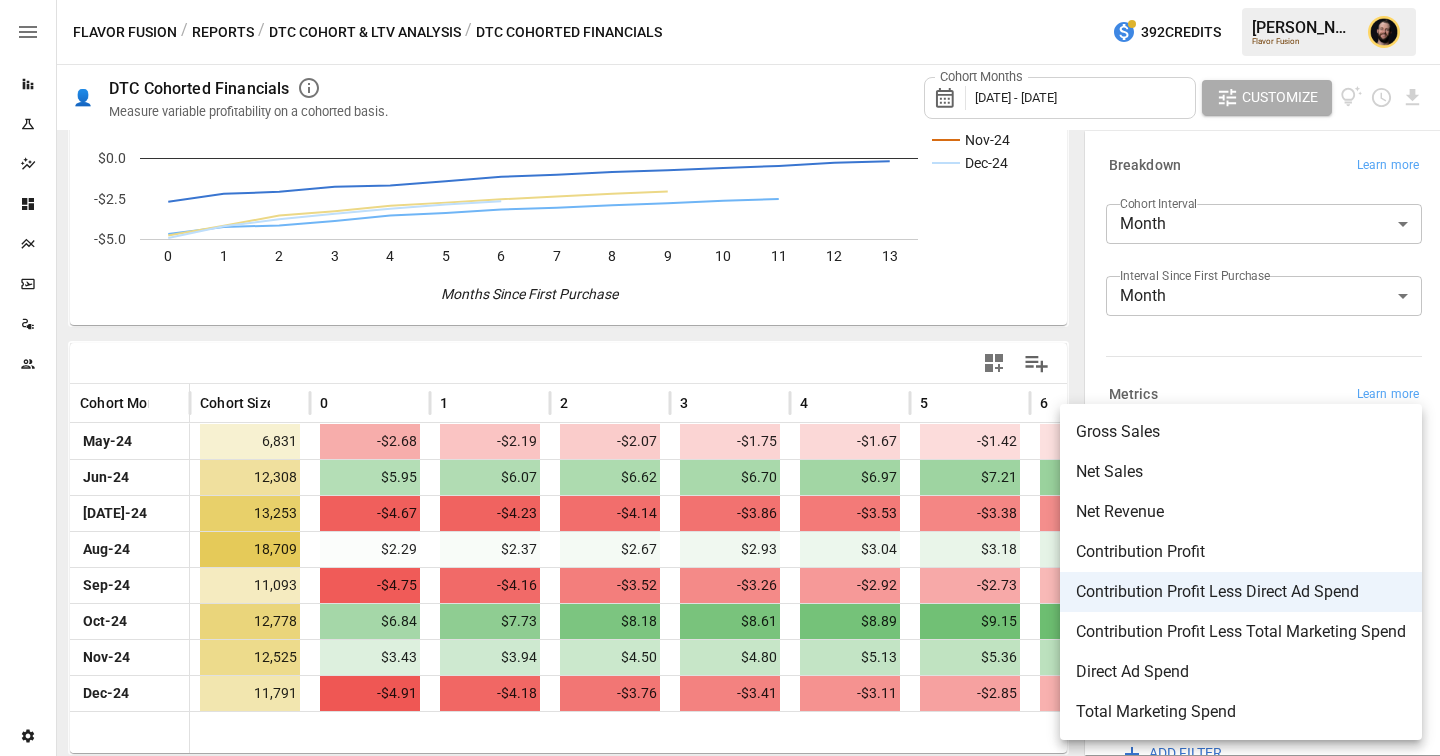click at bounding box center [720, 378] 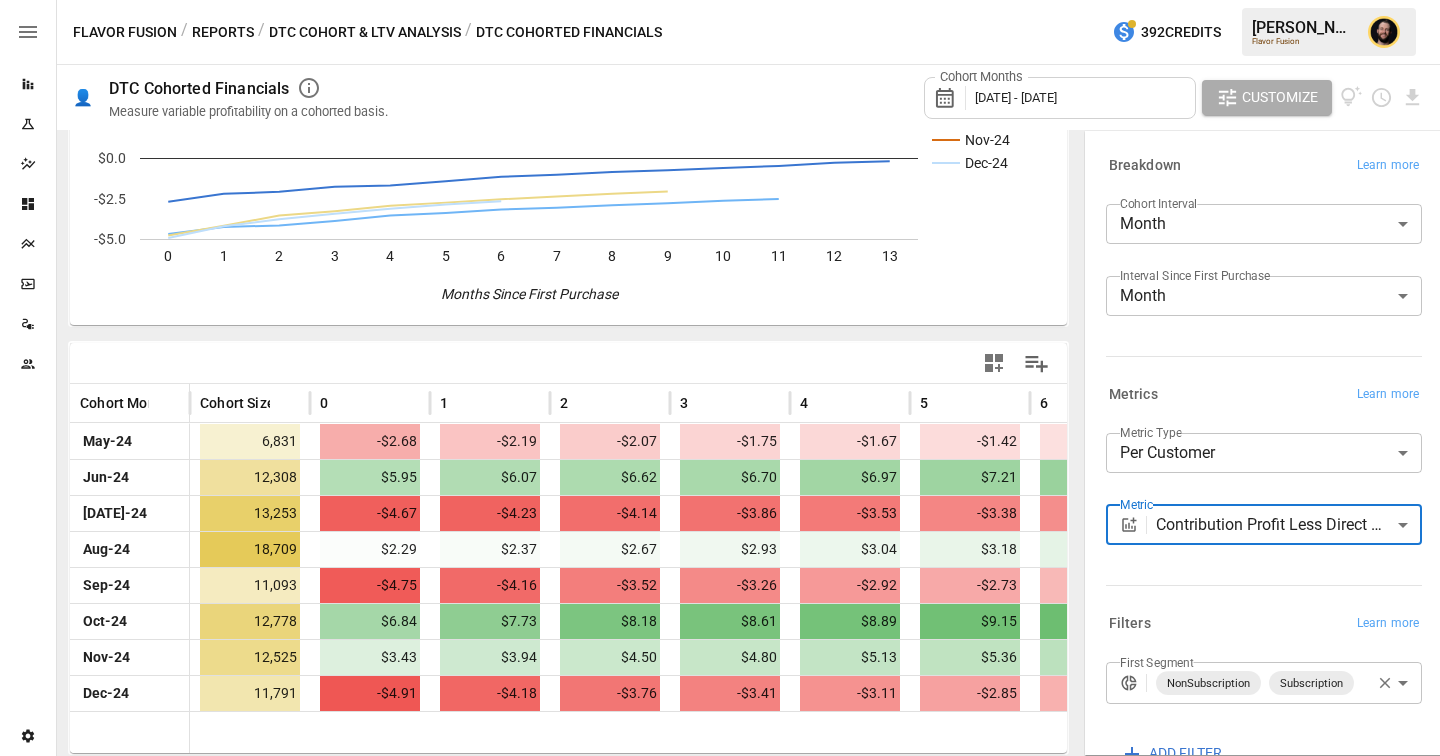 click on "Reports" at bounding box center [223, 32] 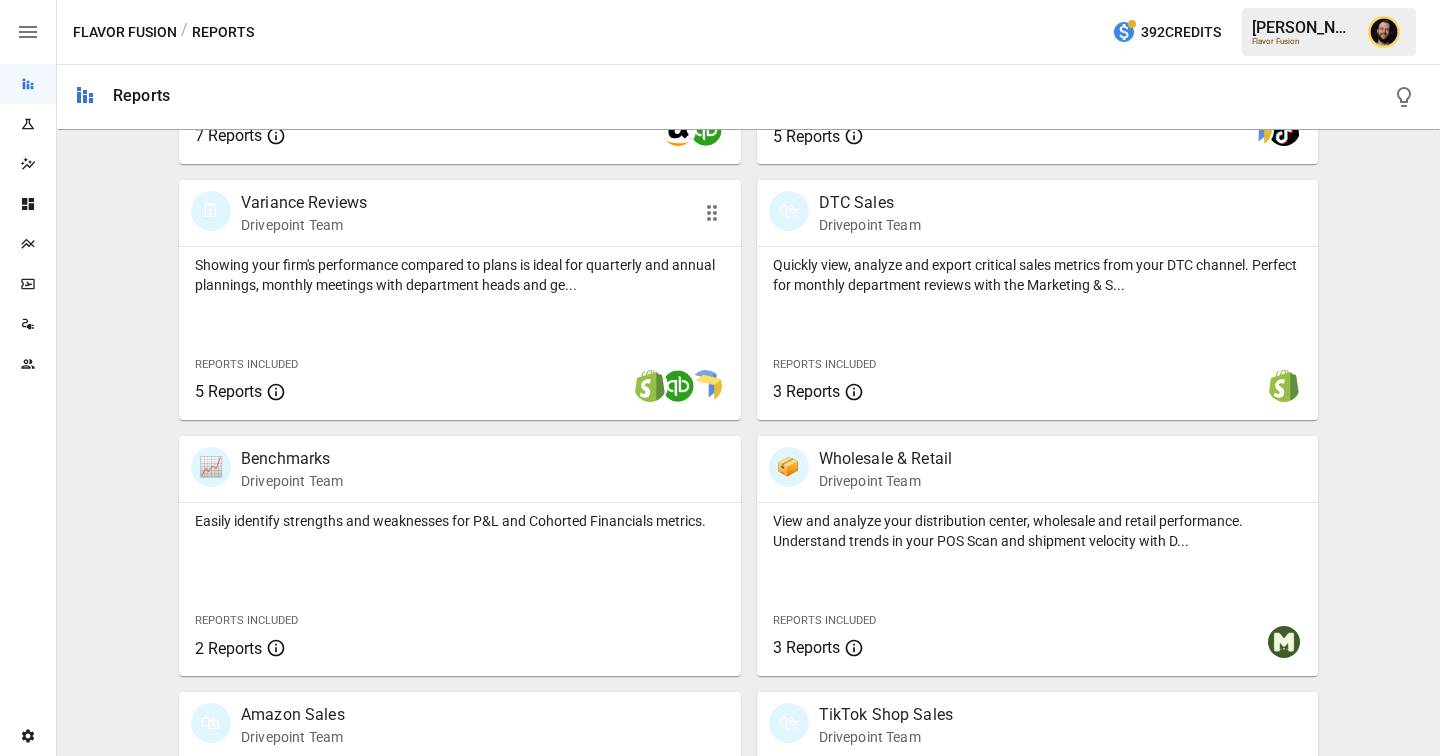 scroll, scrollTop: 1128, scrollLeft: 0, axis: vertical 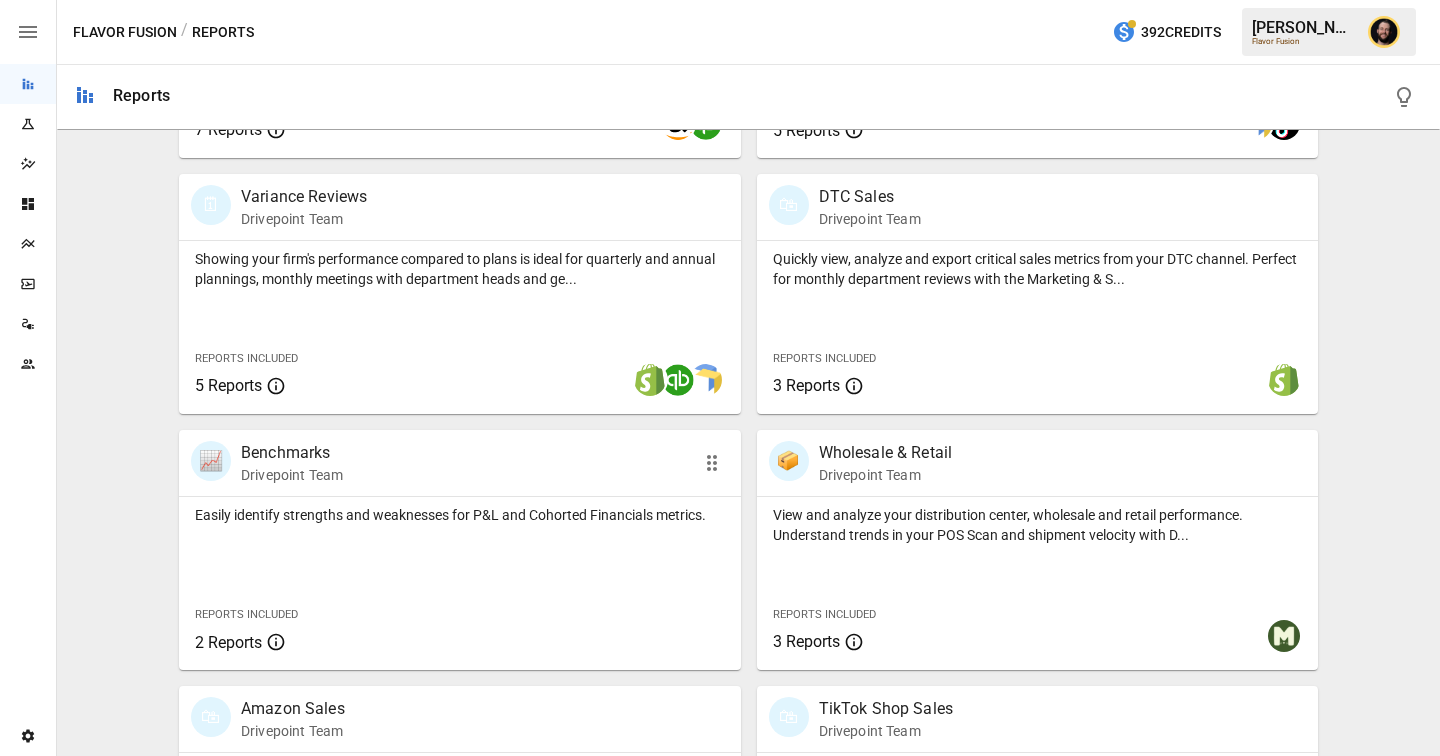 click on "Easily identify strengths and weaknesses for P&L and Cohorted Financials metrics.  Reports Included 2 Reports" at bounding box center [460, 583] 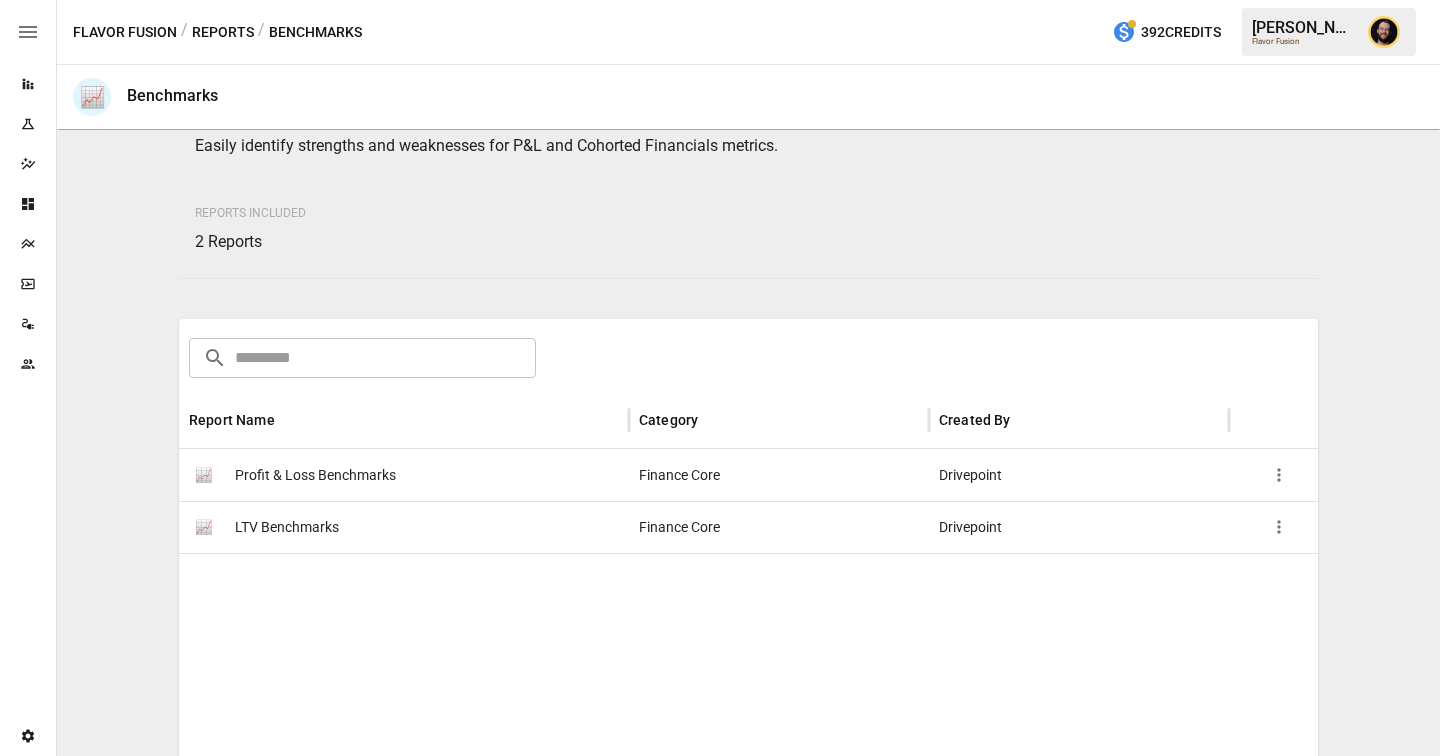 scroll, scrollTop: 115, scrollLeft: 0, axis: vertical 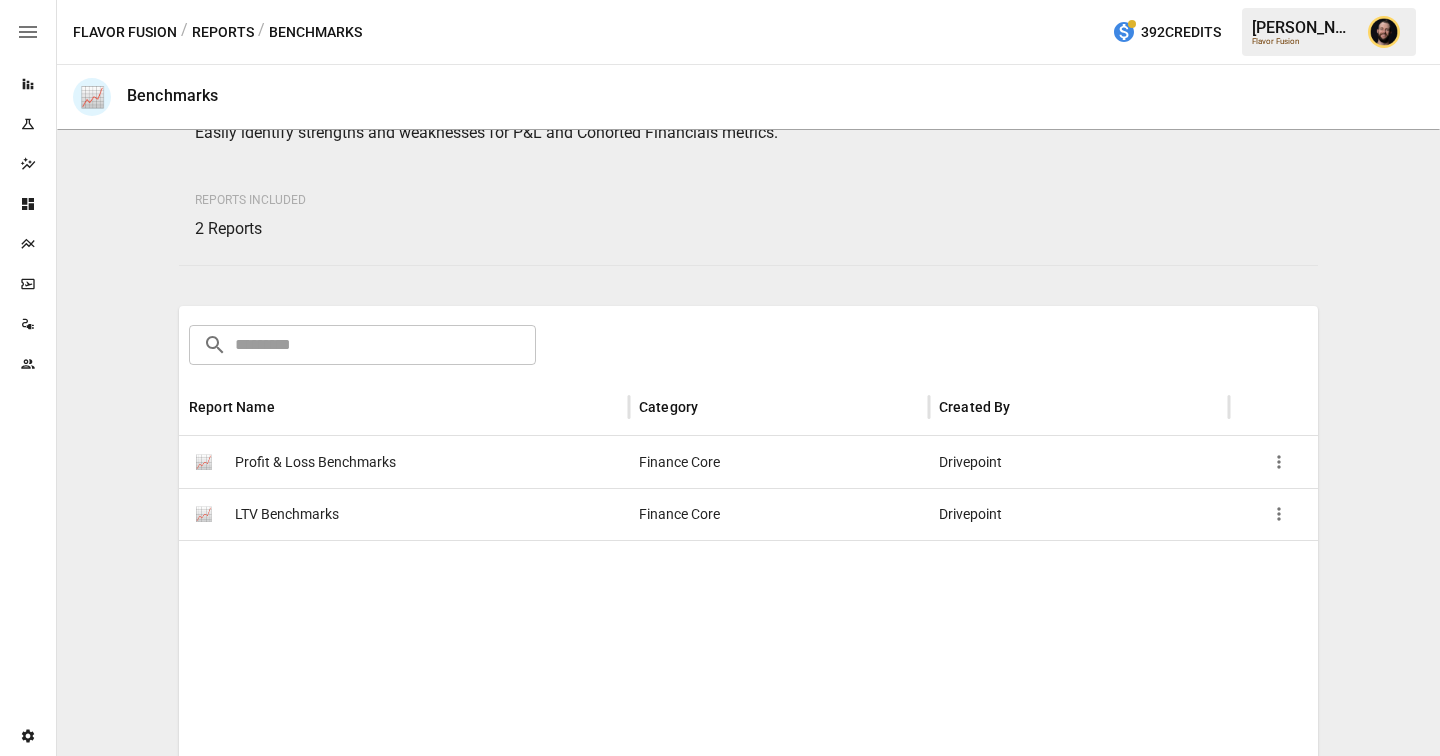 click on "LTV Benchmarks" at bounding box center (287, 514) 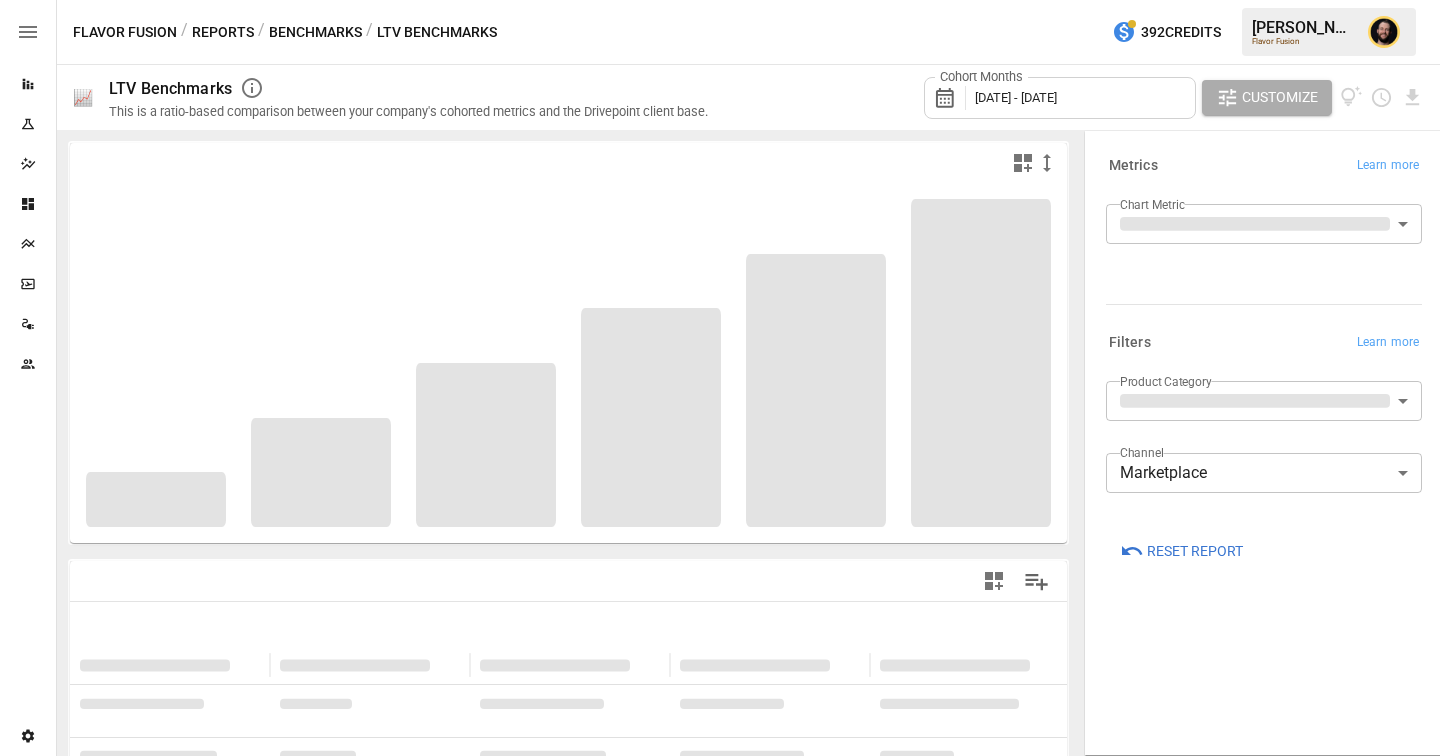 click on "**********" at bounding box center (720, 0) 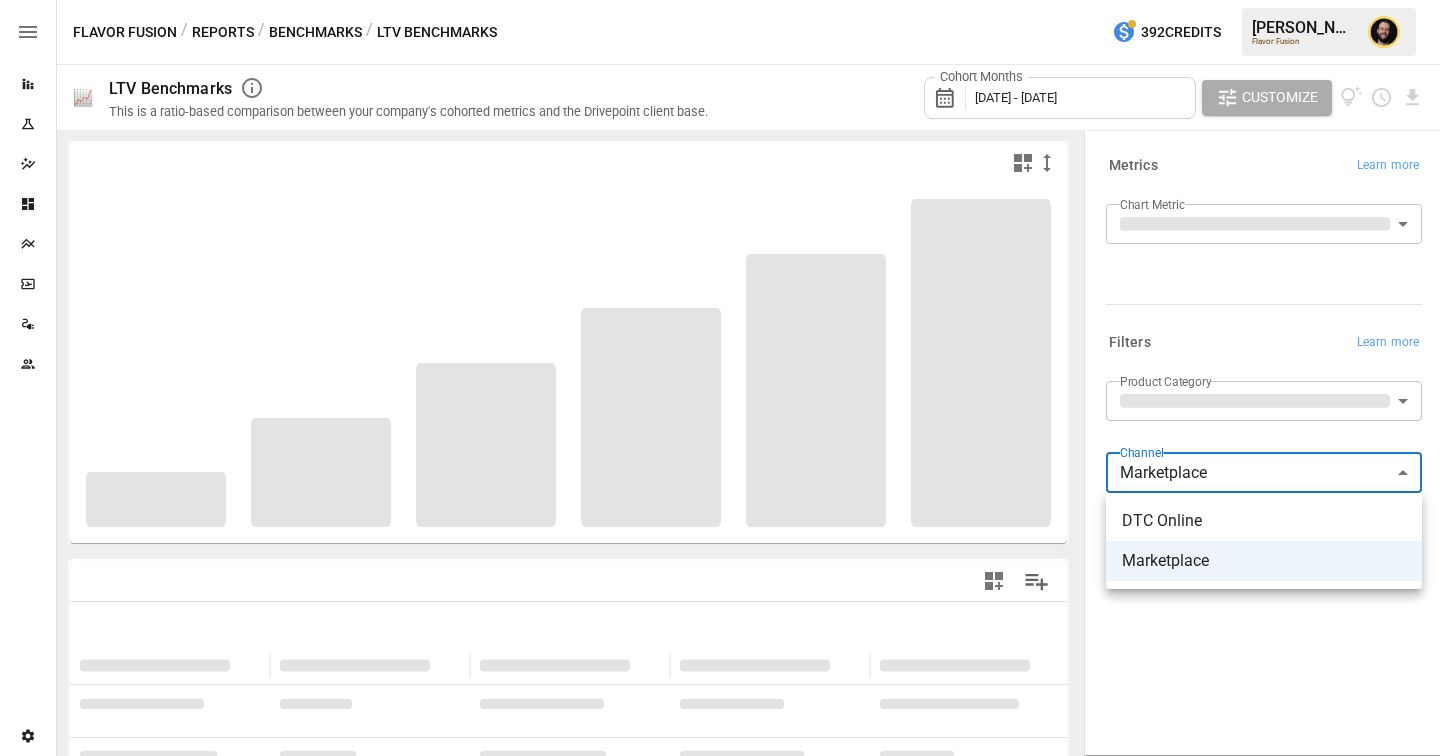 click on "DTC Online" at bounding box center (1264, 521) 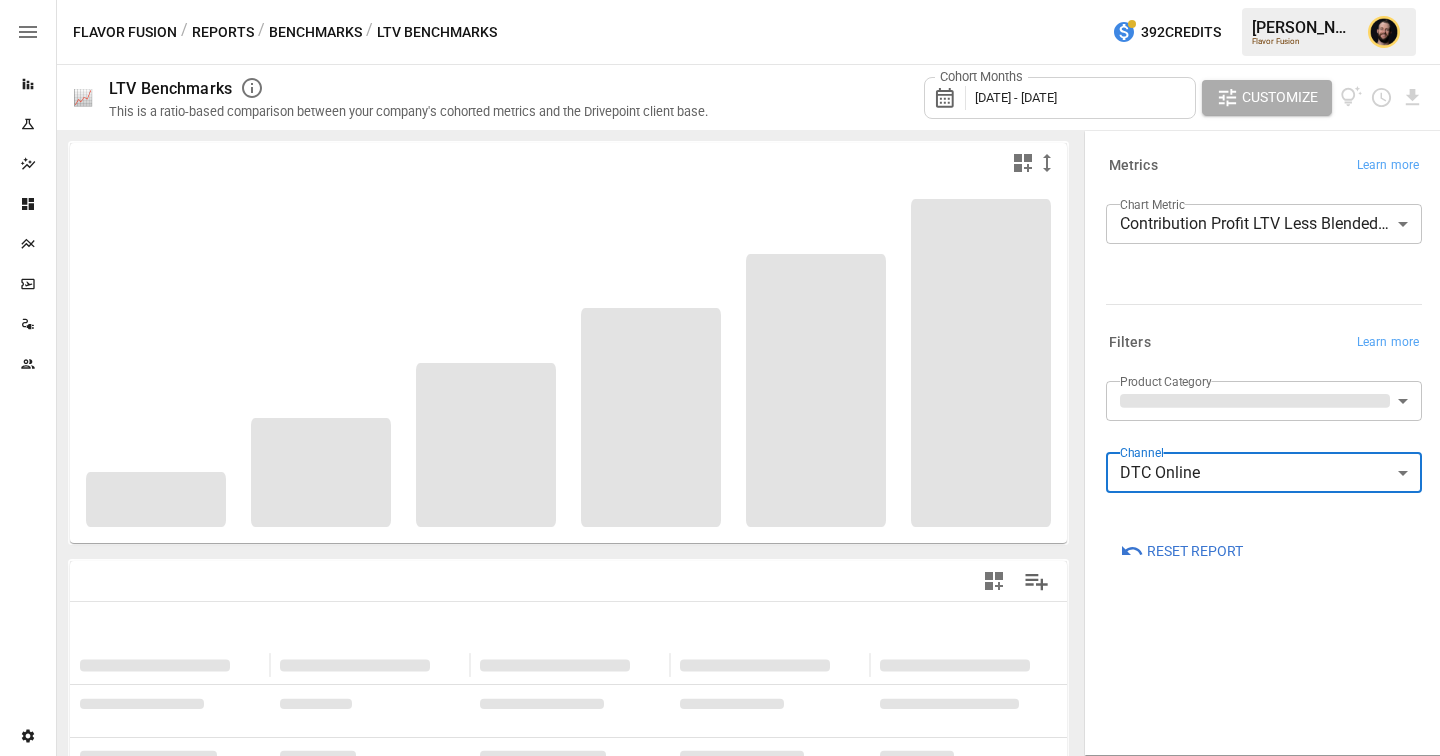 click on "**********" at bounding box center [720, 0] 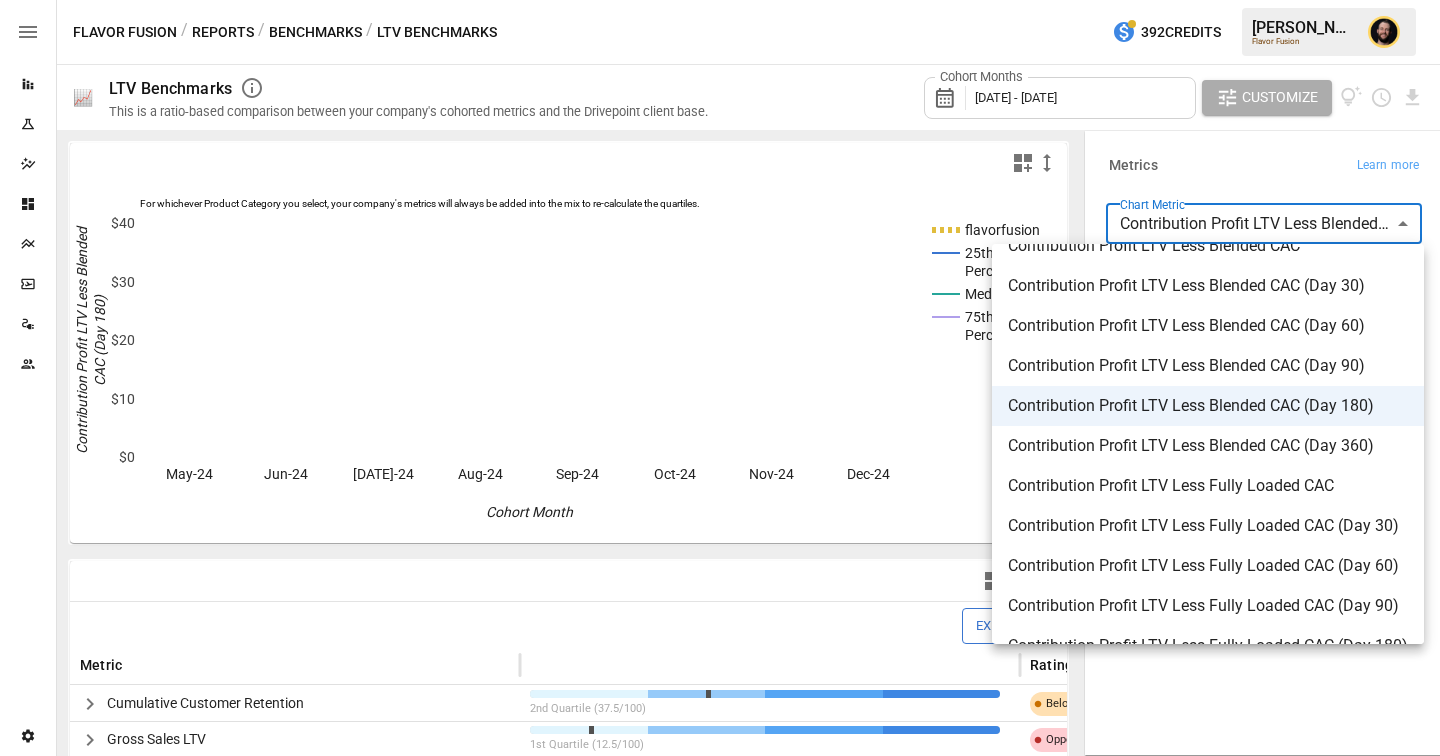 scroll, scrollTop: 878, scrollLeft: 0, axis: vertical 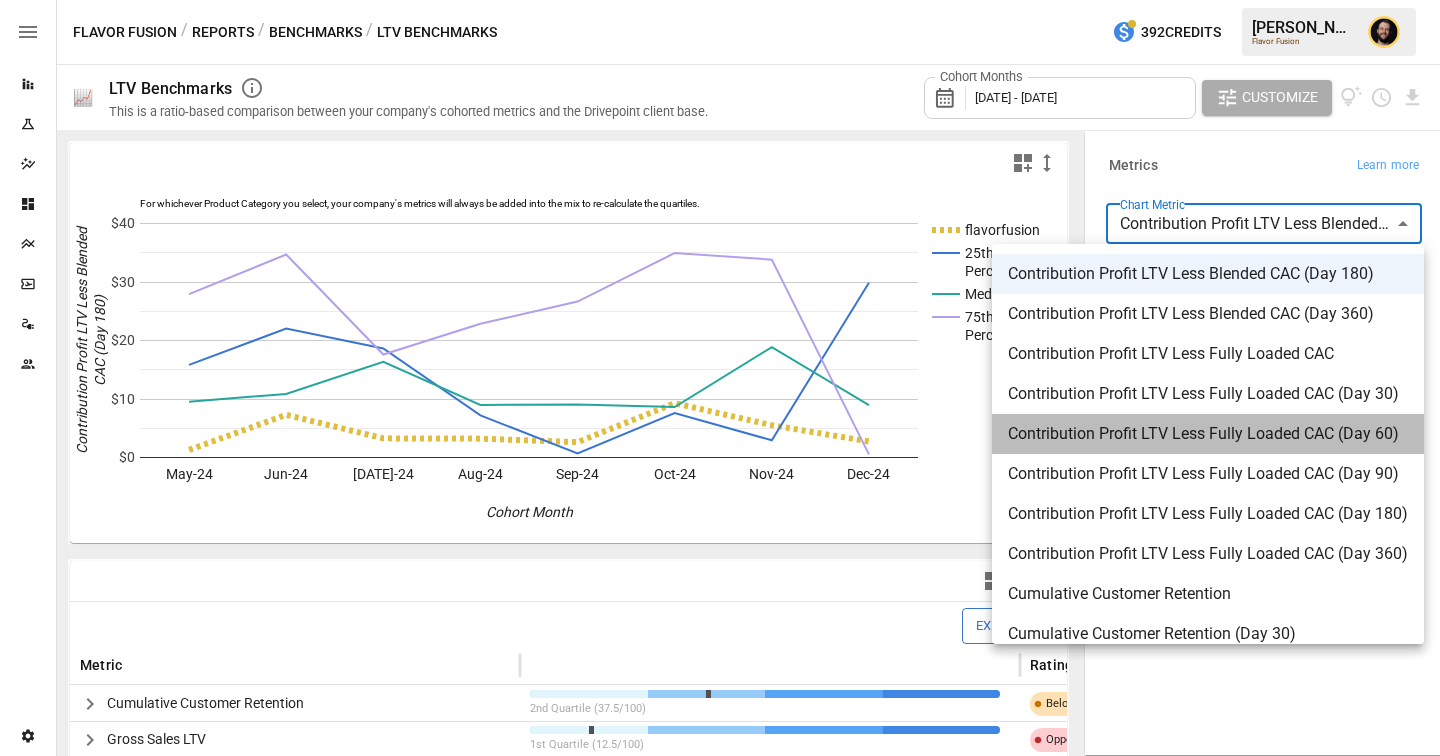 click on "Contribution Profit LTV Less Fully Loaded CAC (Day 60)" at bounding box center (1208, 434) 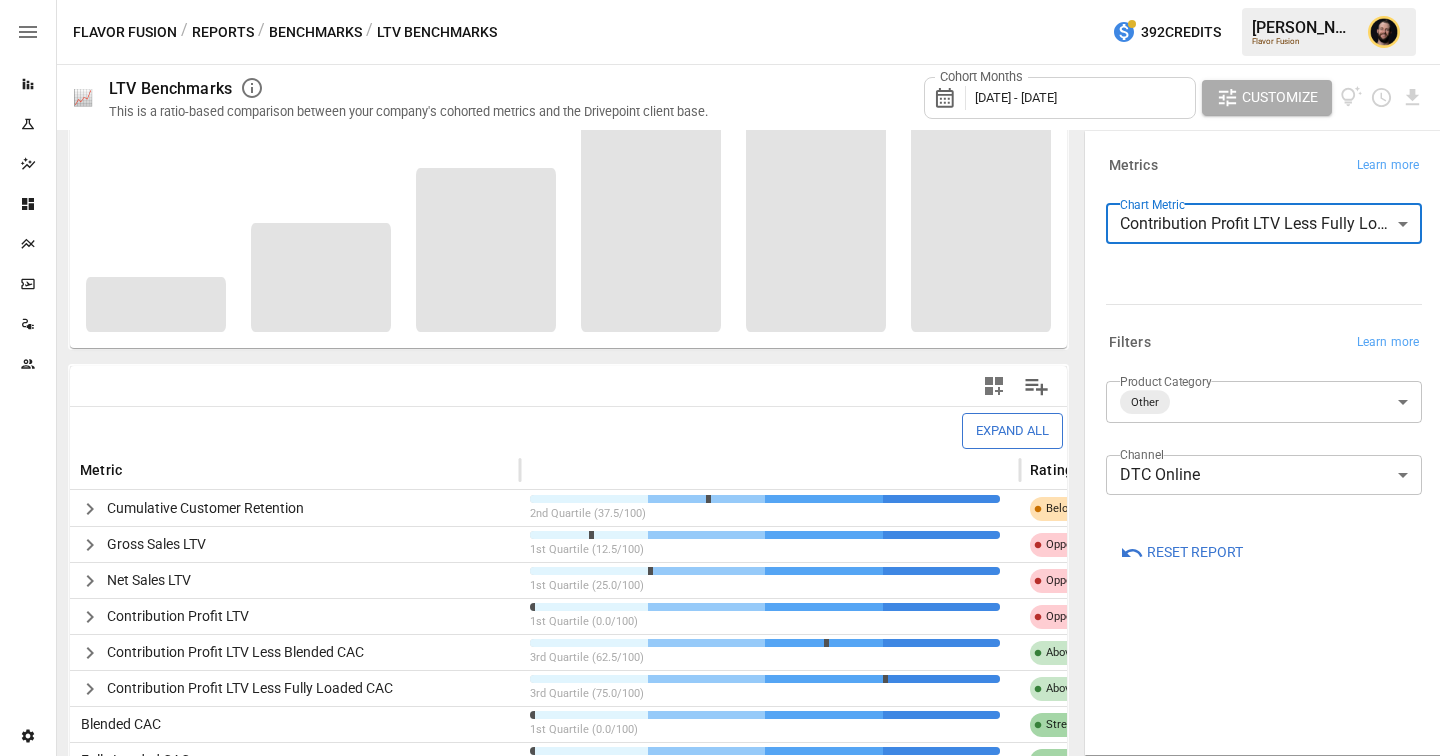 scroll, scrollTop: 196, scrollLeft: 0, axis: vertical 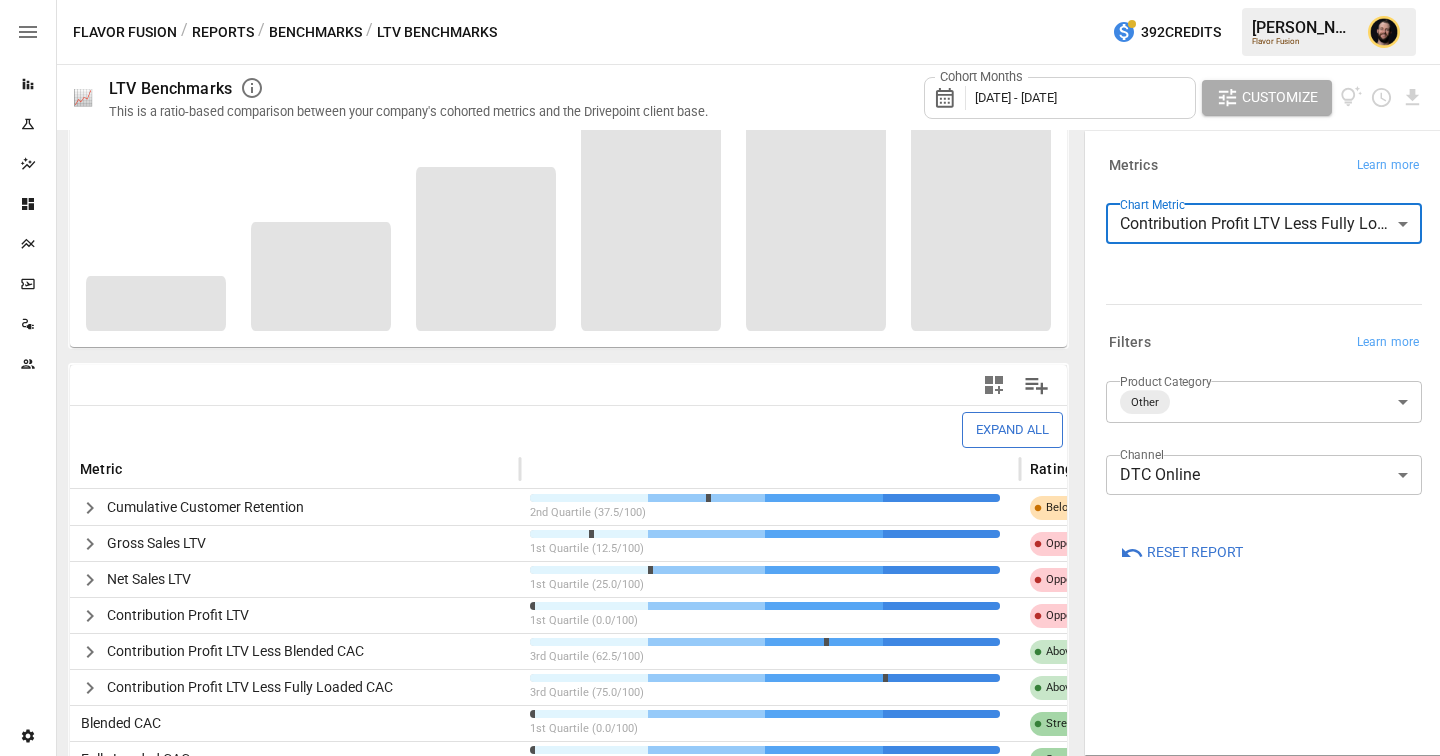 click on "Reports Experiments Dazzler Studio Dashboards Plans SmartModel ™ Data Sources Team Settings Flavor Fusion / Reports / Benchmarks / LTV Benchmarks 392  Credits Ciaran N. Flavor Fusion 📈 LTV Benchmarks This is a ratio-based comparison between your company's cohorted metrics and the Drivepoint client base. Cohort Months May 2024 - May 2025 Customize For whichever Product Category you select, your company's metrics will always be added into the mix to re-calculate the quartiles. flavorfusion 25th Percentile Median 75th Percentile May-24 Jun-24 Jul-24 Aug-24 Sep-24 Oct-24 Nov-24 Dec-24 $0 $10 $20 $30 $40 Cohort Month Contribution Profit LTV Less Blended CAC (Day 180) $40 Expand All Metric   Rating Cumulative Customer Retention 2nd Quartile (37.5/100) Below Benchmark Gross Sales LTV 1st Quartile (12.5/100) Opportunity Net Sales LTV 1st Quartile (25.0/100) Opportunity Contribution Profit LTV 1st Quartile (0.0/100) Opportunity Contribution Profit LTV Less Blended CAC 3rd Quartile (62.5/100) Above Benchmark ​" at bounding box center [720, 0] 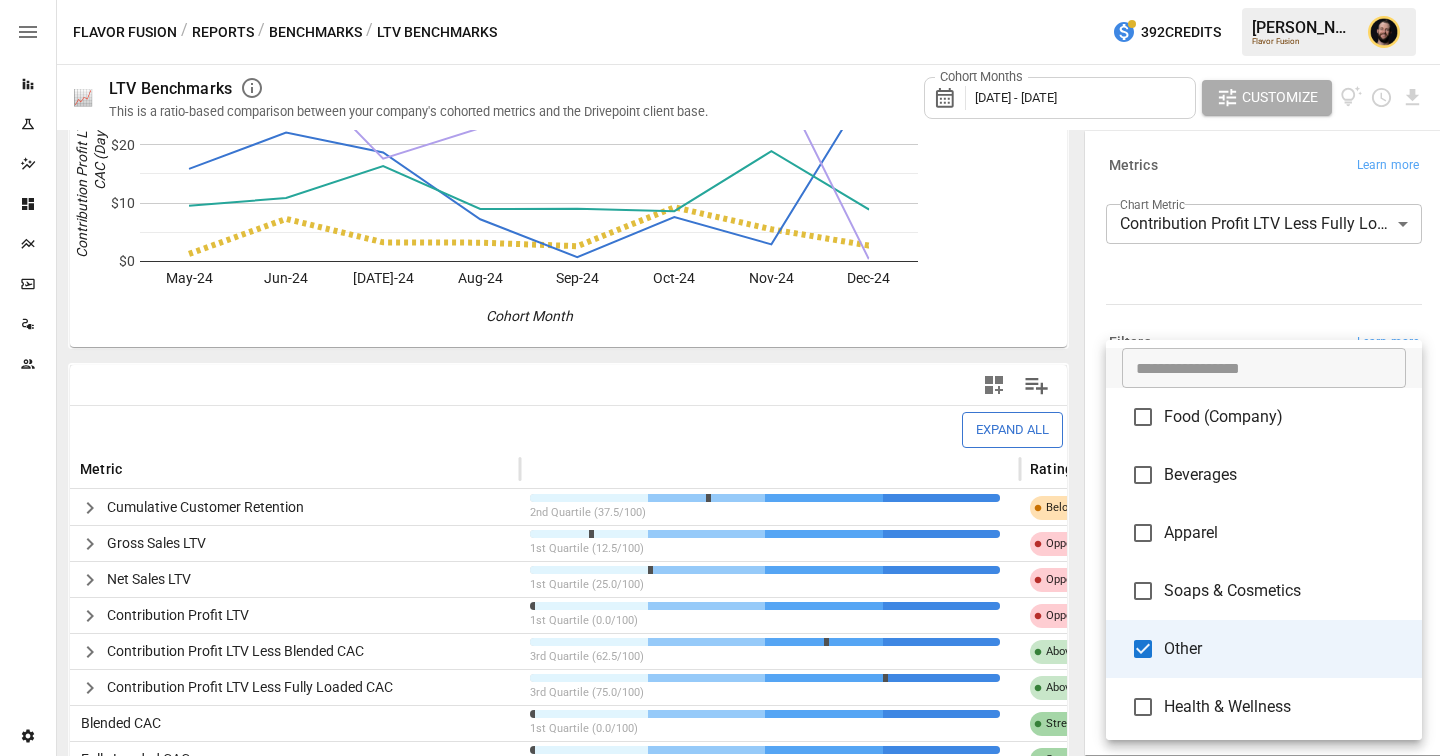 scroll, scrollTop: 0, scrollLeft: 0, axis: both 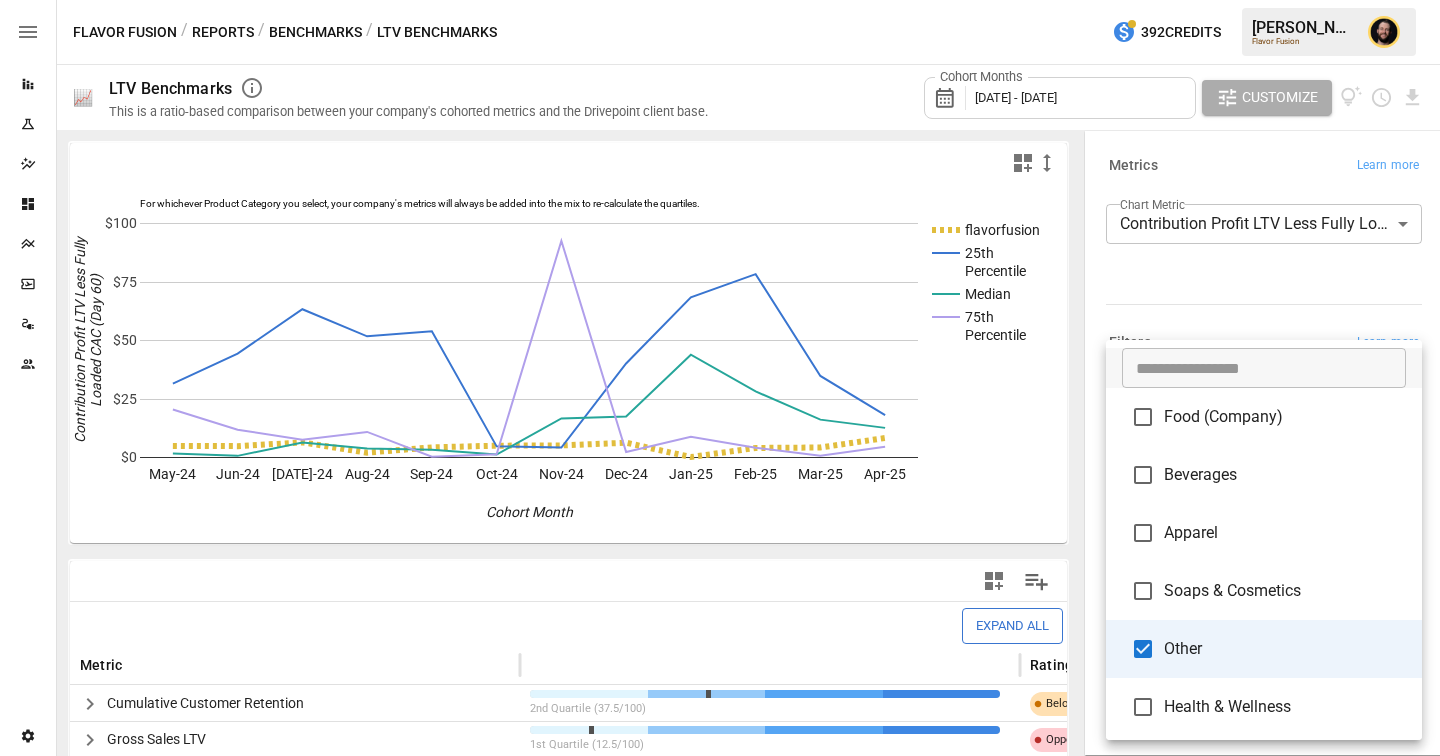 click at bounding box center [720, 378] 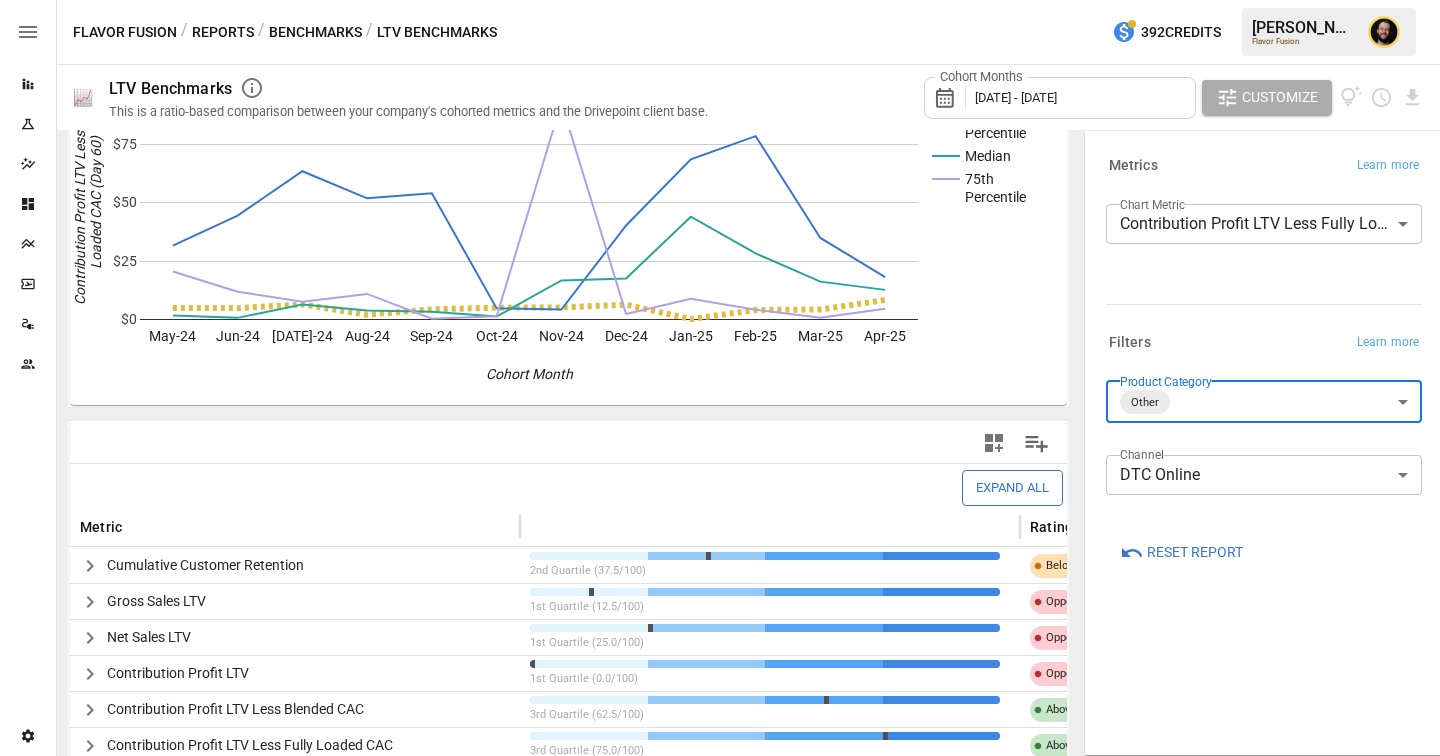 scroll, scrollTop: 266, scrollLeft: 0, axis: vertical 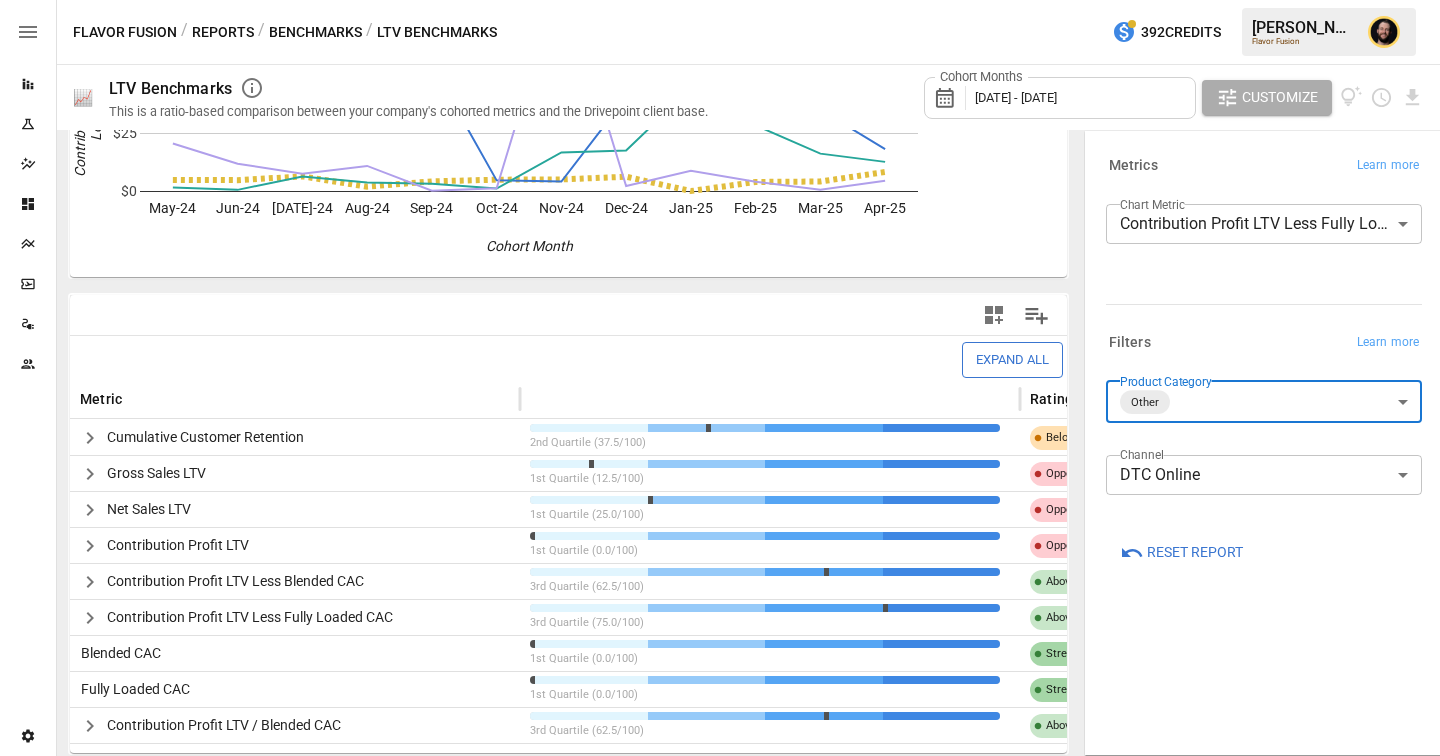 click 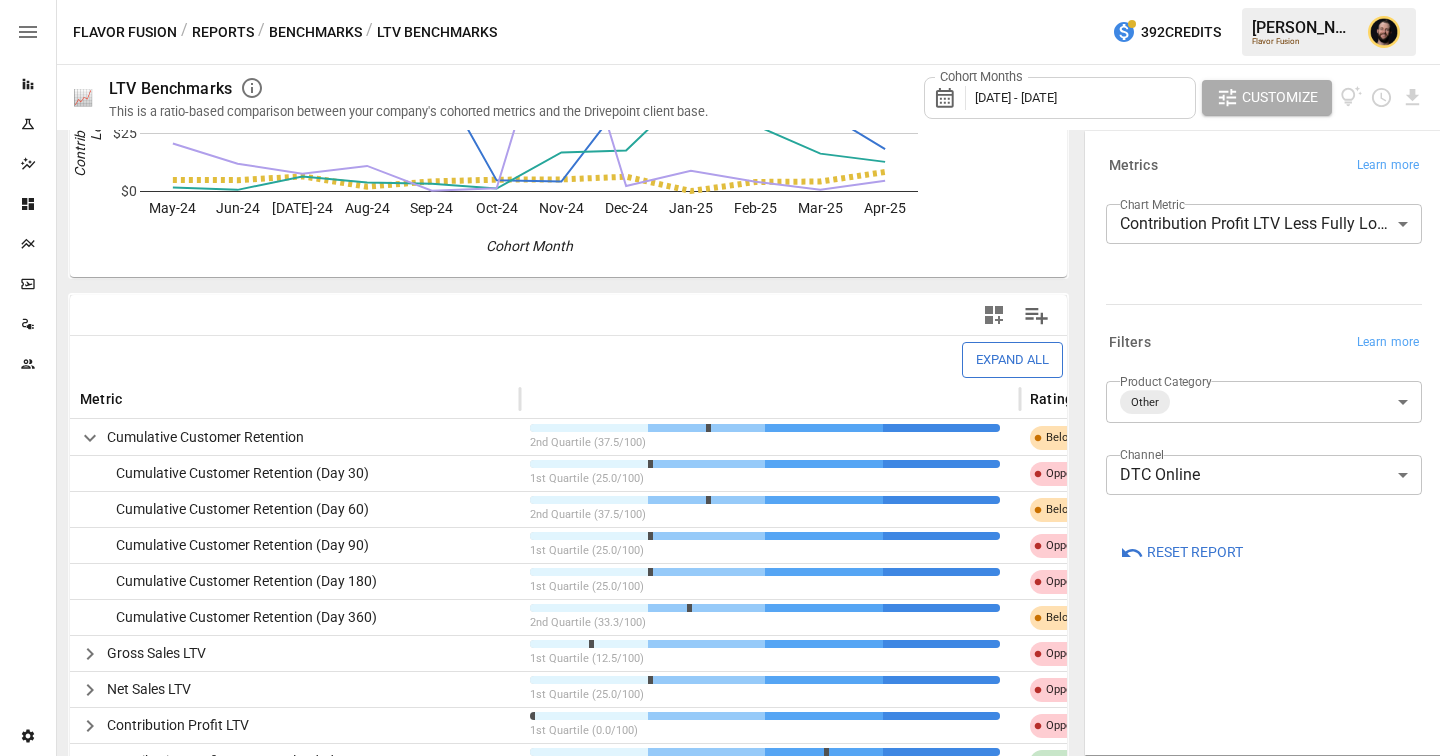 click on "Reports" at bounding box center (223, 32) 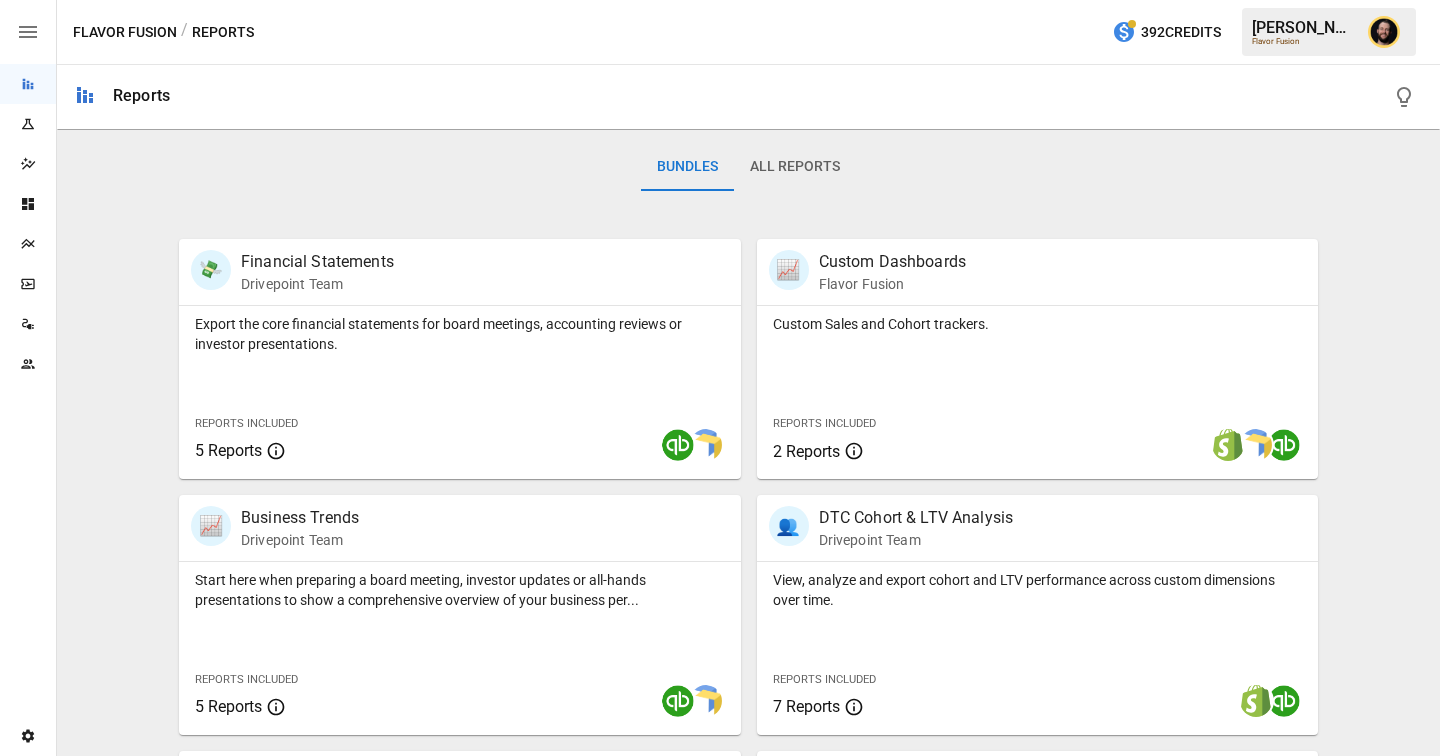 scroll, scrollTop: 300, scrollLeft: 0, axis: vertical 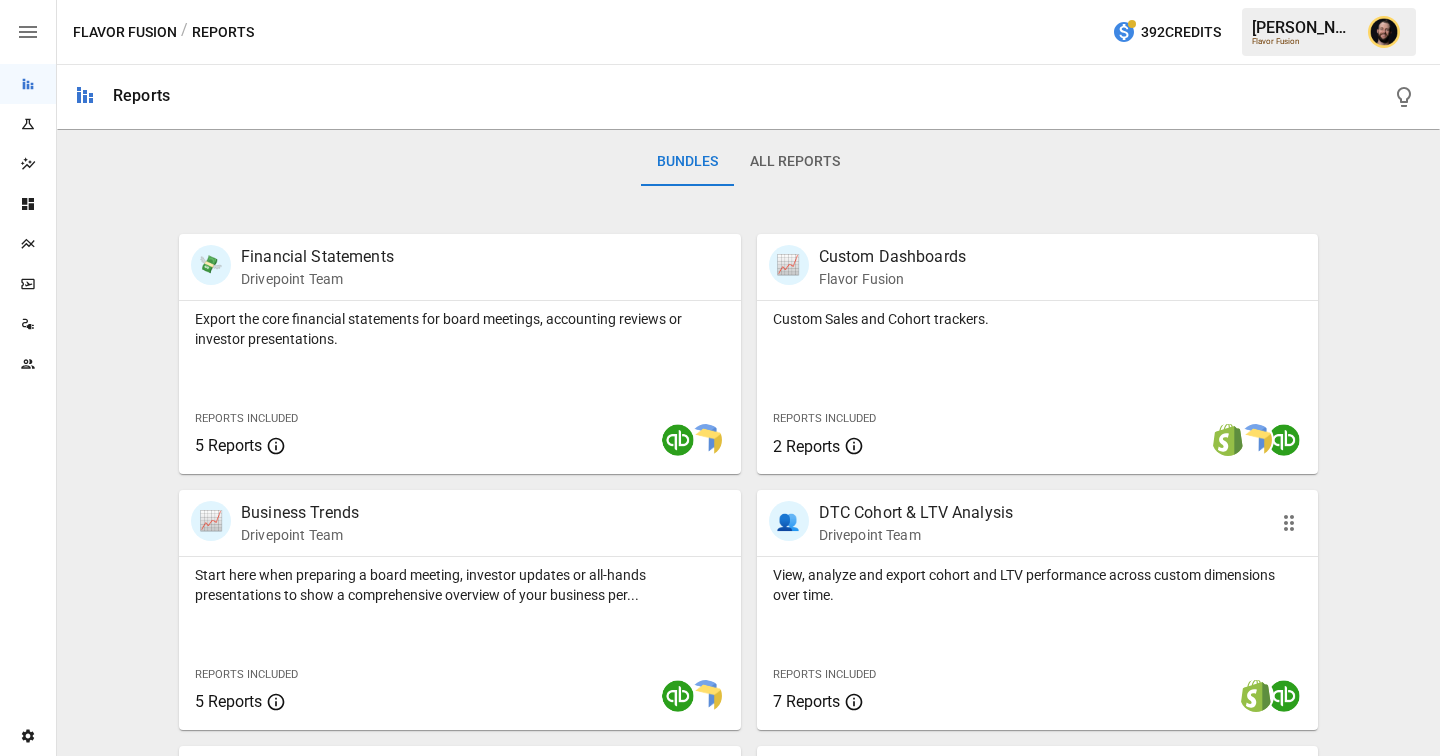 click on "View, analyze and export cohort and LTV performance across custom dimensions over time." at bounding box center (1038, 585) 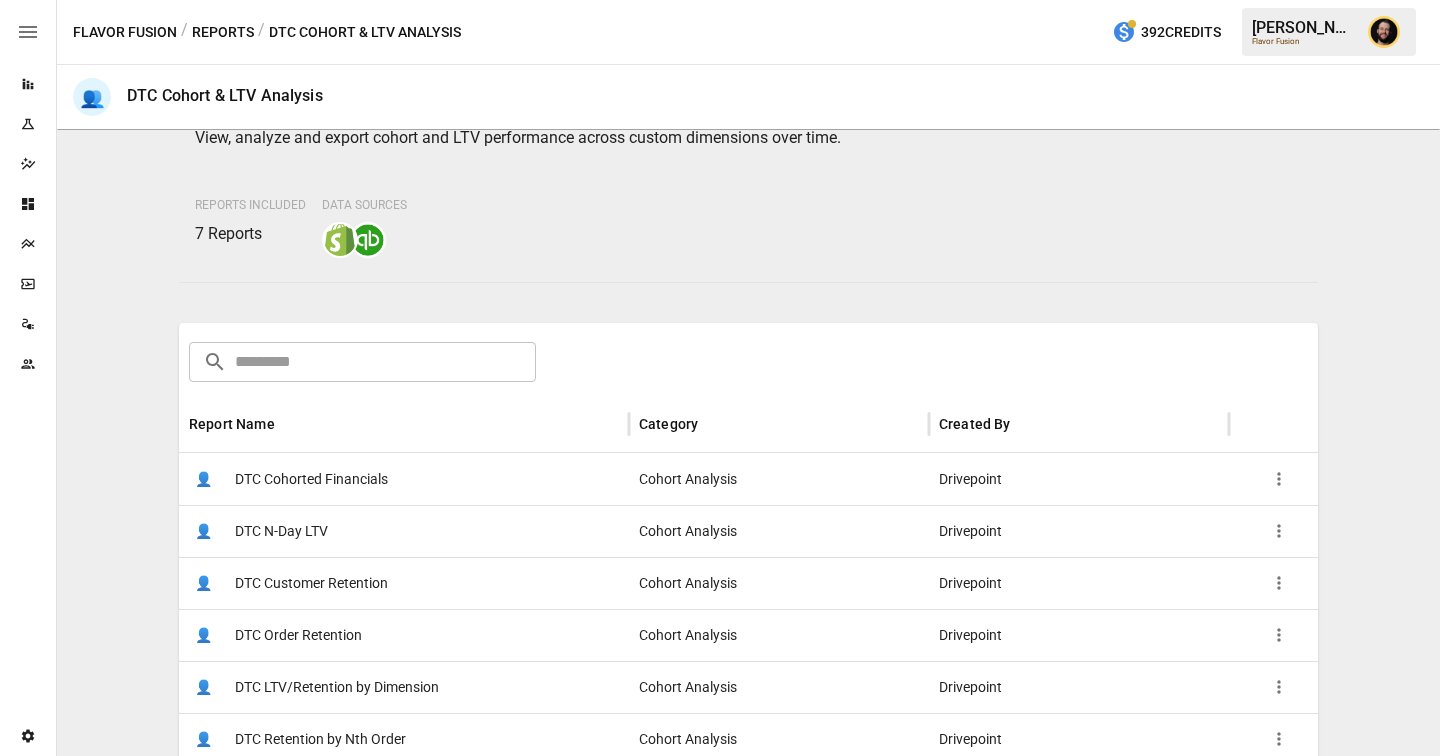 scroll, scrollTop: 222, scrollLeft: 0, axis: vertical 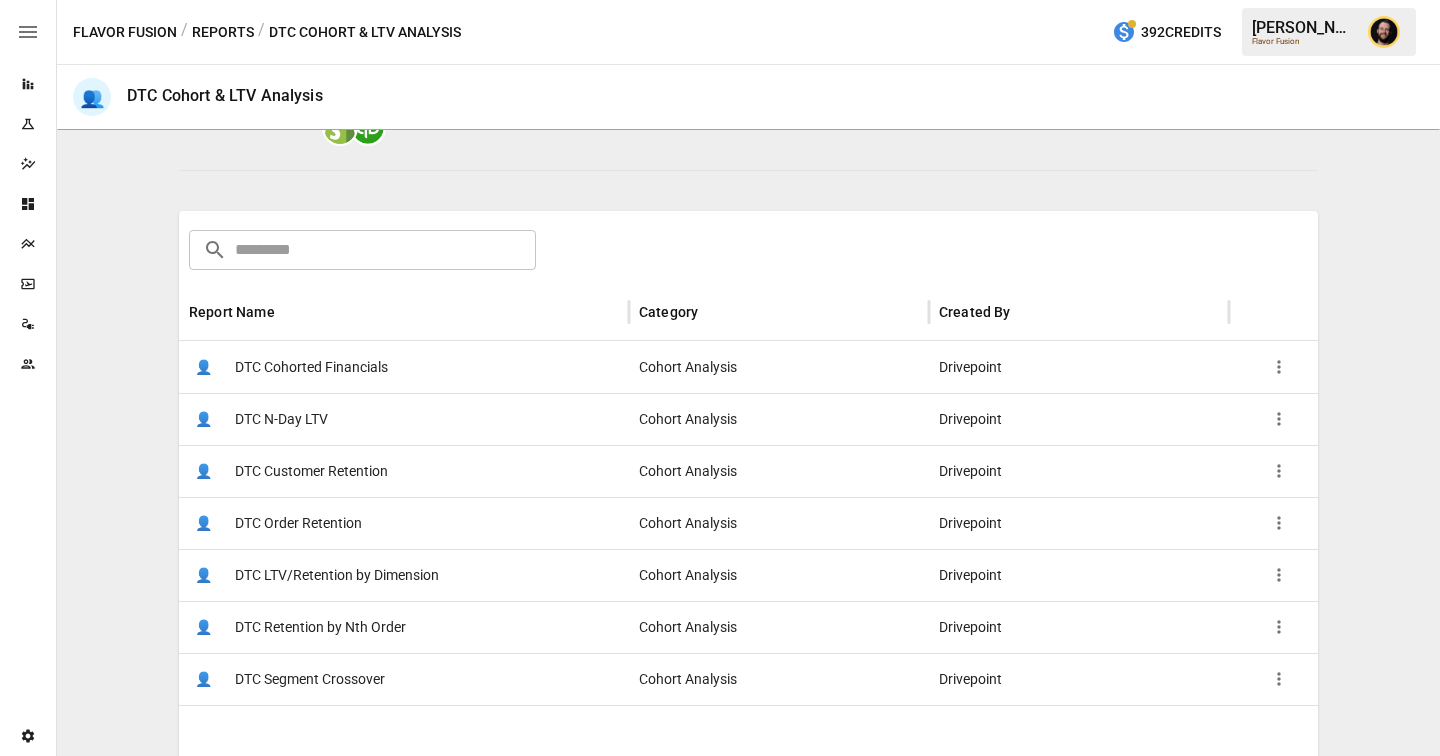 click on "👤 DTC LTV/Retention by Dimension" at bounding box center [404, 575] 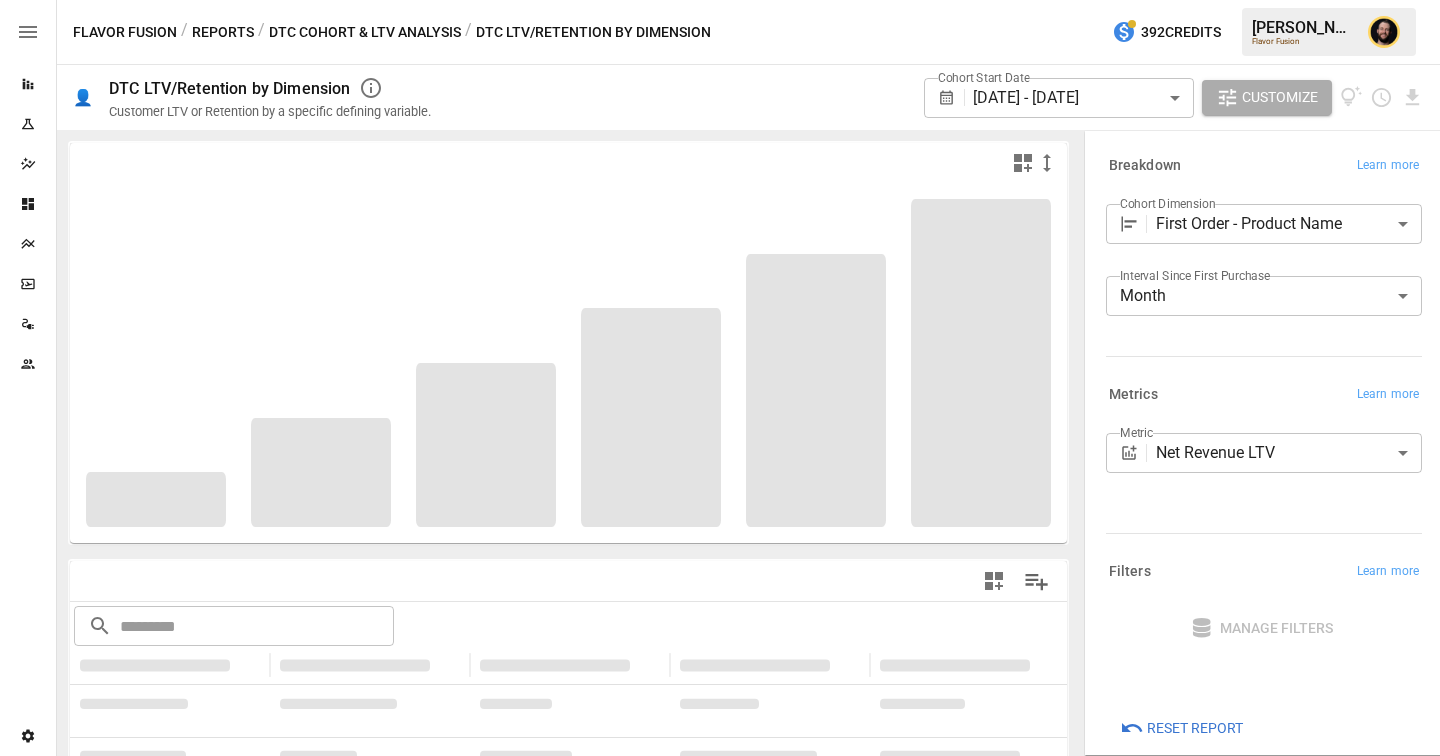 click on "**********" at bounding box center [720, 0] 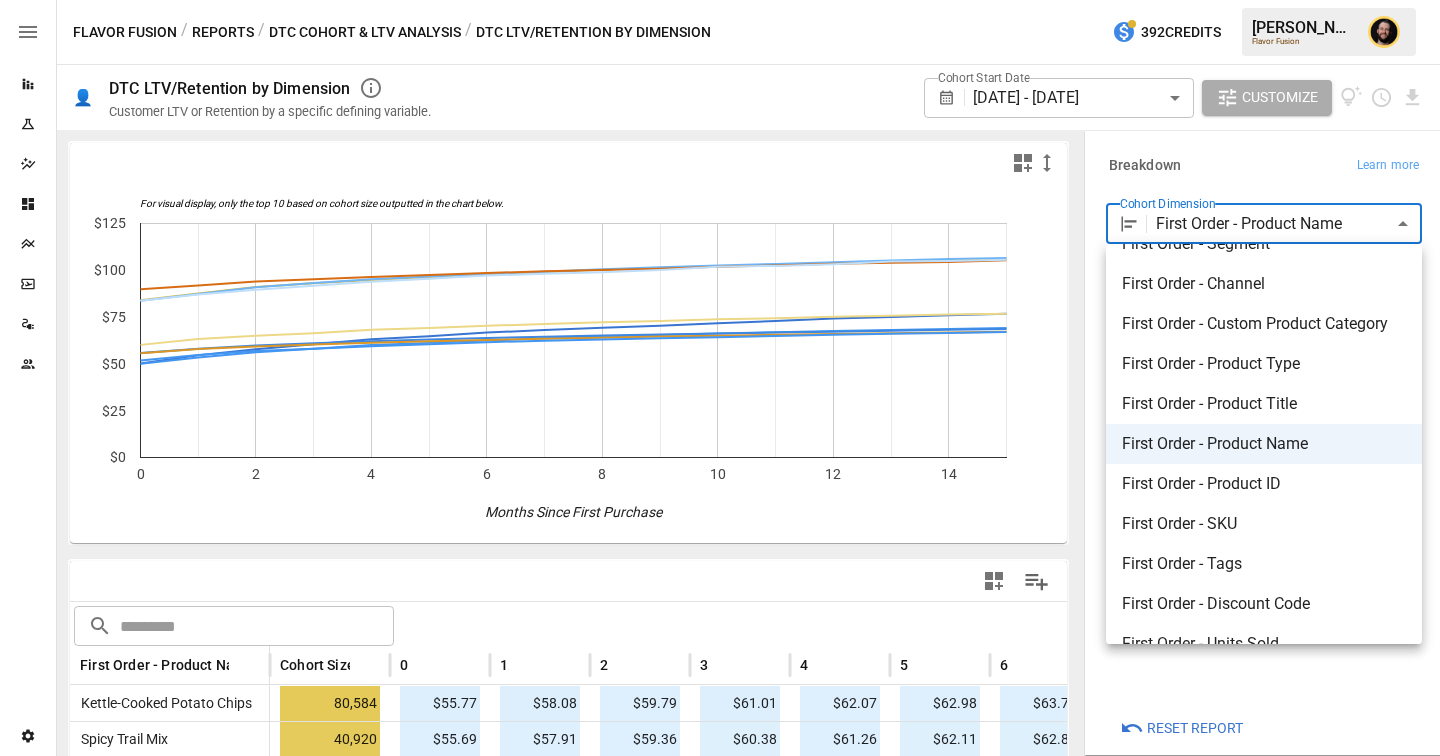 scroll, scrollTop: 69, scrollLeft: 0, axis: vertical 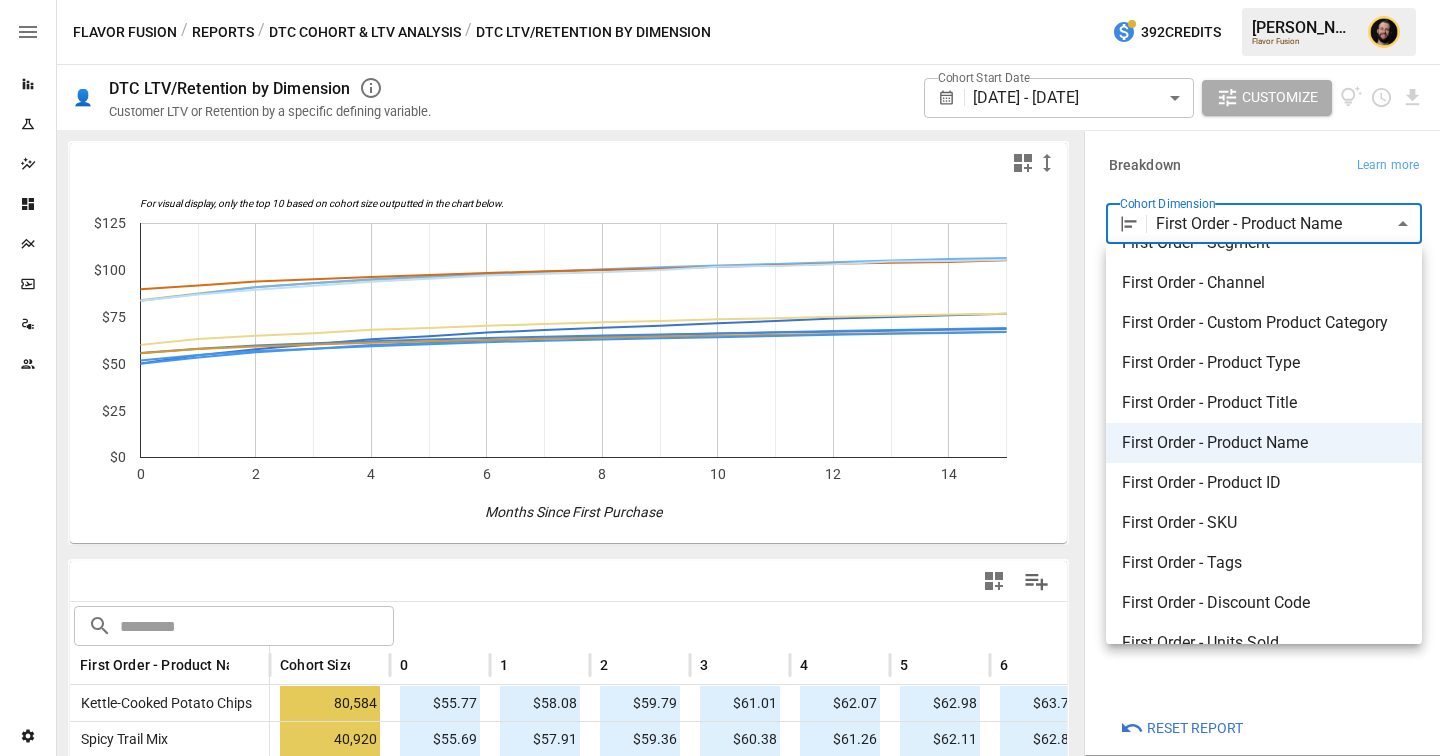 click at bounding box center [720, 378] 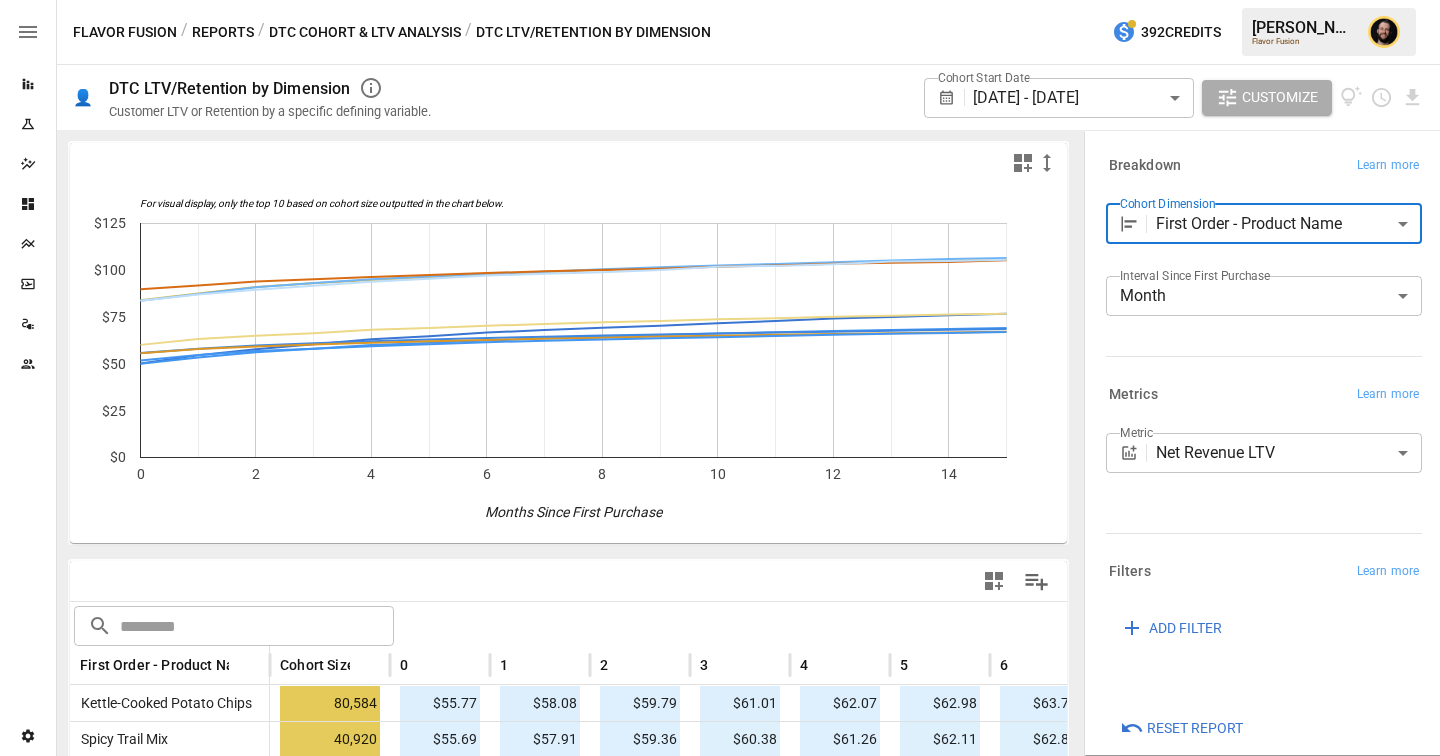 click on "**********" at bounding box center [1260, 457] 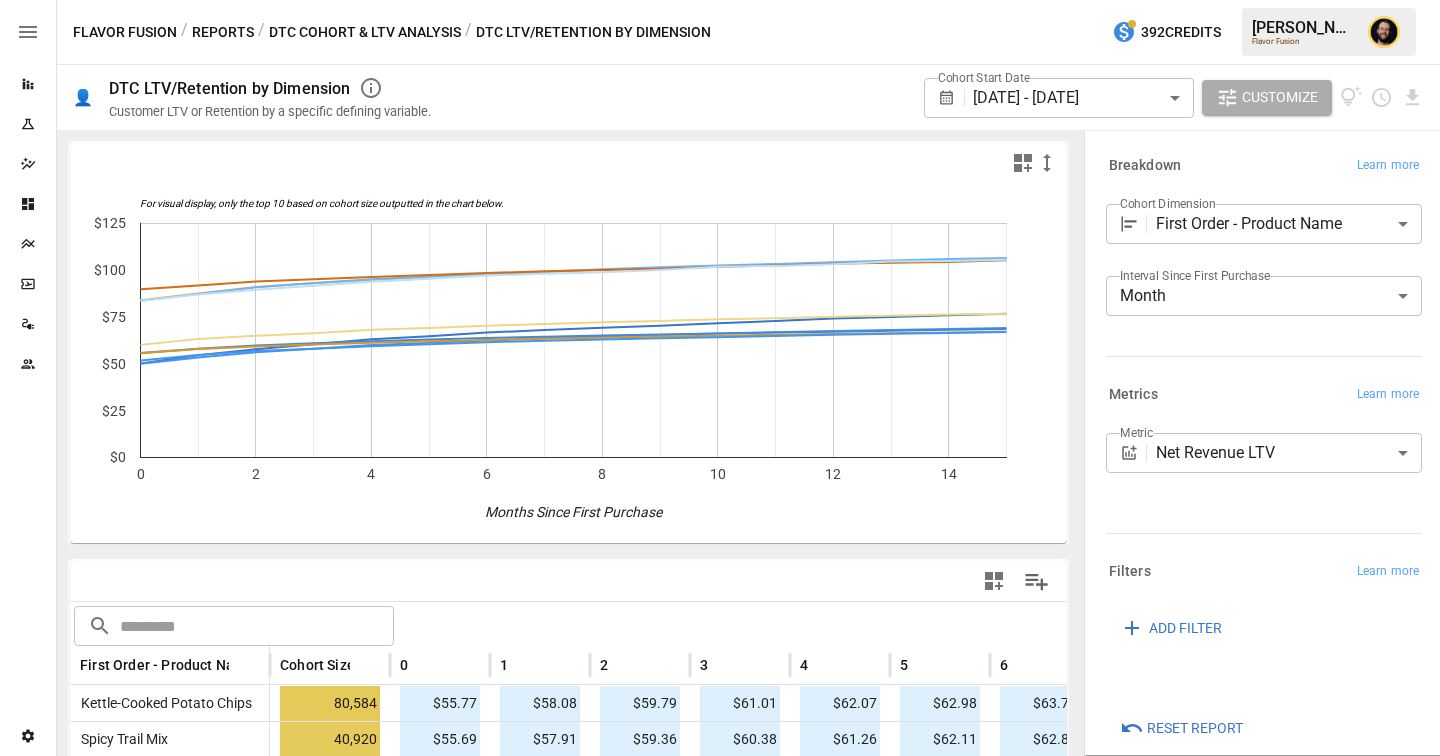 click on "Reports Experiments Dazzler Studio Dashboards Plans SmartModel ™ Data Sources Team Settings Flavor Fusion / Reports / DTC Cohort & LTV Analysis / DTC LTV/Retention by Dimension 392  Credits Ciaran N. Flavor Fusion 👤 DTC LTV/Retention by Dimension Customer LTV or Retention by a specific defining variable. Cohort Start Date 03/31/2023 - 03/31/2024 ****** ​ Customize For visual display, only the top 10 based on cohort size outputted in the chart below. 0 2 4 6 8 10 12 14 $0 $25 $50 $75 $100 $125 Months Since First Purchase For visual display, only the top 10 based on cohort size outputted in the chart below. ​ ​ First Order - Product Name  Cohort Size   0   1   2   3   4   5   6   7   8 Kettle-Cooked Potato Chips 80,584 $55.77 $58.08 $59.79 $61.01 $62.07 $62.98 $63.79 $64.49 $65.11 Spicy Trail Mix 40,920 $55.69 $57.91 $59.36 $60.38 $61.26 $62.11 $62.82 $63.46 $64.01 Dark Chocolate Almonds, Kettle-Cooked Potato Chips 13,675 $83.79 $87.32 $90.91 $93.23 $95.16 $96.69 $98.10 $99.28 $100.55 8,449 $51.76 77" at bounding box center (720, 0) 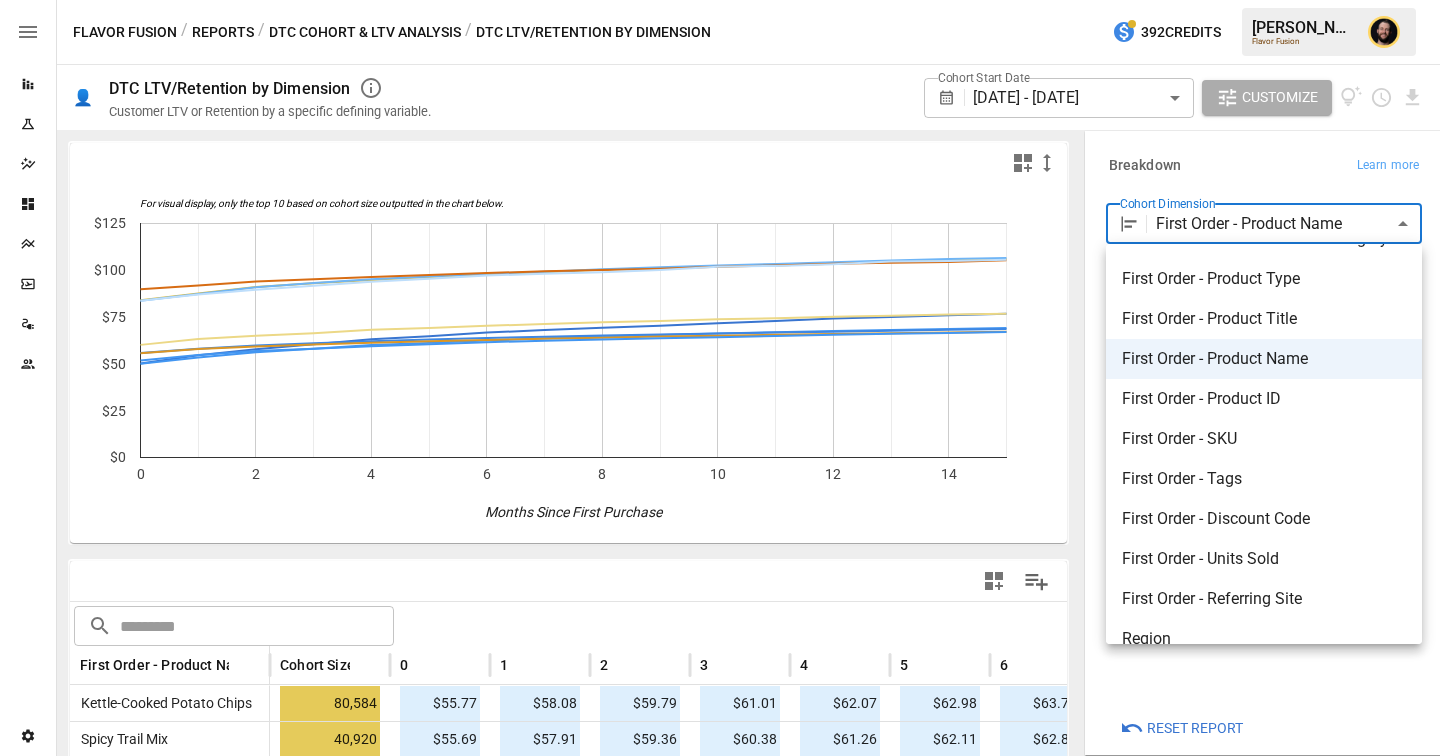 scroll, scrollTop: 256, scrollLeft: 0, axis: vertical 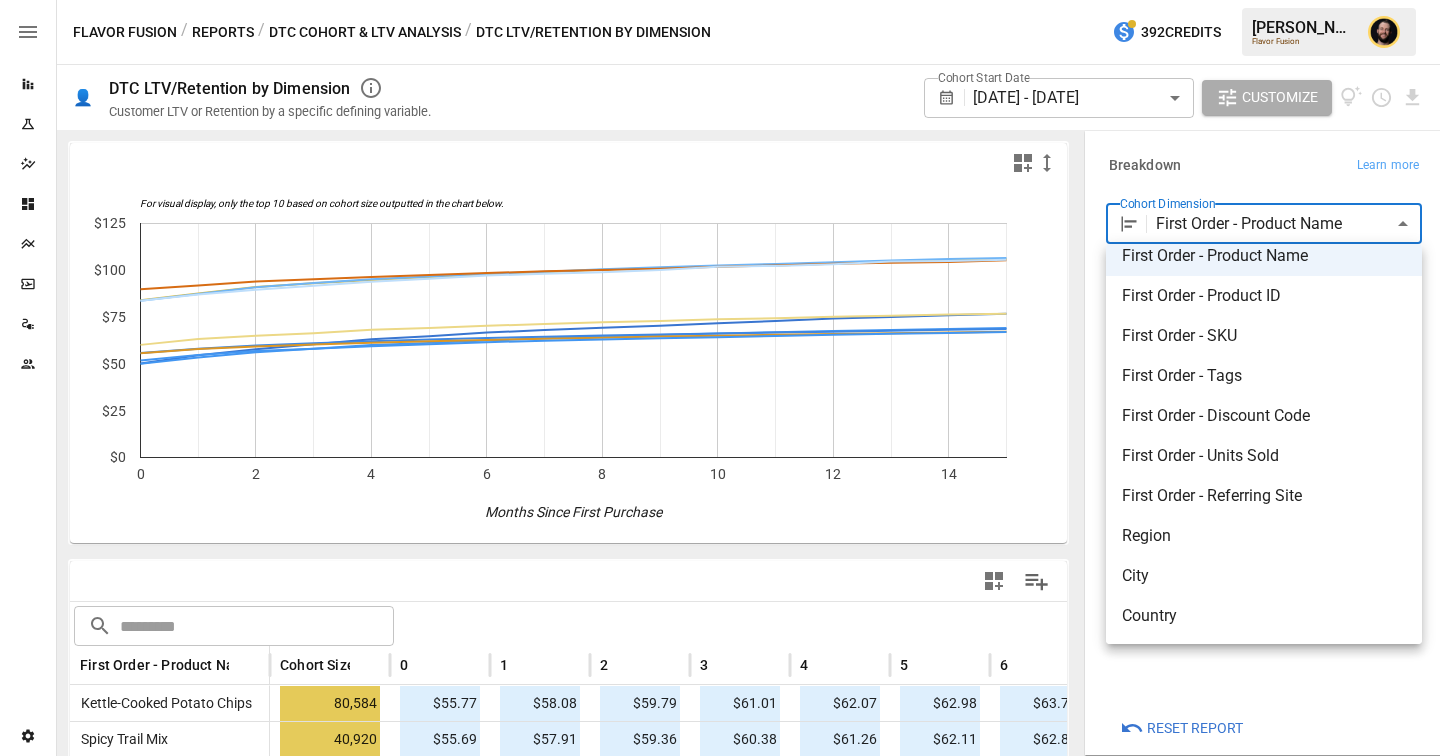 click on "First Order - Discount Code" at bounding box center (1264, 416) 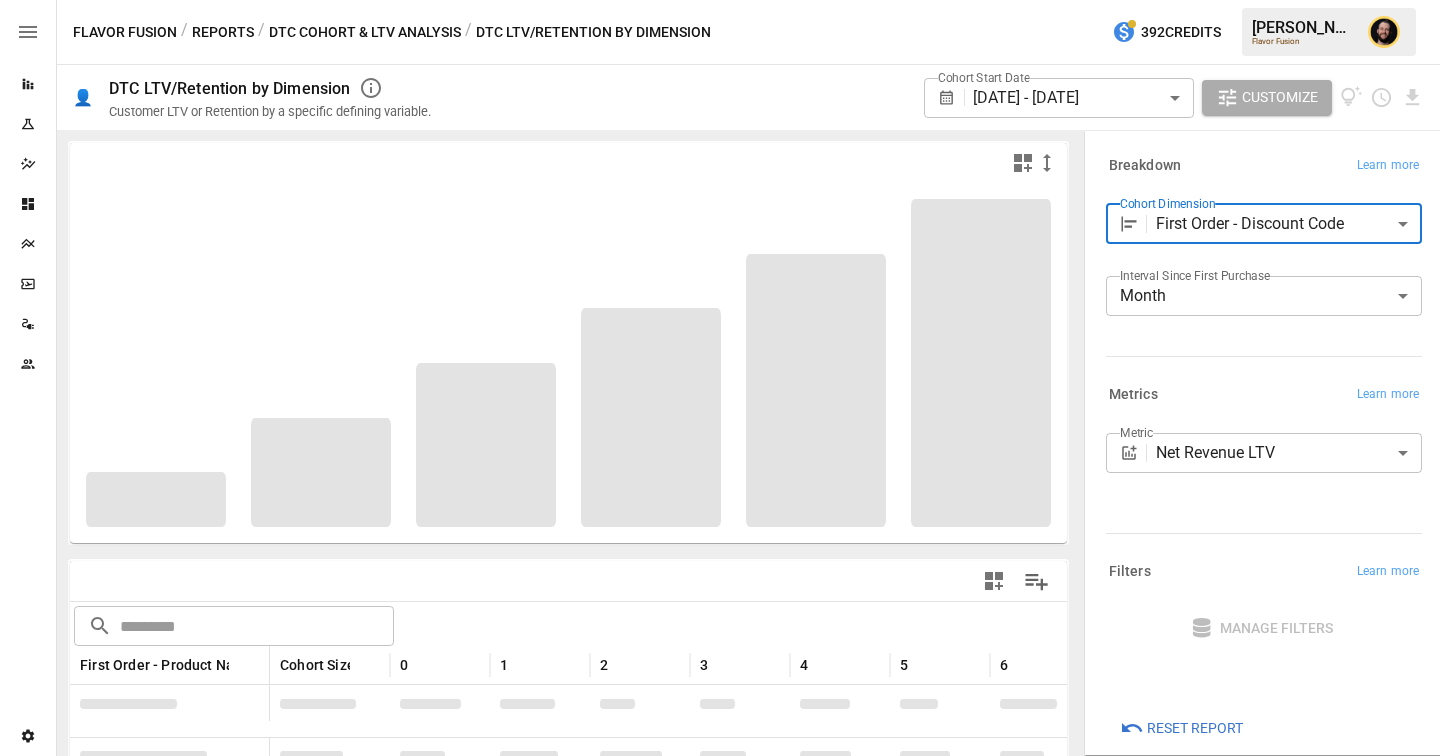 scroll, scrollTop: 22, scrollLeft: 0, axis: vertical 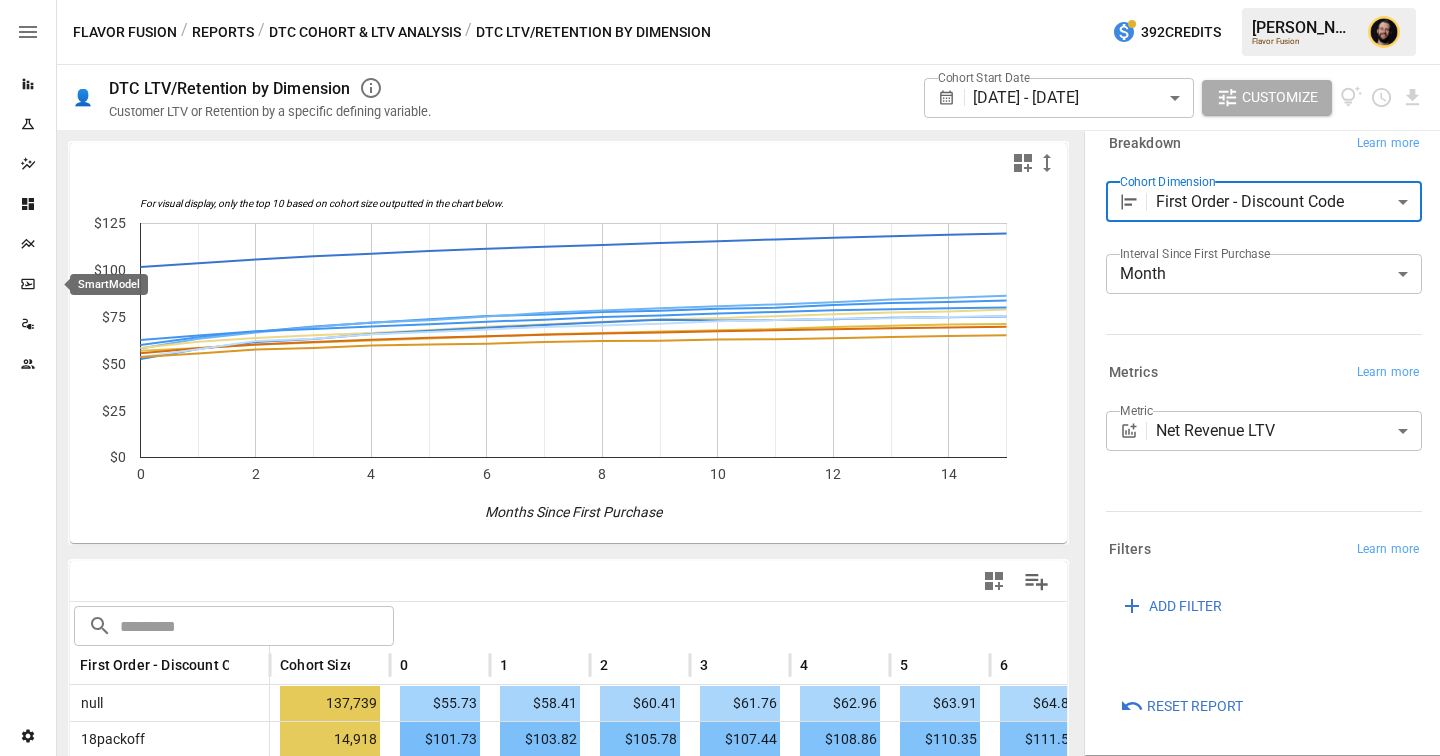 click 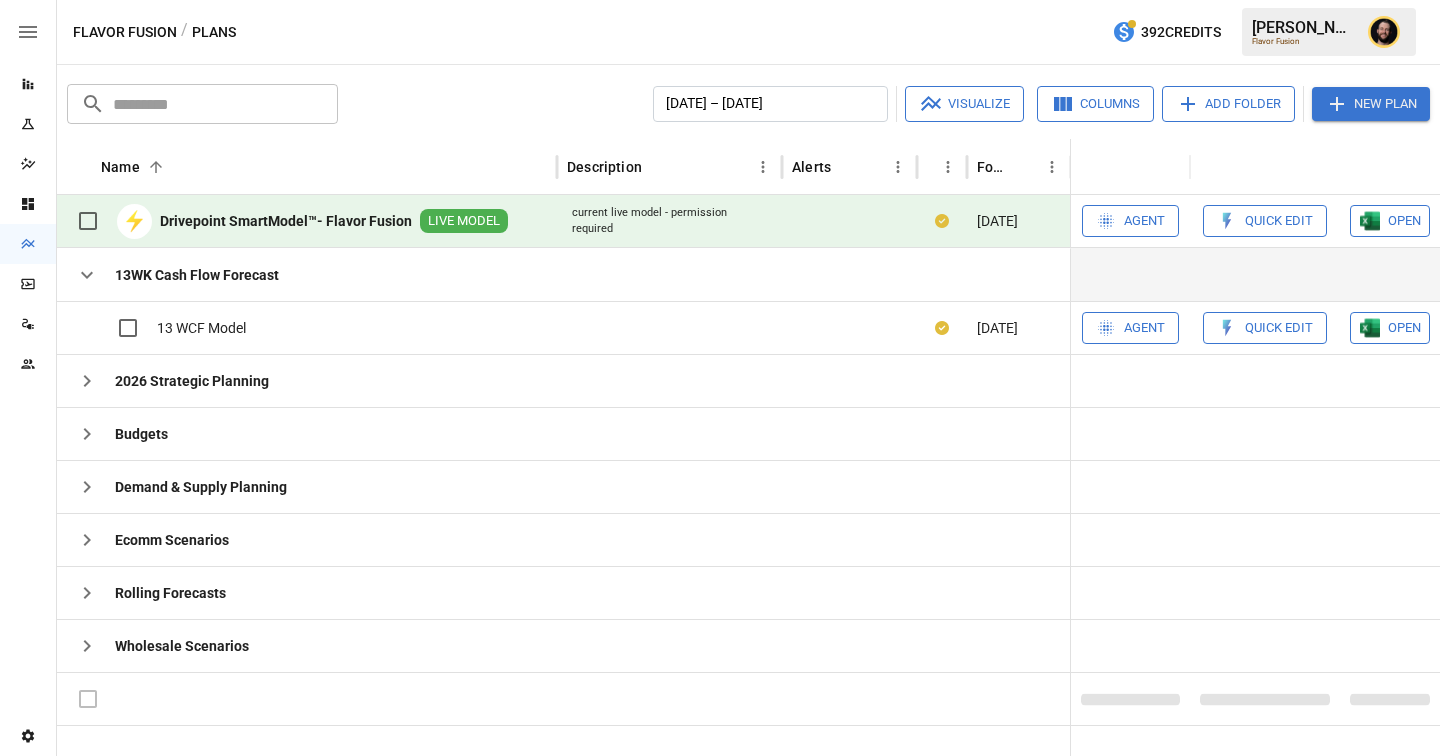 click 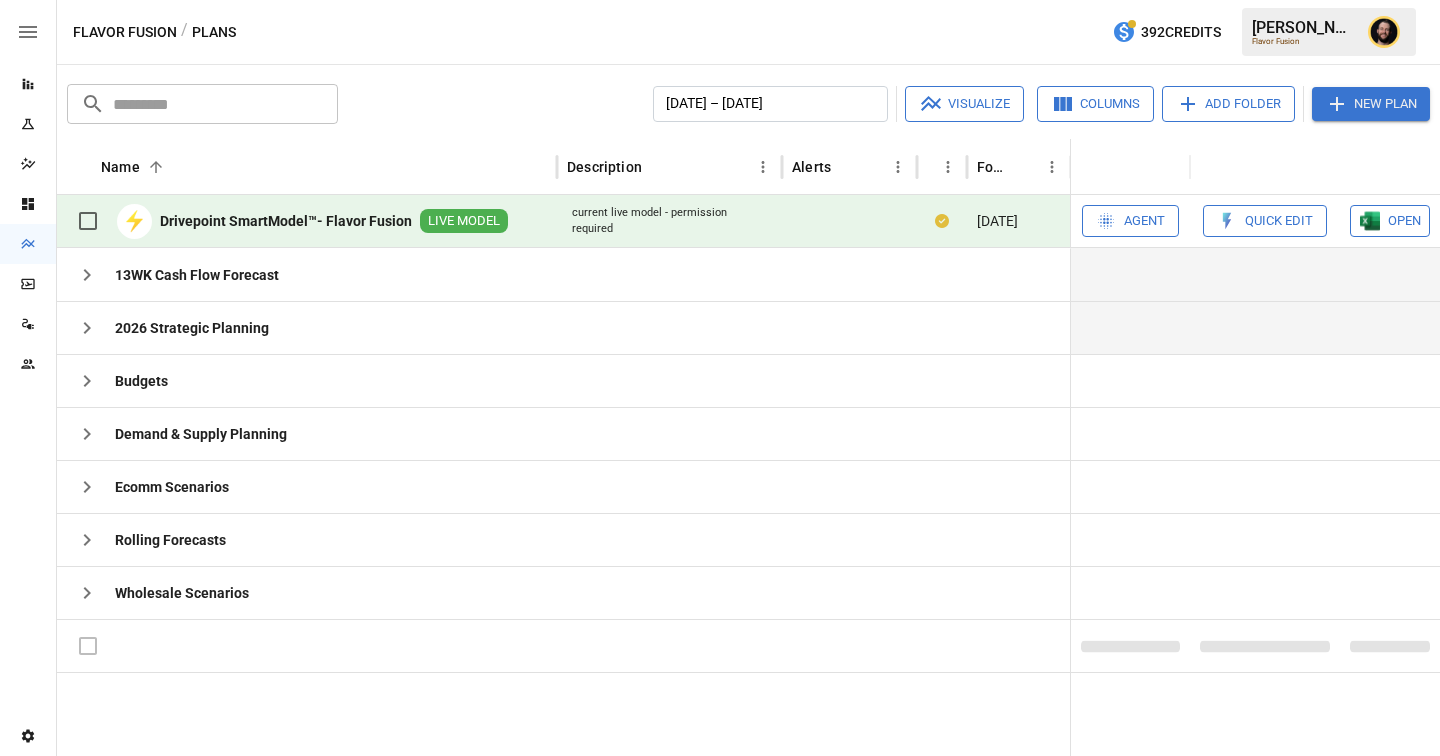 click 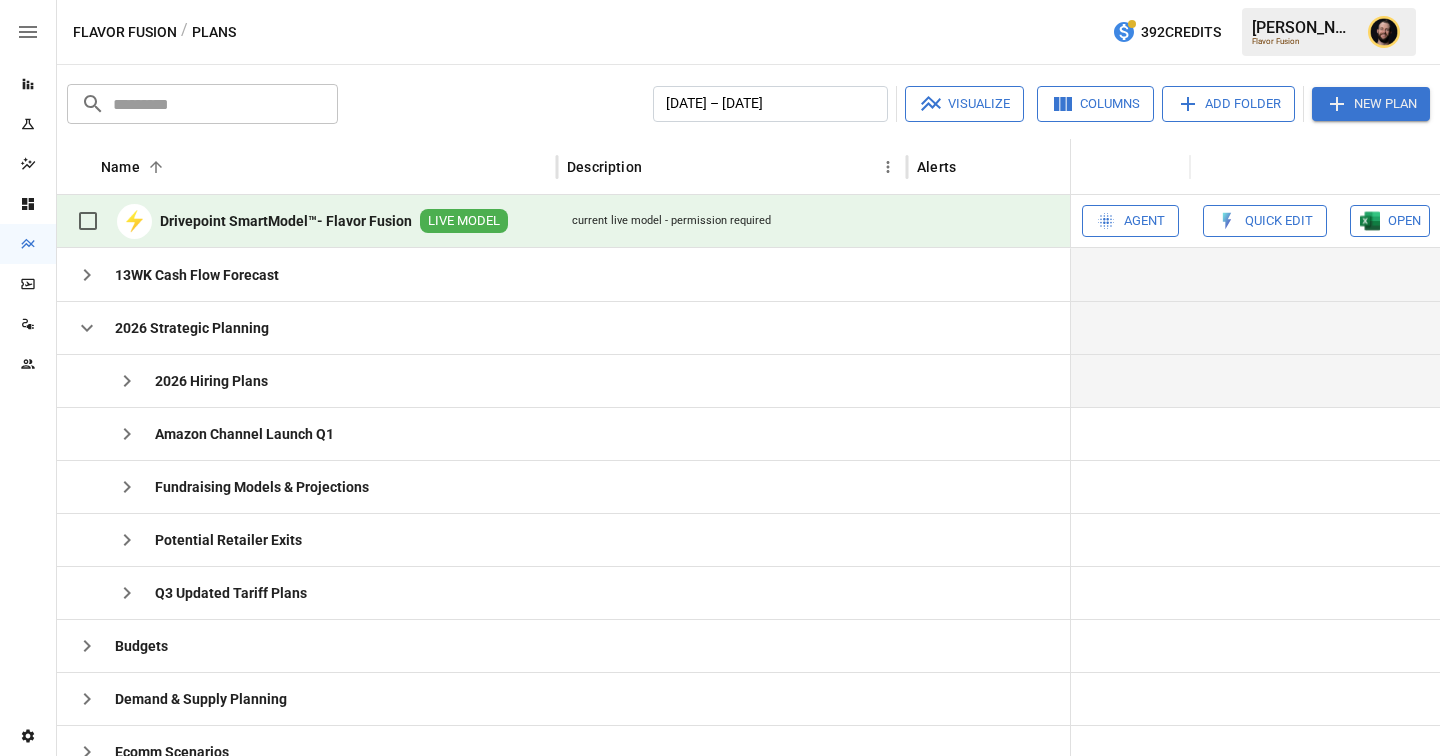 scroll, scrollTop: 23, scrollLeft: 0, axis: vertical 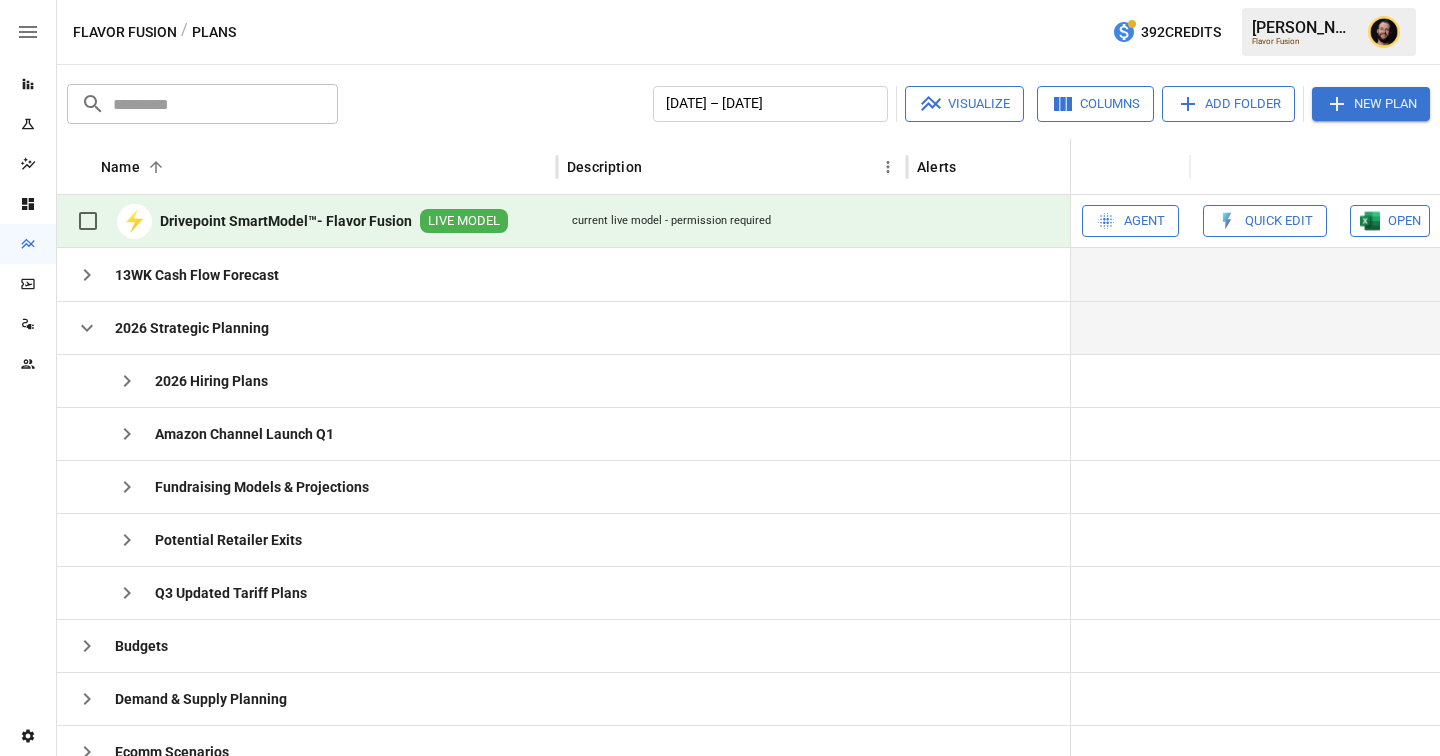 click 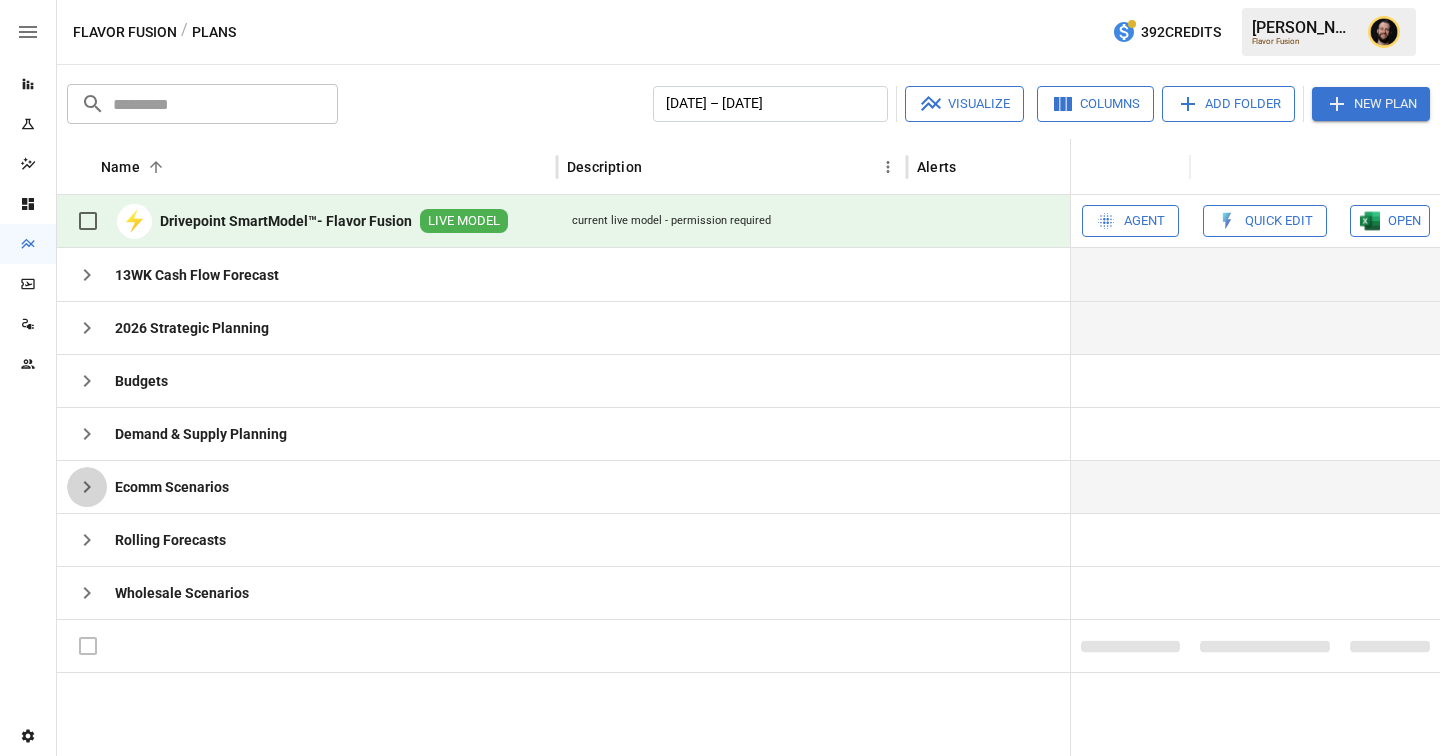 click 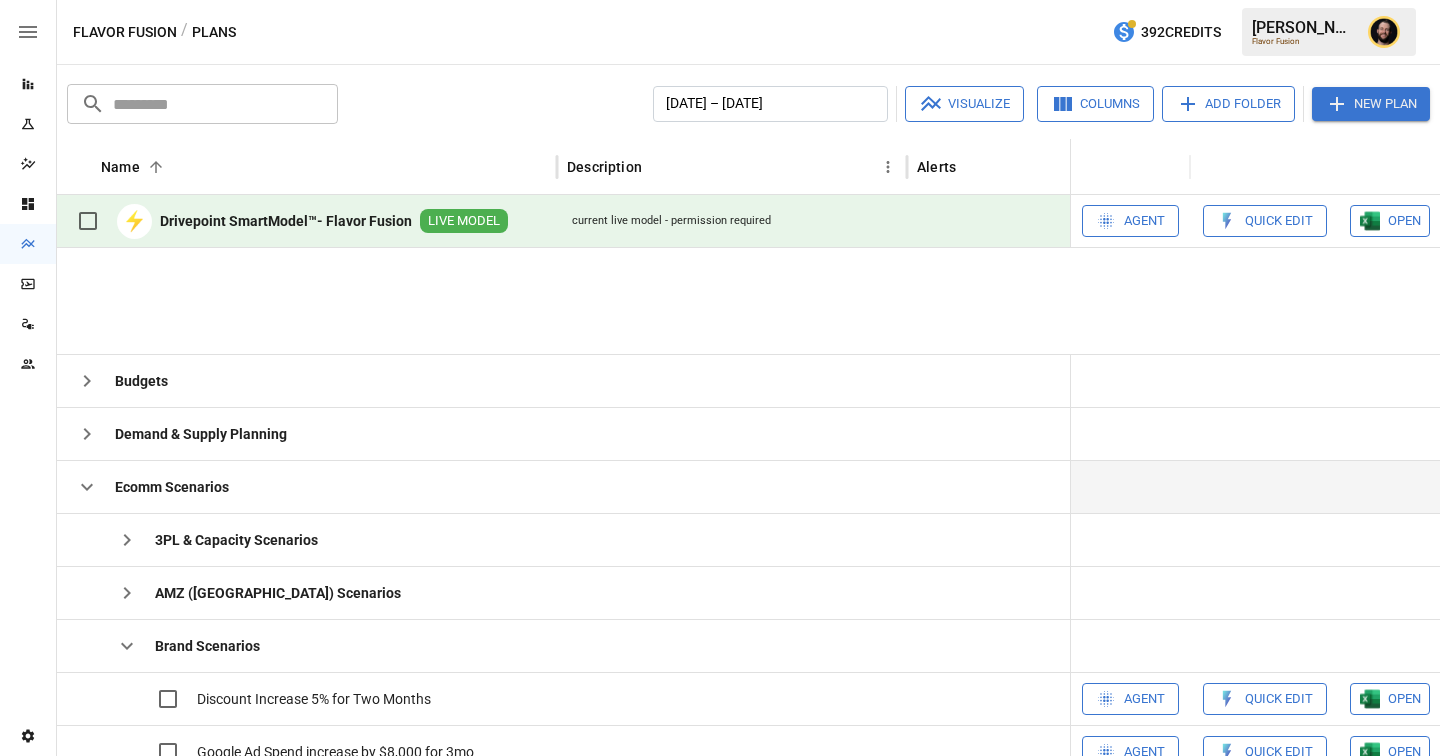 scroll, scrollTop: 170, scrollLeft: 0, axis: vertical 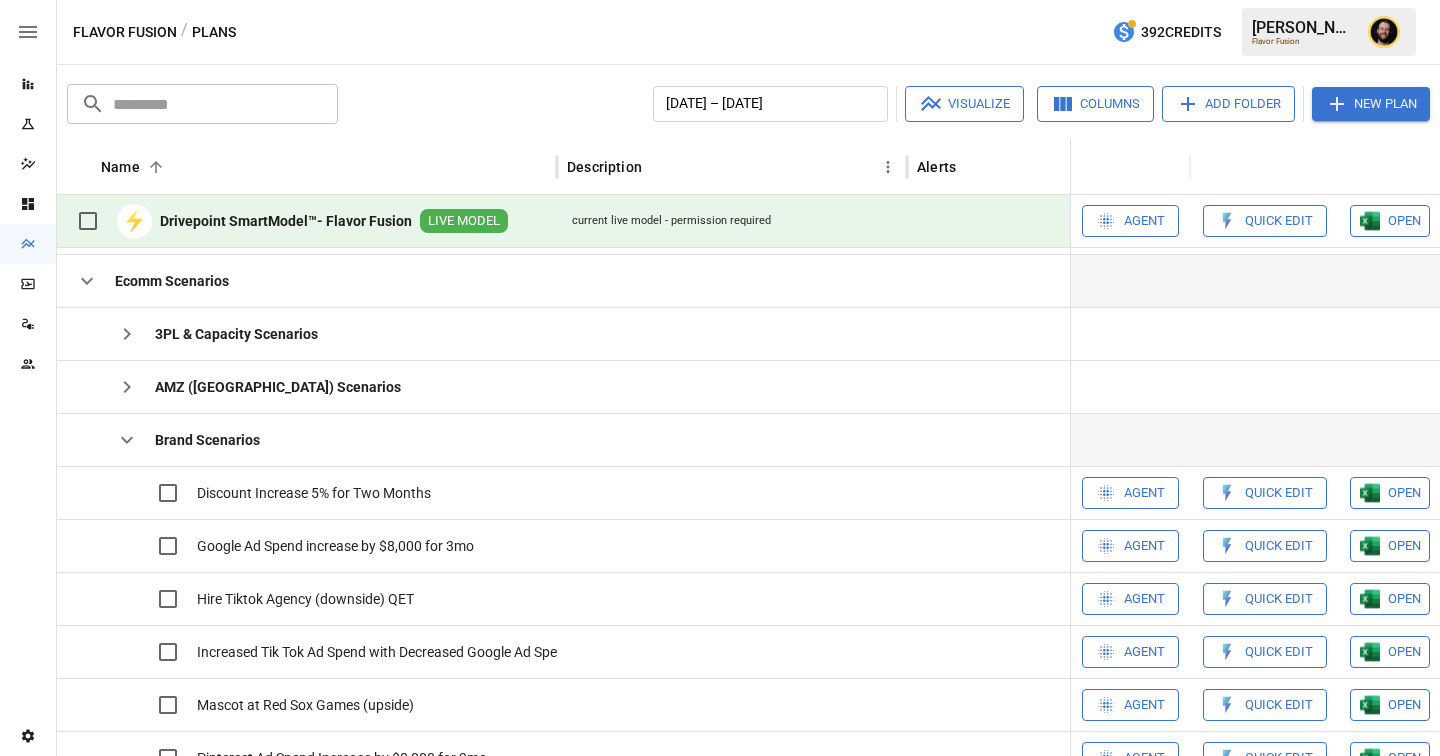click 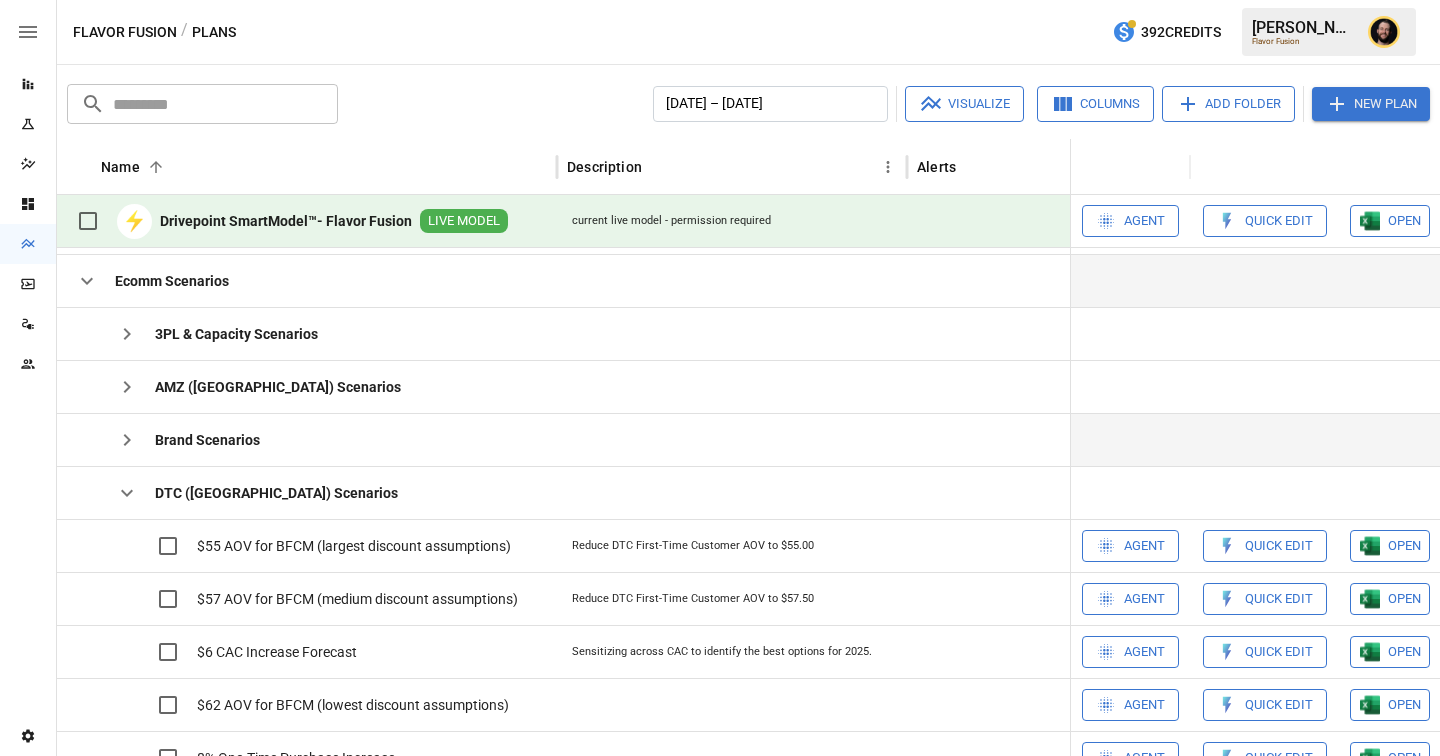 click on "Quick Edit" at bounding box center (1279, 221) 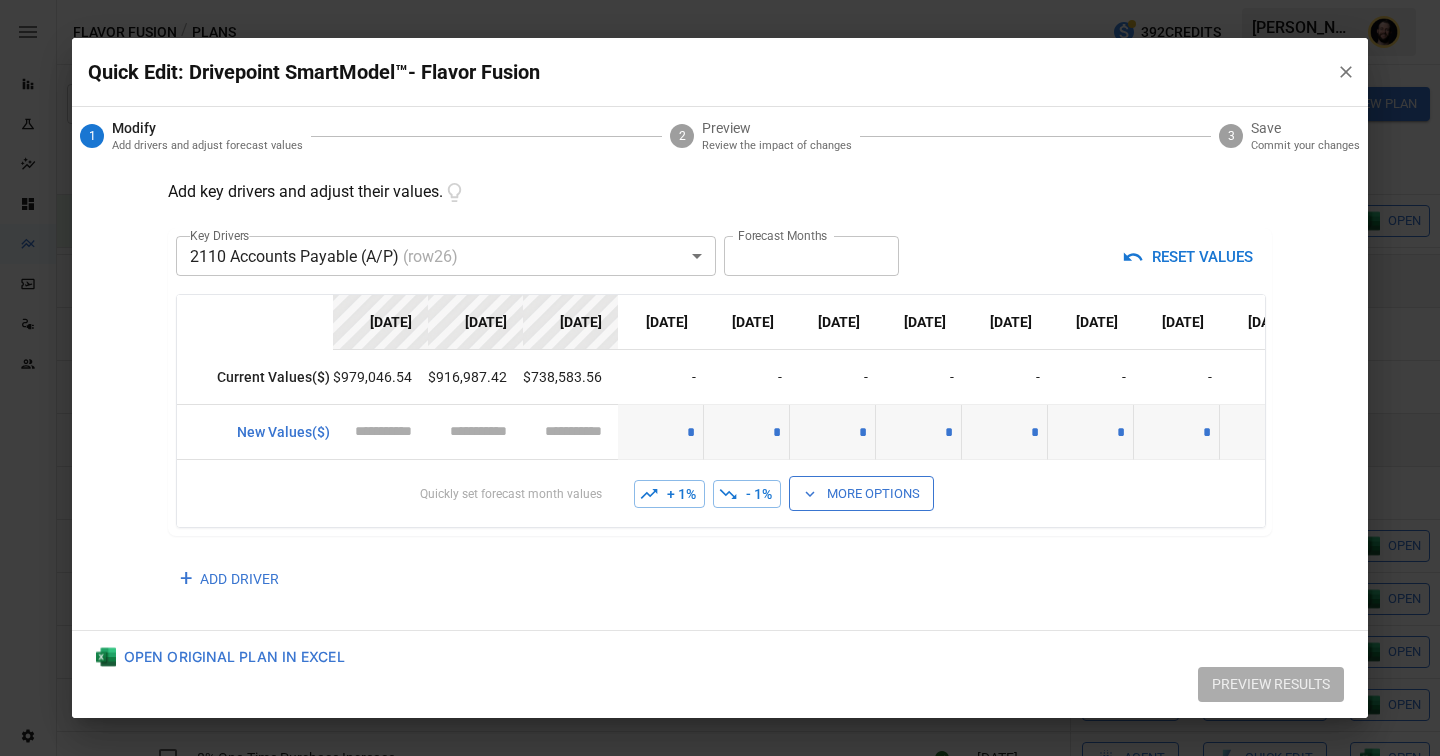 click on "Reports Experiments Dazzler Studio Dashboards Plans SmartModel ™ Data Sources Team Settings Flavor Fusion / Plans 392  Credits Ciaran N. Flavor Fusion Plans ​ ​ January 2025 – December 2025   Visualize   Columns   Add Folder   New Plan Name 2 Description Alerts Status Forecast start Gross Margin EoP Cash EBITDA Margin Net Income Margin Gross Sales Gross Sales: DTC Online Gross Sales: Marketplace Gross Sales: Wholesale Gross Sales: Retail Returns Returns: DTC Online Returns: Marketplace Returns: Wholesale Returns: Retail Shipping Income Shipping Income: DTC Online Shipping Income: Marketplace Shipping Income: Wholesale Shipping Income: Retail Taxes Collected Taxes Collected: DTC Online Taxes Collected: Marketplace Taxes Collected: Wholesale Taxes Collected: Retail Net Revenue Net Revenue: DTC Online Net Revenue: Marketplace Net Revenue: Wholesale Net Revenue: Retail Cost of Goods Sold Cost of Goods Sold: DTC Online Cost of Goods Sold: Marketplace Cost of Goods Sold: Wholesale Cost of Goods Sold: Retail" at bounding box center [720, 0] 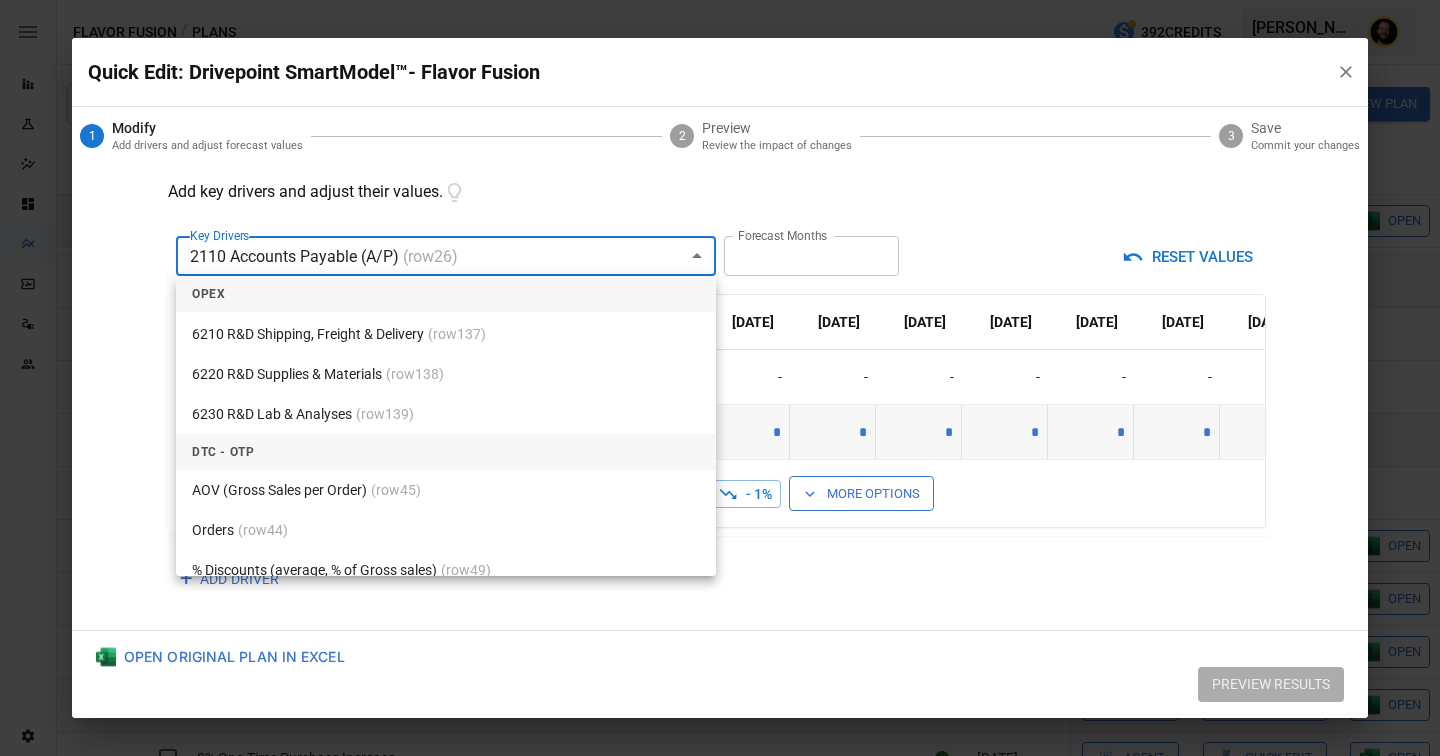 scroll, scrollTop: 9089, scrollLeft: 0, axis: vertical 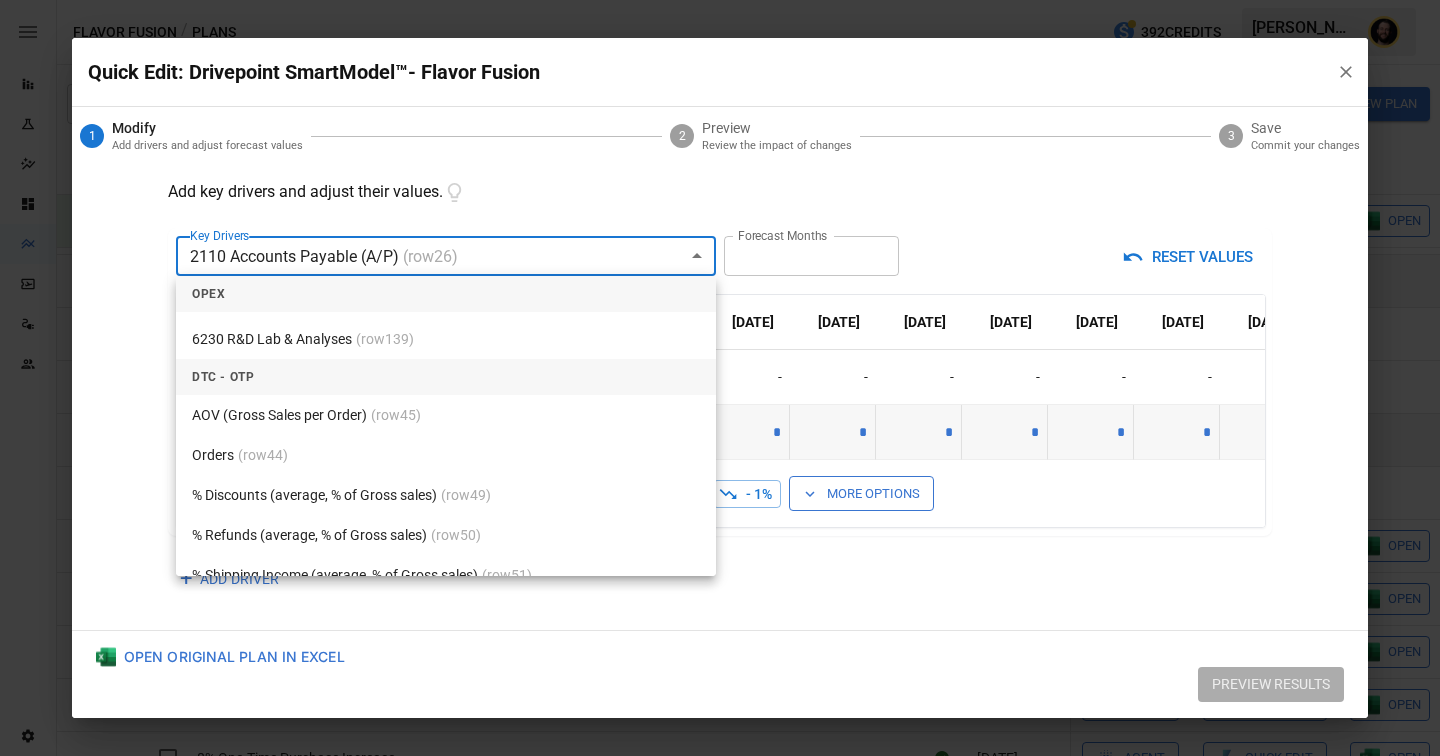 click on "AOV (Gross Sales per Order) (row  45 )" at bounding box center (446, 415) 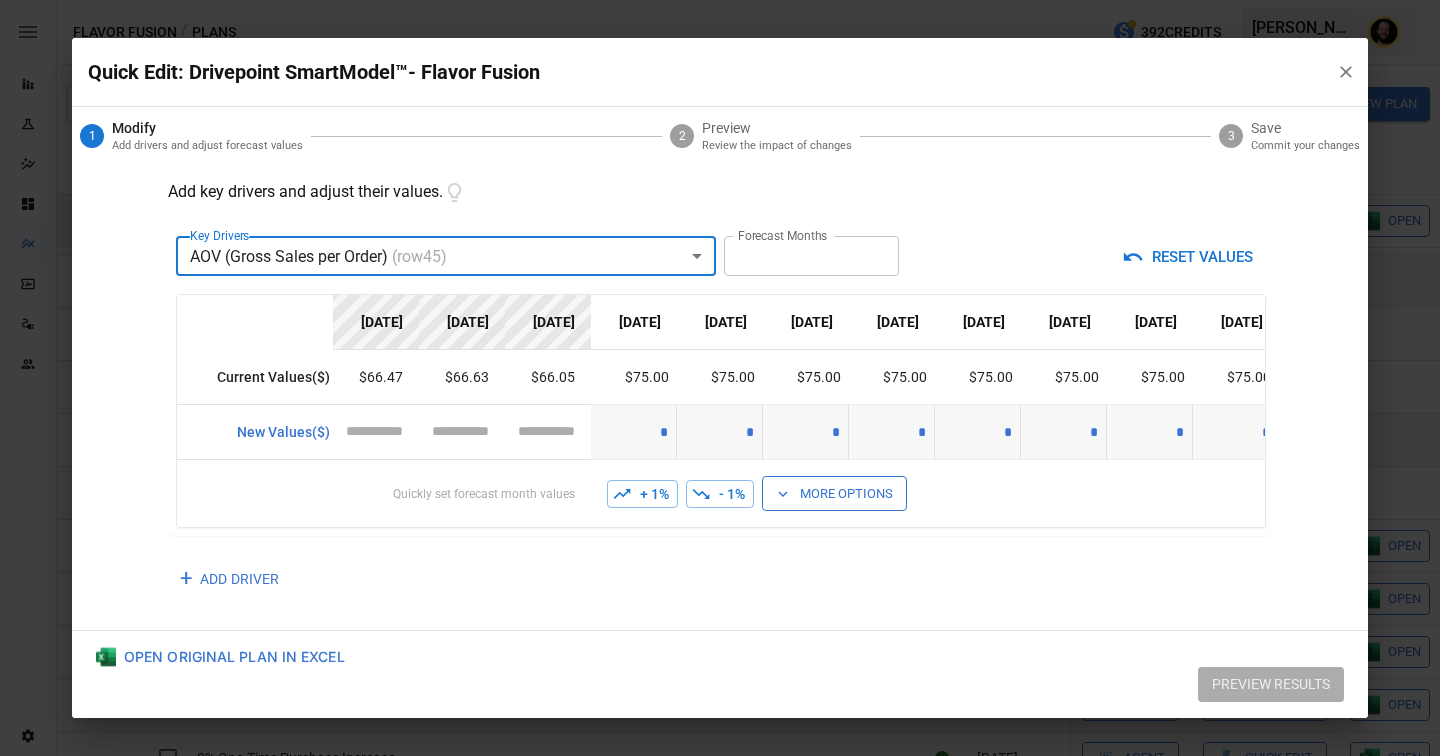 type on "**********" 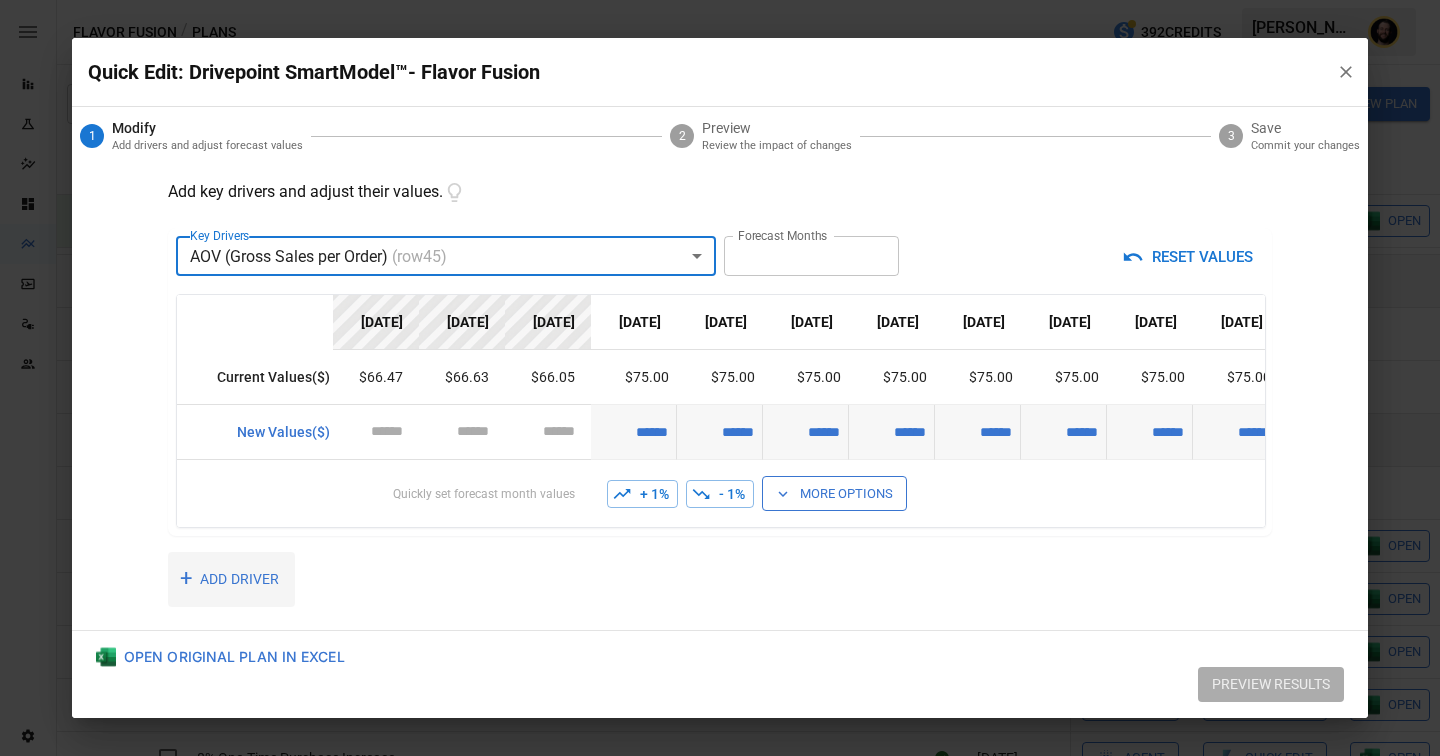 click on "+ ADD DRIVER" at bounding box center (231, 579) 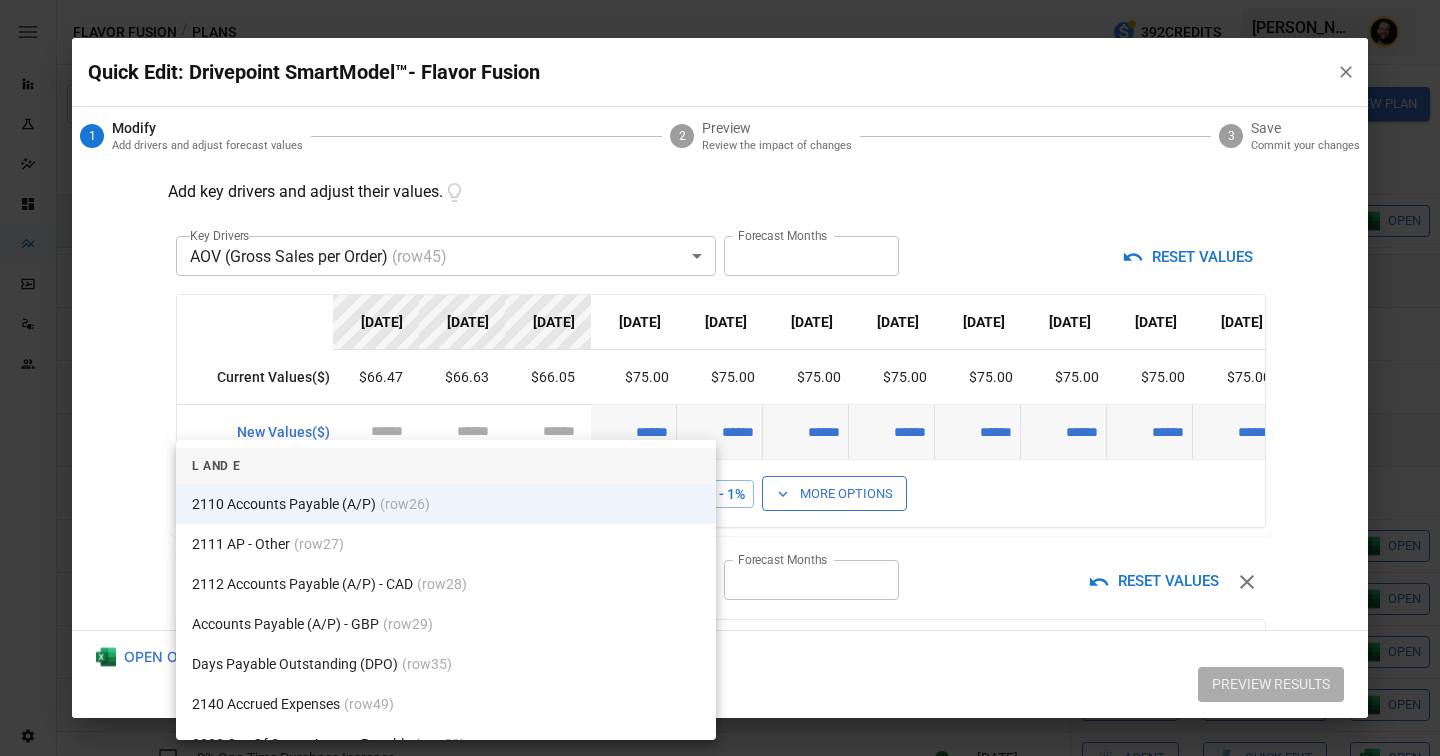 click on "Reports Experiments Dazzler Studio Dashboards Plans SmartModel ™ Data Sources Team Settings Flavor Fusion / Plans 392  Credits Ciaran N. Flavor Fusion Plans ​ ​ January 2025 – December 2025   Visualize   Columns   Add Folder   New Plan Name 2 Description Alerts Status Forecast start Gross Margin EoP Cash EBITDA Margin Net Income Margin Gross Sales Gross Sales: DTC Online Gross Sales: Marketplace Gross Sales: Wholesale Gross Sales: Retail Returns Returns: DTC Online Returns: Marketplace Returns: Wholesale Returns: Retail Shipping Income Shipping Income: DTC Online Shipping Income: Marketplace Shipping Income: Wholesale Shipping Income: Retail Taxes Collected Taxes Collected: DTC Online Taxes Collected: Marketplace Taxes Collected: Wholesale Taxes Collected: Retail Net Revenue Net Revenue: DTC Online Net Revenue: Marketplace Net Revenue: Wholesale Net Revenue: Retail Cost of Goods Sold Cost of Goods Sold: DTC Online Cost of Goods Sold: Marketplace Cost of Goods Sold: Wholesale Cost of Goods Sold: Retail" at bounding box center [720, 0] 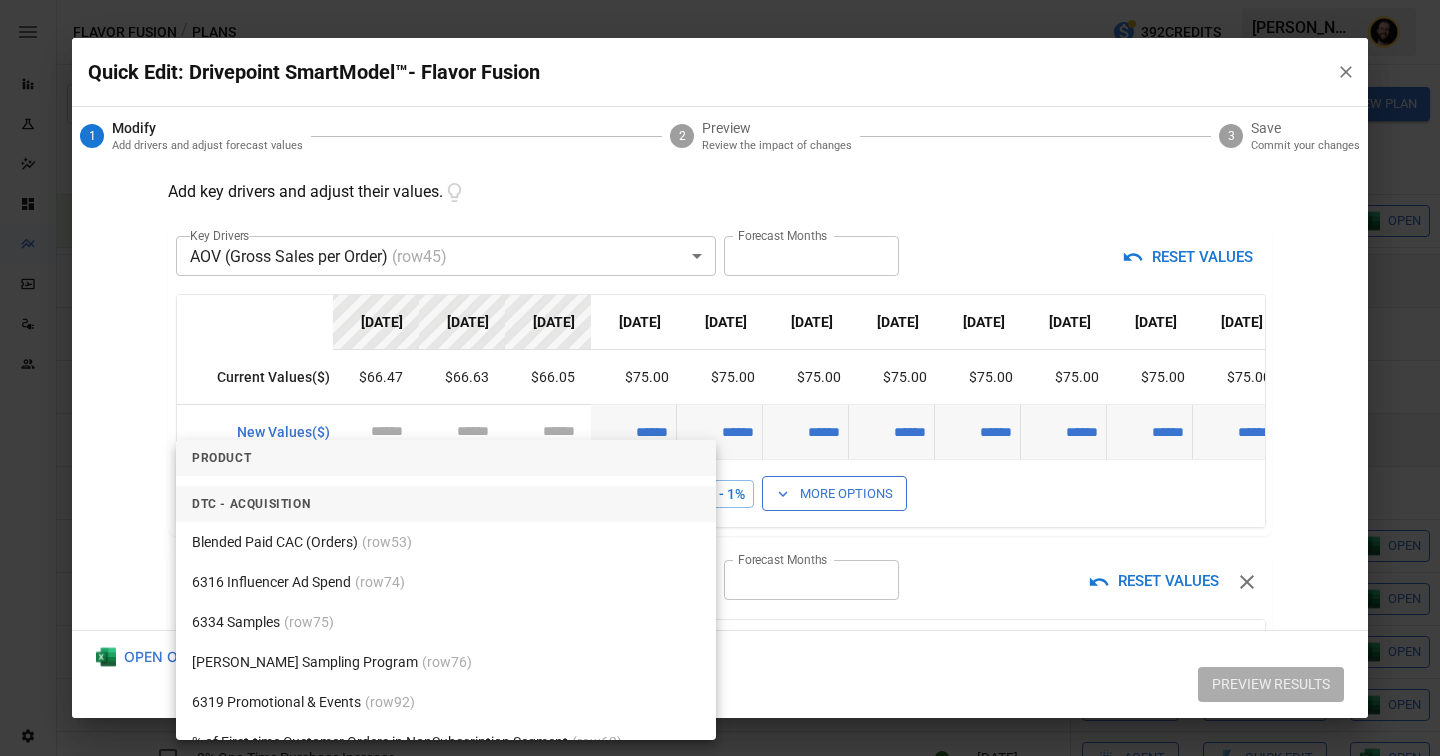 scroll, scrollTop: 5098, scrollLeft: 0, axis: vertical 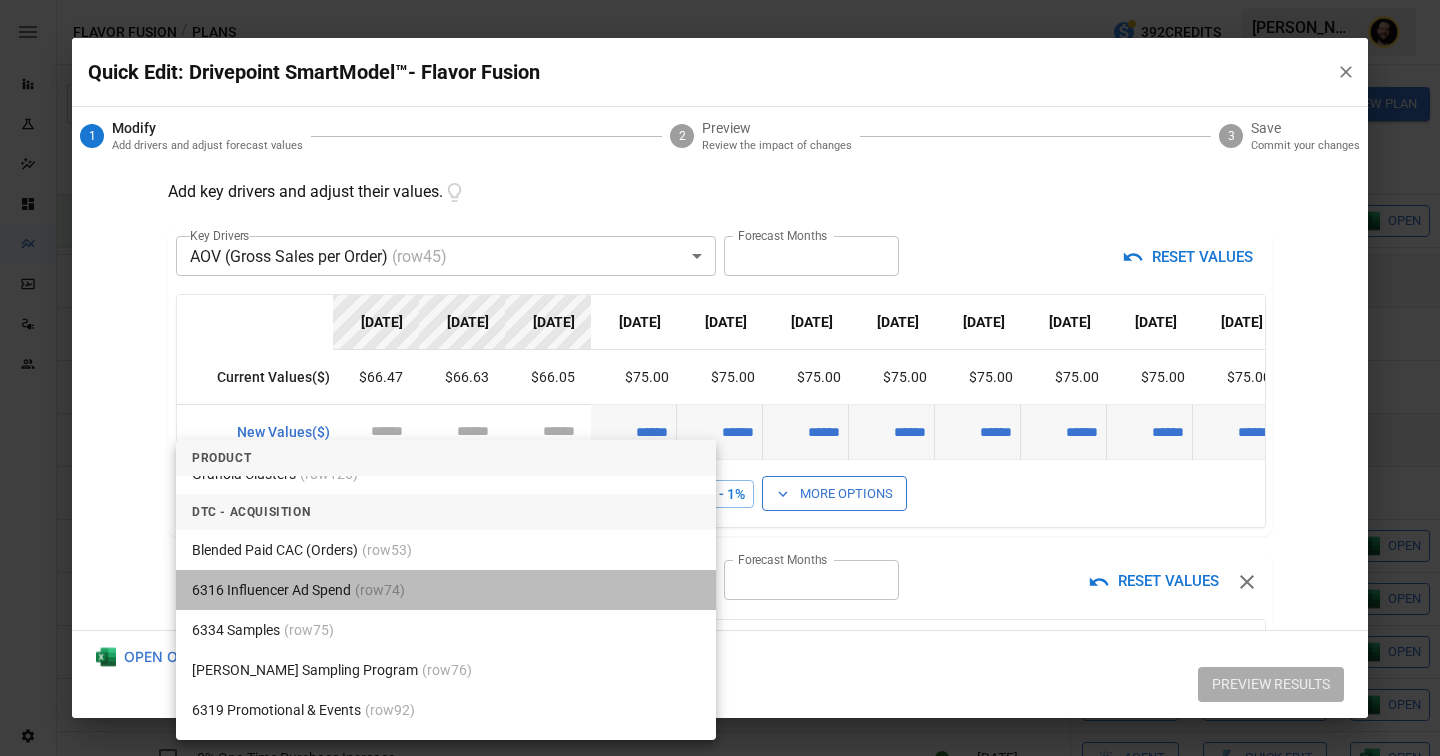 click on "6316 Influencer Ad Spend (row  74 )" at bounding box center (446, 590) 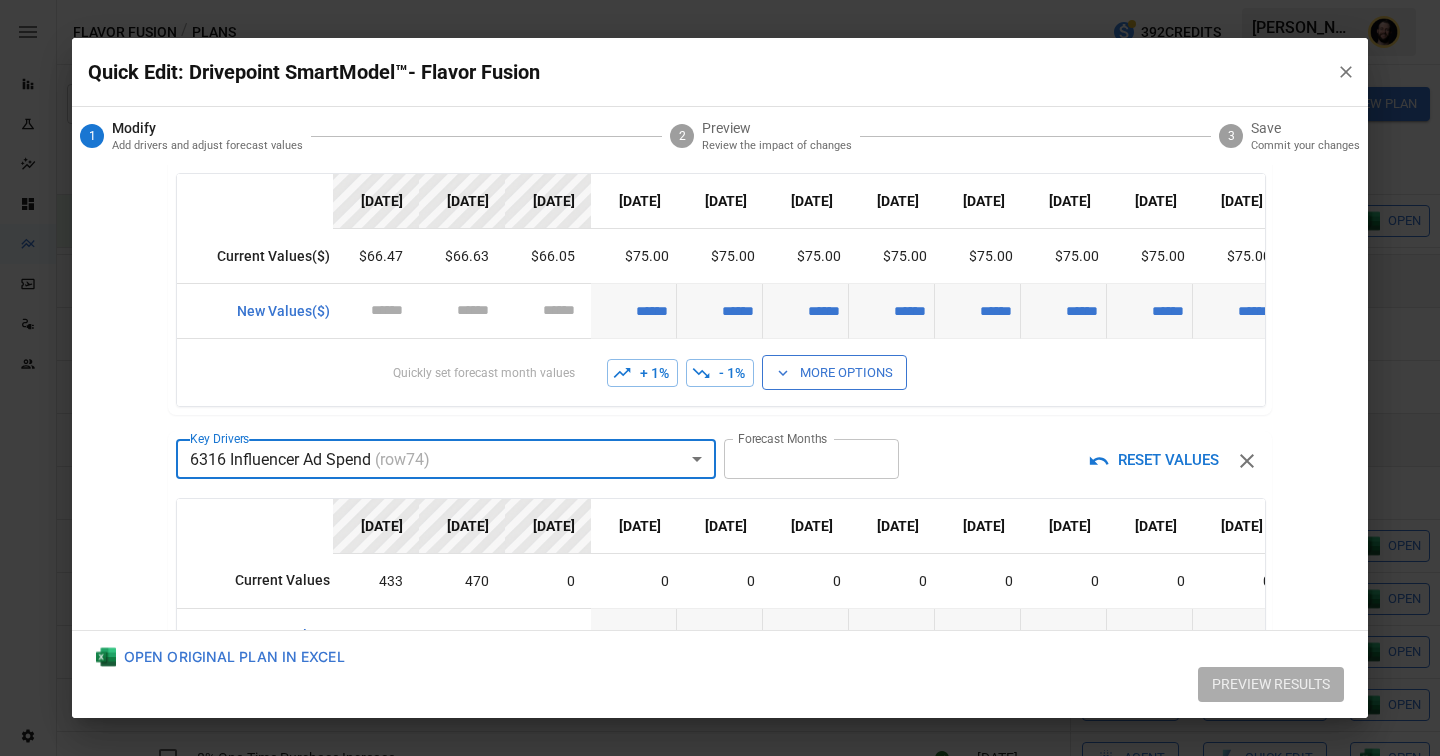 scroll, scrollTop: 0, scrollLeft: 0, axis: both 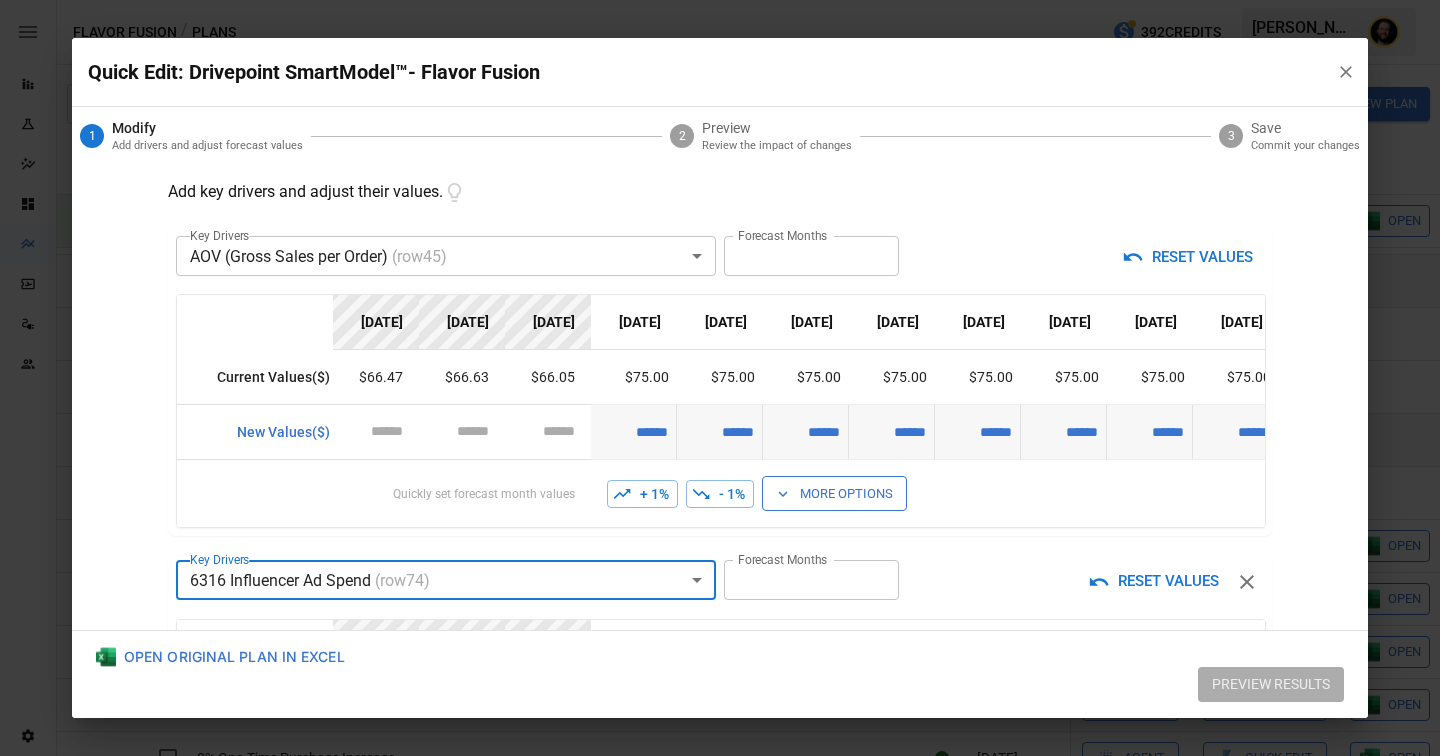 type on "**" 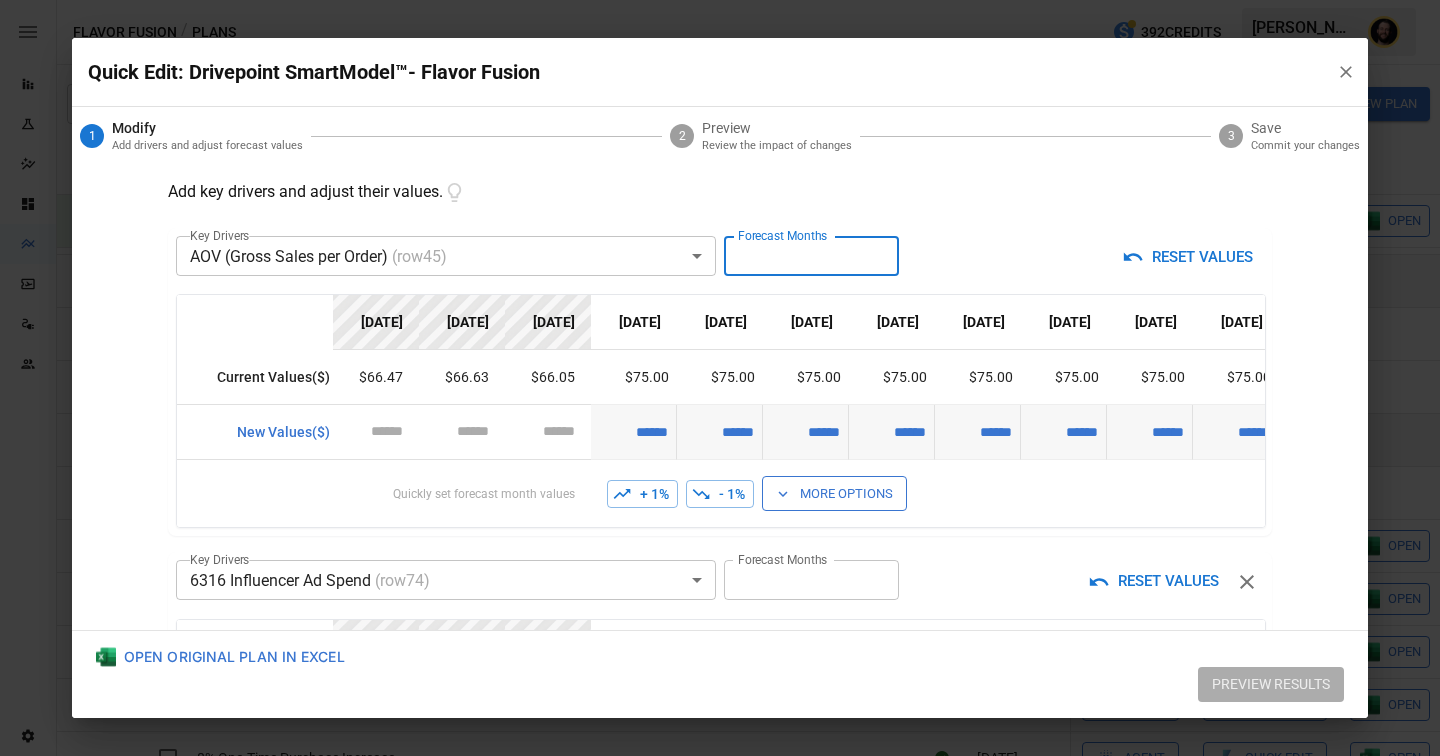click on "**" at bounding box center [811, 256] 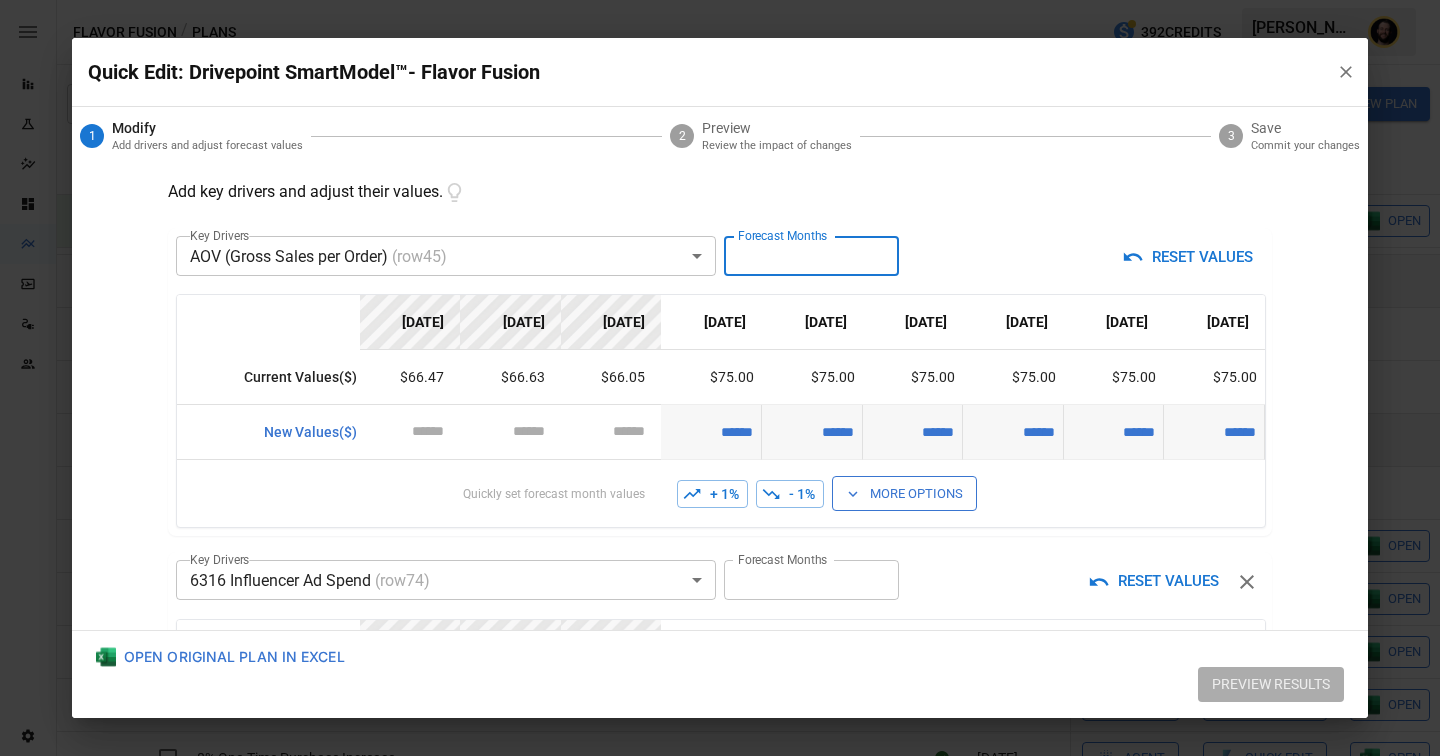 click on "*" at bounding box center [811, 256] 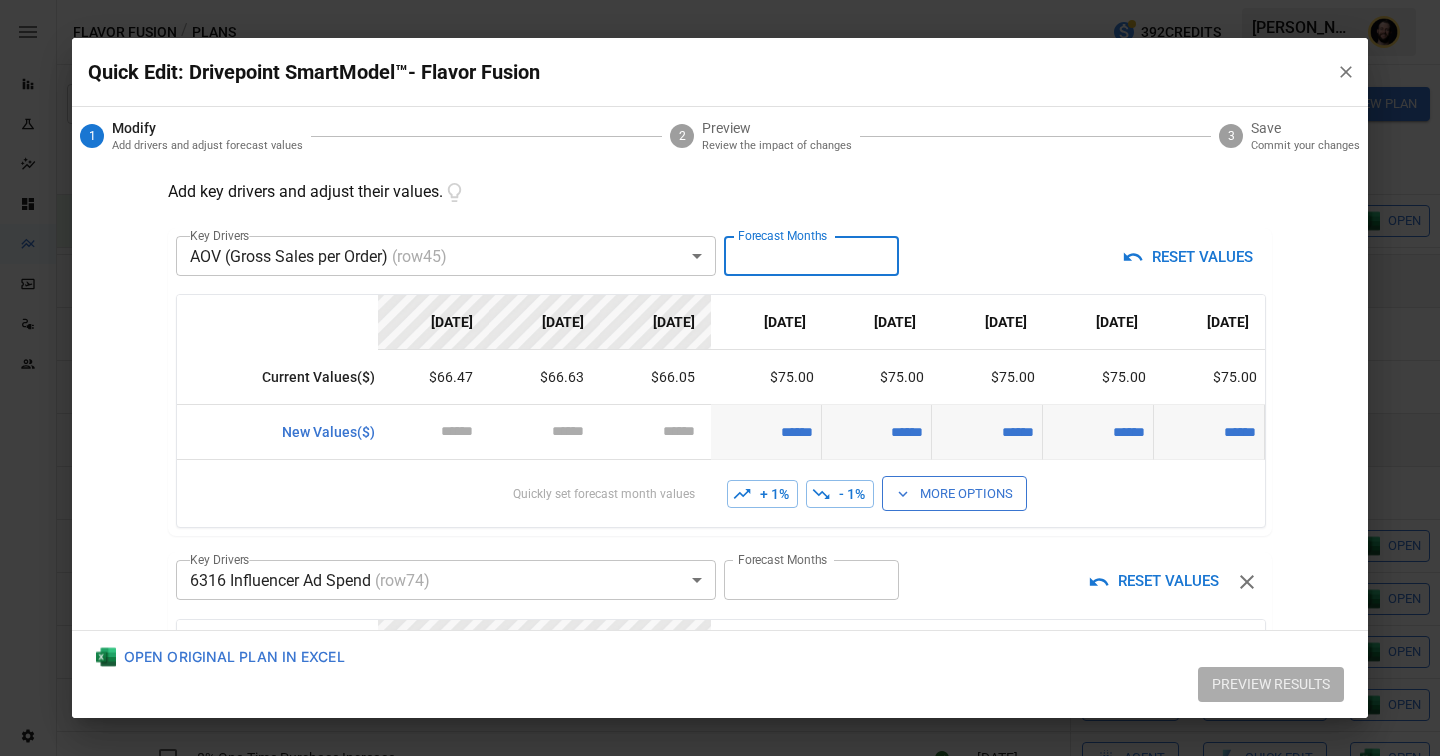 type on "*" 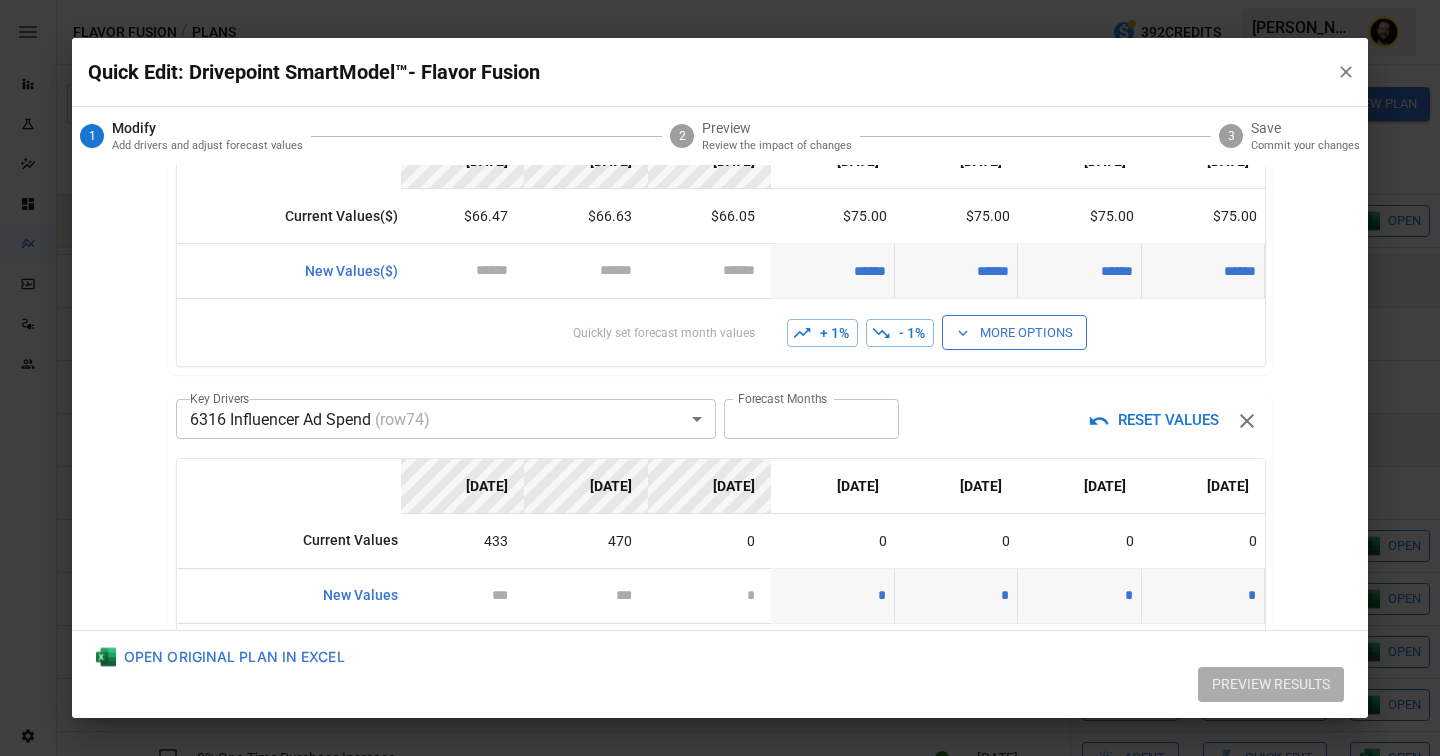scroll, scrollTop: 366, scrollLeft: 0, axis: vertical 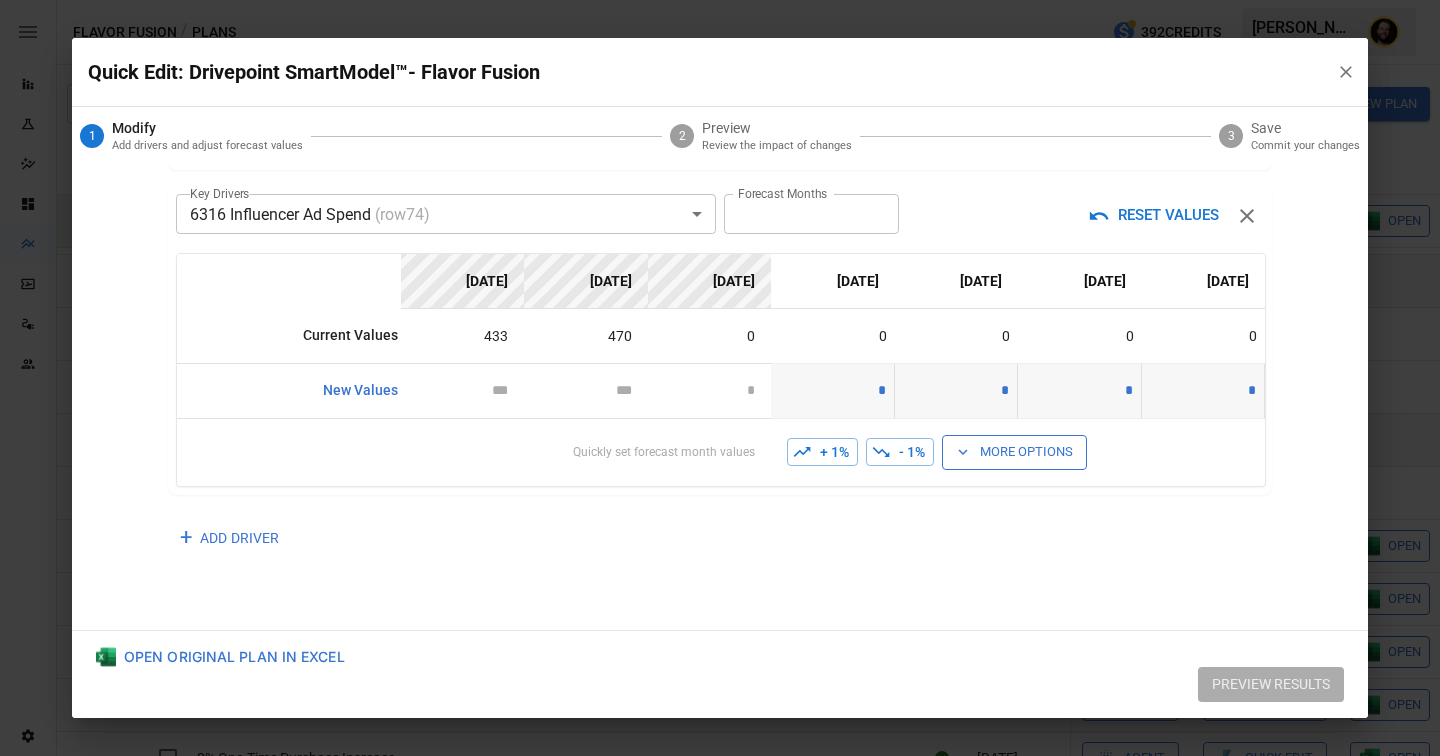 click on "*" at bounding box center [832, 390] 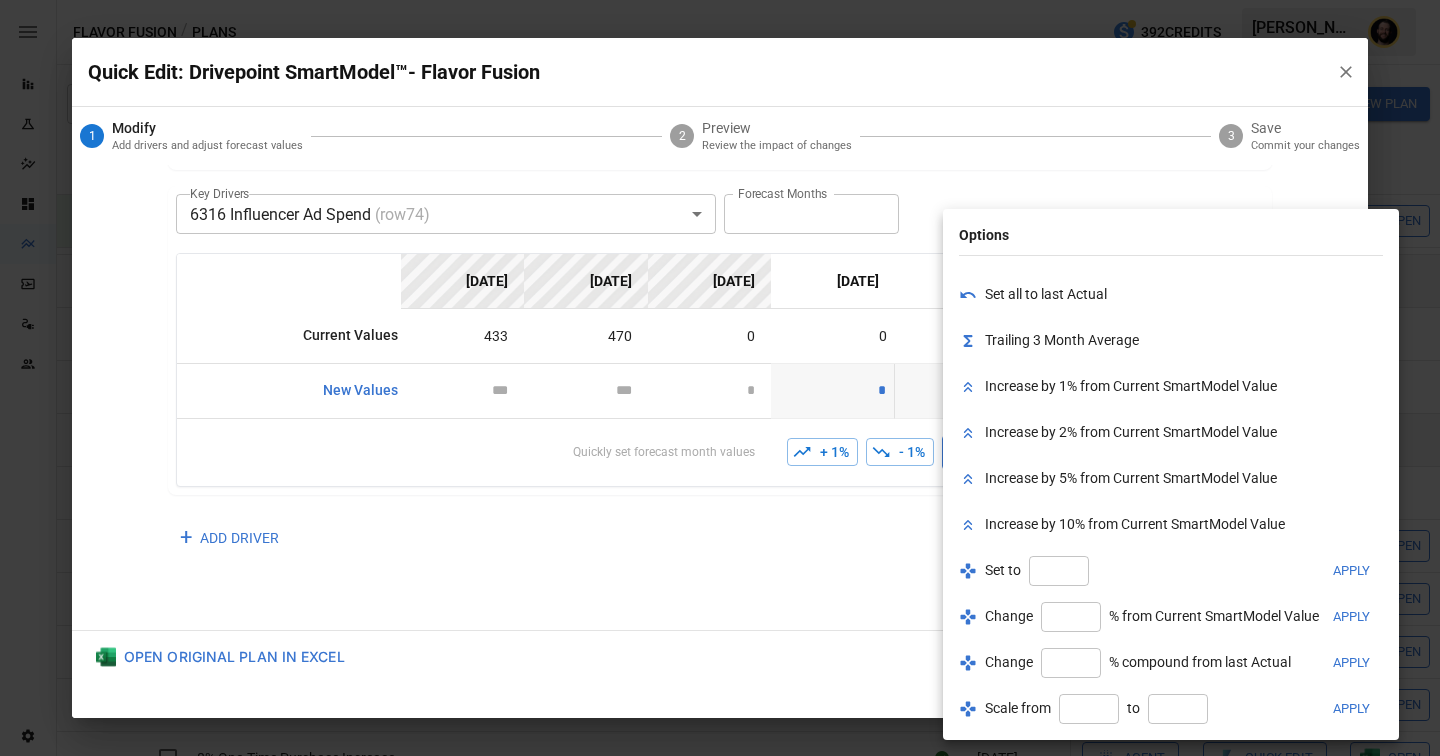 click at bounding box center [1059, 571] 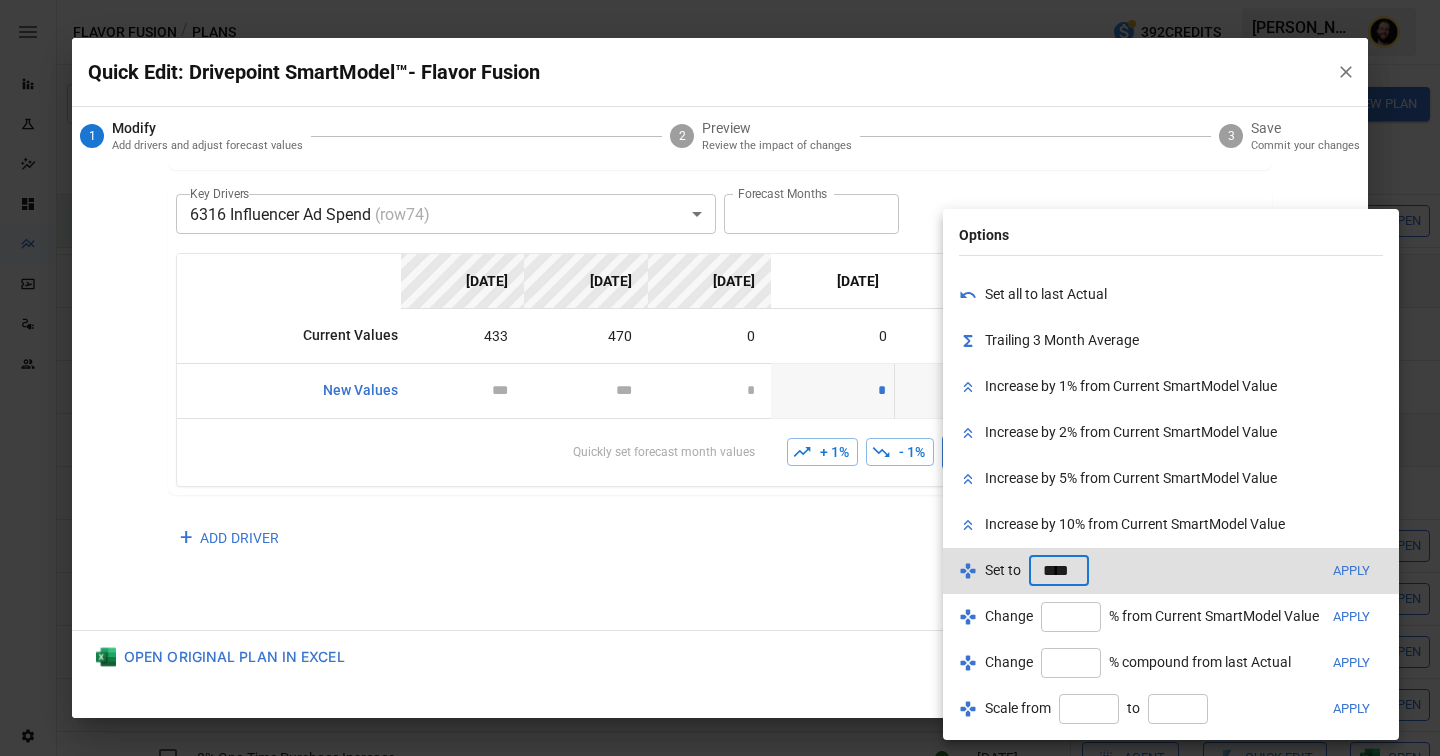type on "*****" 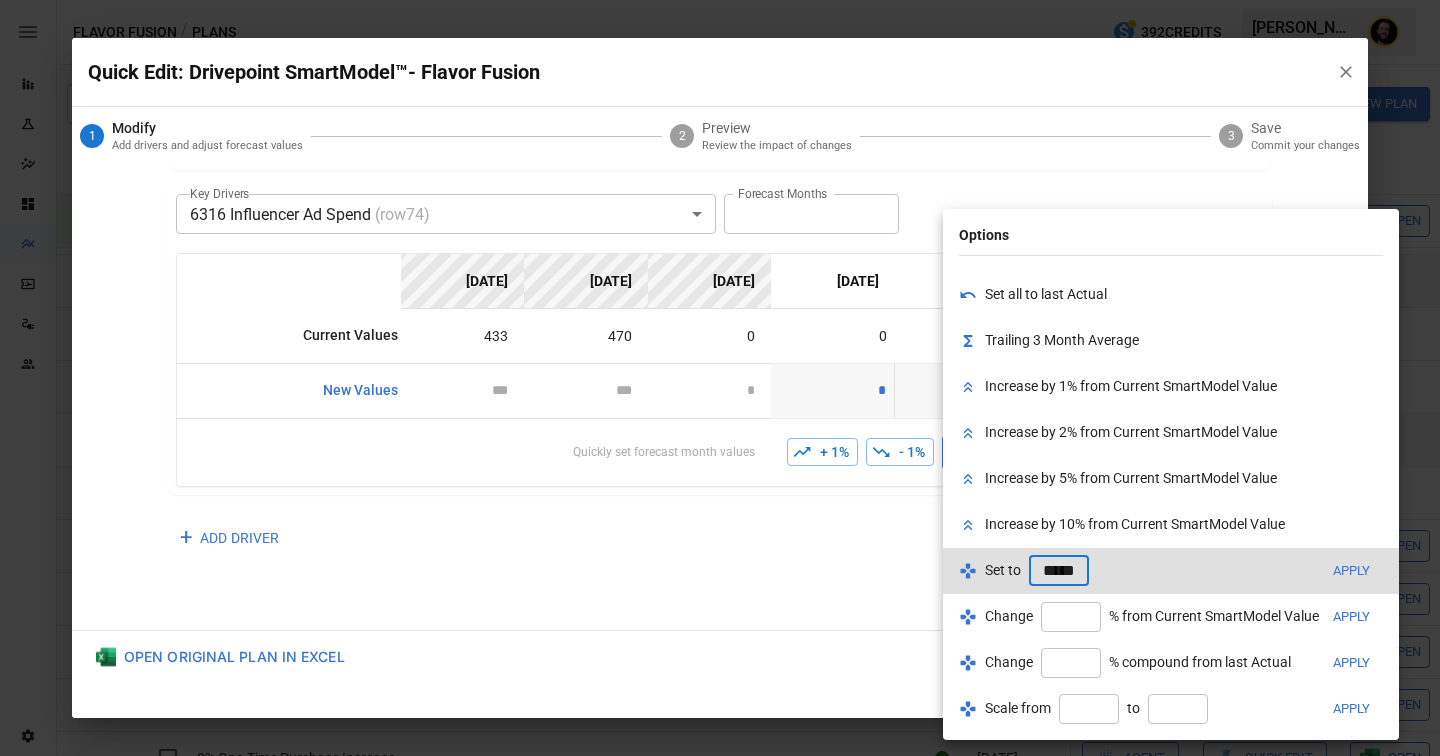 scroll, scrollTop: 0, scrollLeft: 13, axis: horizontal 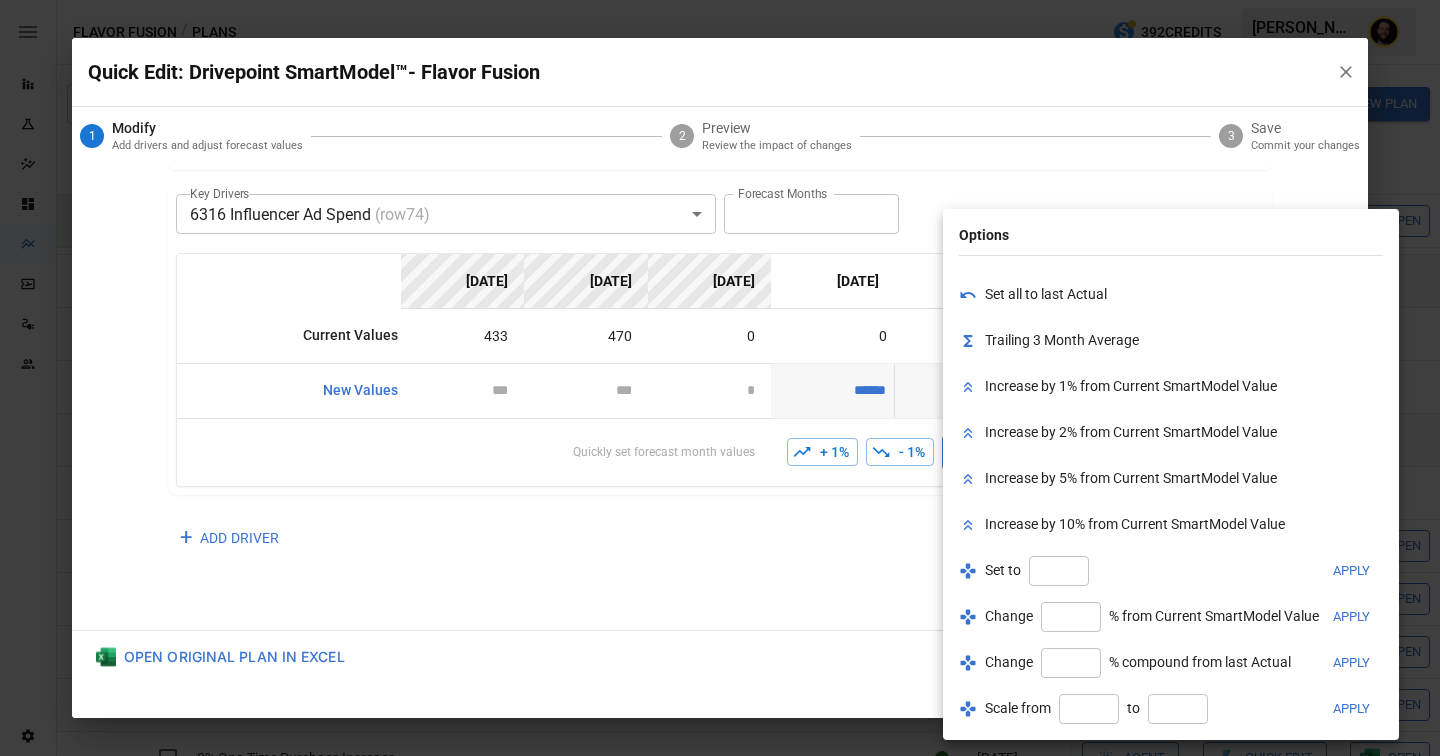 click at bounding box center (720, 378) 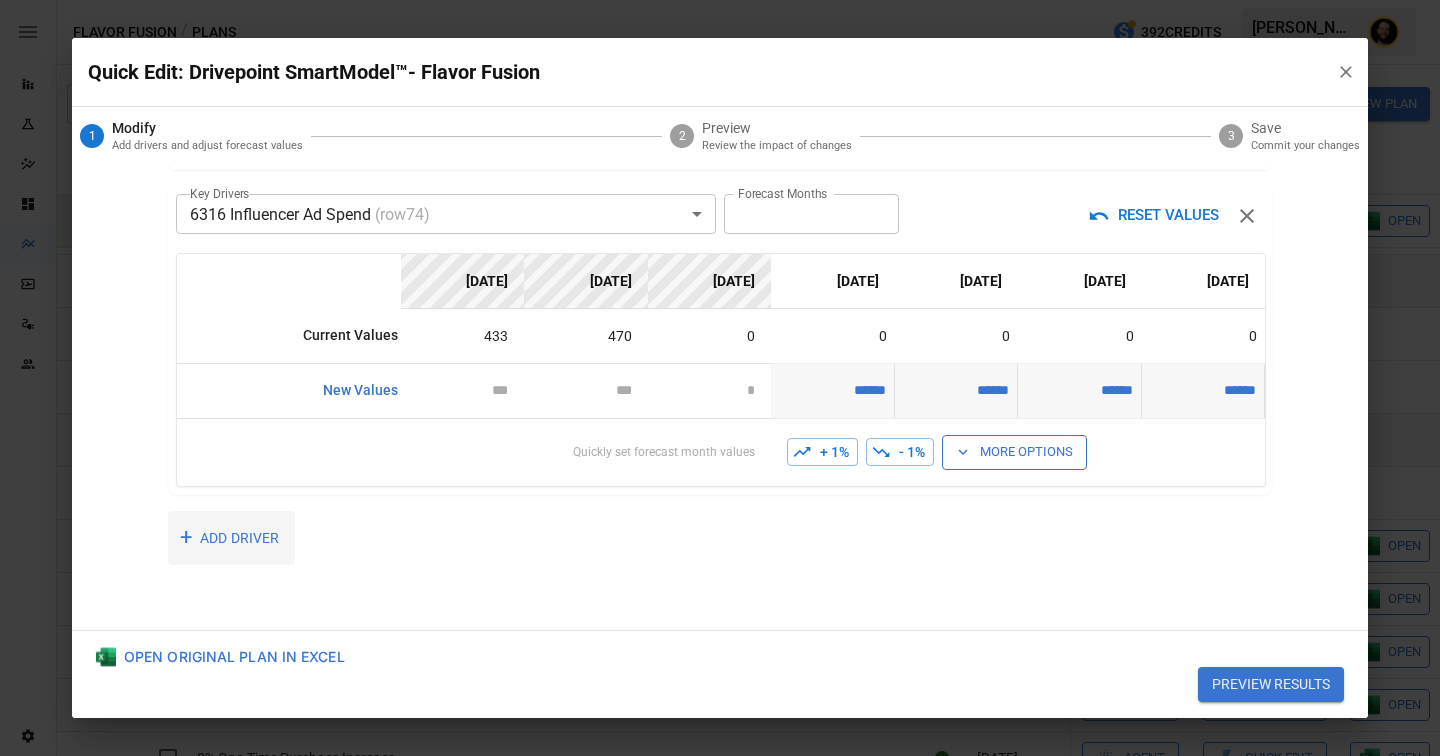 click on "+ ADD DRIVER" at bounding box center [231, 538] 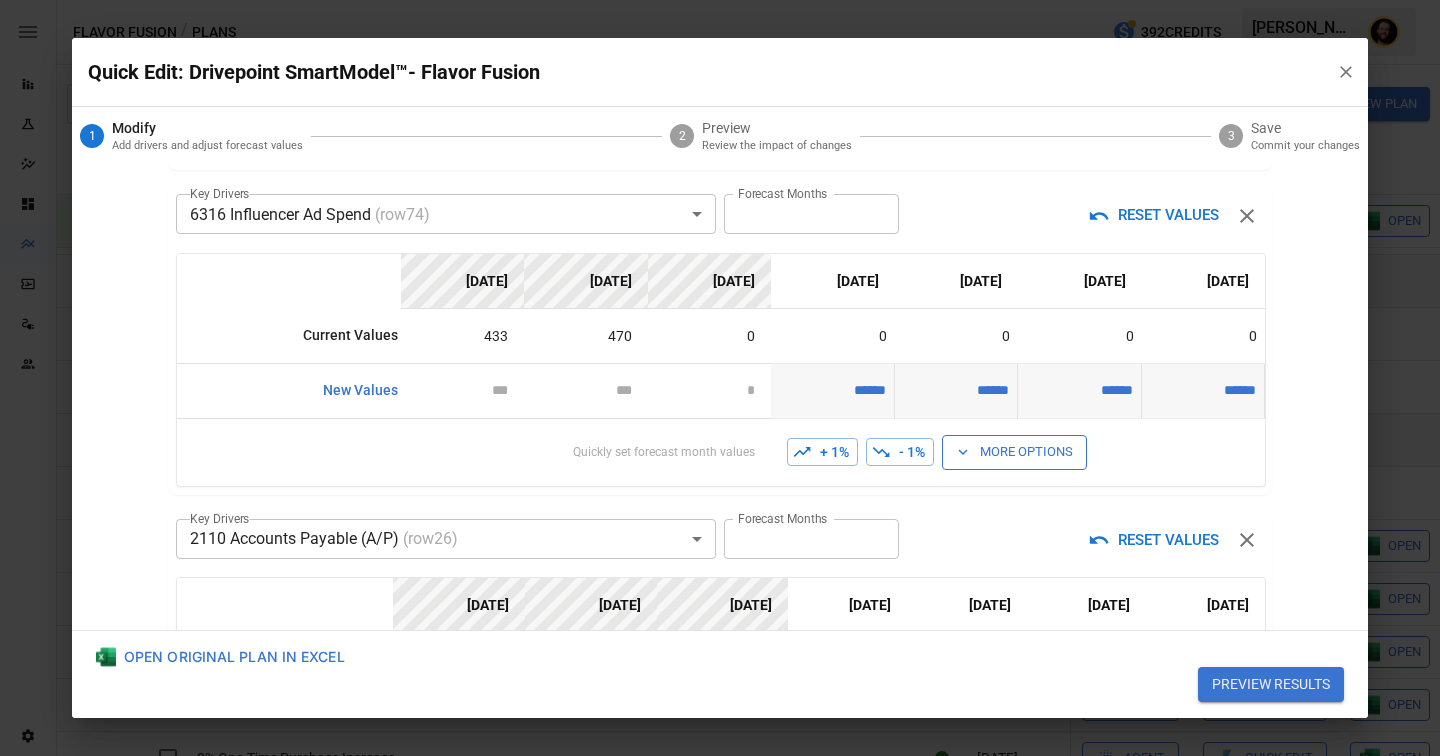 click on "Reports Experiments Dazzler Studio Dashboards Plans SmartModel ™ Data Sources Team Settings Flavor Fusion / Plans 392  Credits Ciaran N. Flavor Fusion Plans ​ ​ January 2025 – December 2025   Visualize   Columns   Add Folder   New Plan Name 2 Description Alerts Status Forecast start Gross Margin EoP Cash EBITDA Margin Net Income Margin Gross Sales Gross Sales: DTC Online Gross Sales: Marketplace Gross Sales: Wholesale Gross Sales: Retail Returns Returns: DTC Online Returns: Marketplace Returns: Wholesale Returns: Retail Shipping Income Shipping Income: DTC Online Shipping Income: Marketplace Shipping Income: Wholesale Shipping Income: Retail Taxes Collected Taxes Collected: DTC Online Taxes Collected: Marketplace Taxes Collected: Wholesale Taxes Collected: Retail Net Revenue Net Revenue: DTC Online Net Revenue: Marketplace Net Revenue: Wholesale Net Revenue: Retail Cost of Goods Sold Cost of Goods Sold: DTC Online Cost of Goods Sold: Marketplace Cost of Goods Sold: Wholesale Cost of Goods Sold: Retail" at bounding box center [720, 0] 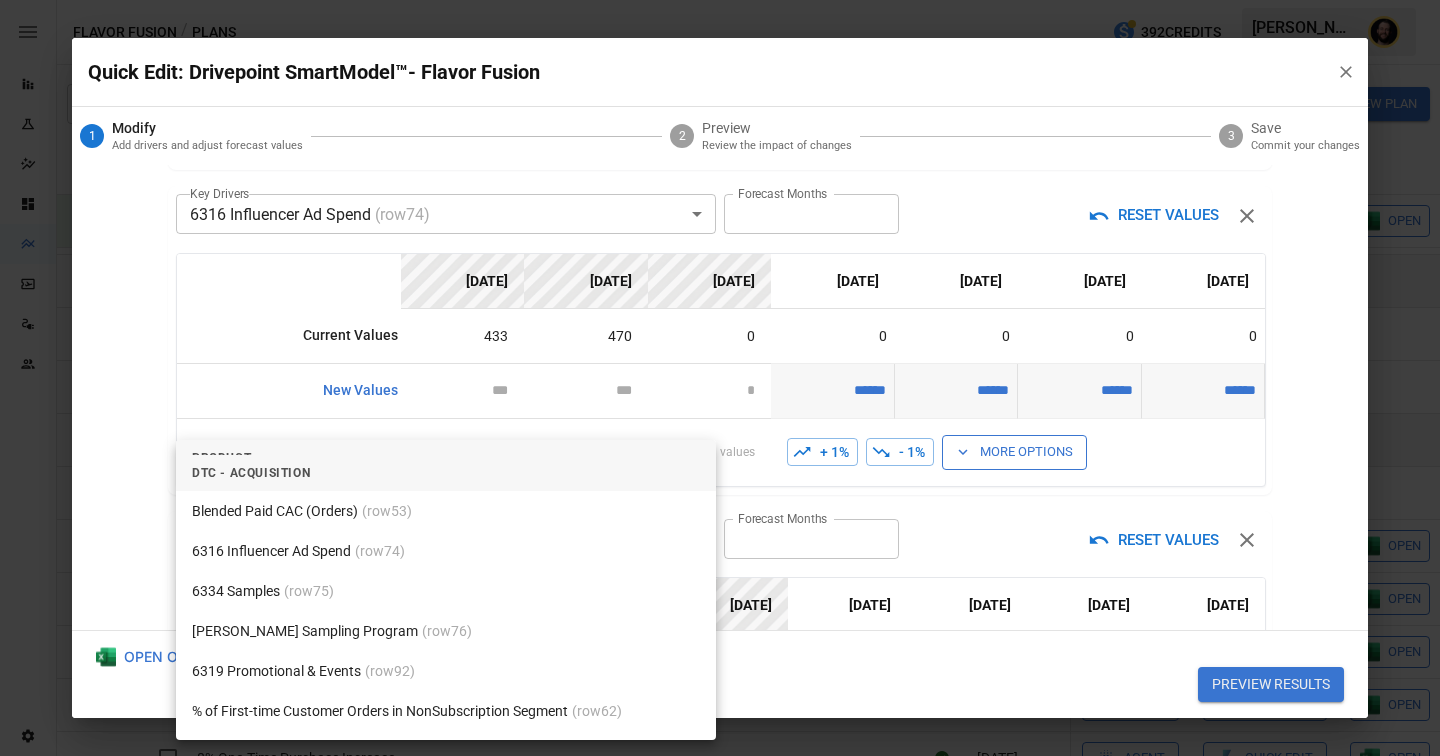 scroll, scrollTop: 5105, scrollLeft: 0, axis: vertical 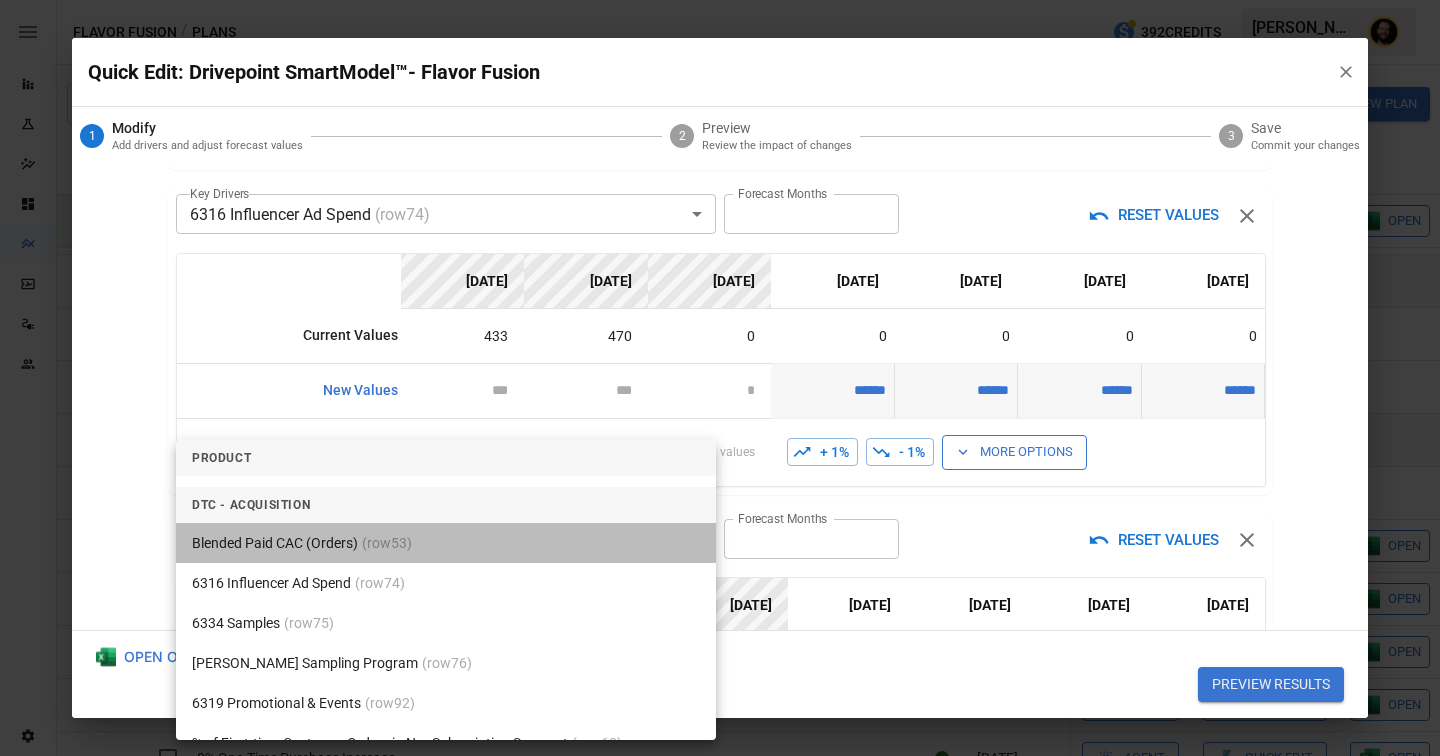 click on "Blended Paid CAC (Orders) (row  53 )" at bounding box center [446, 543] 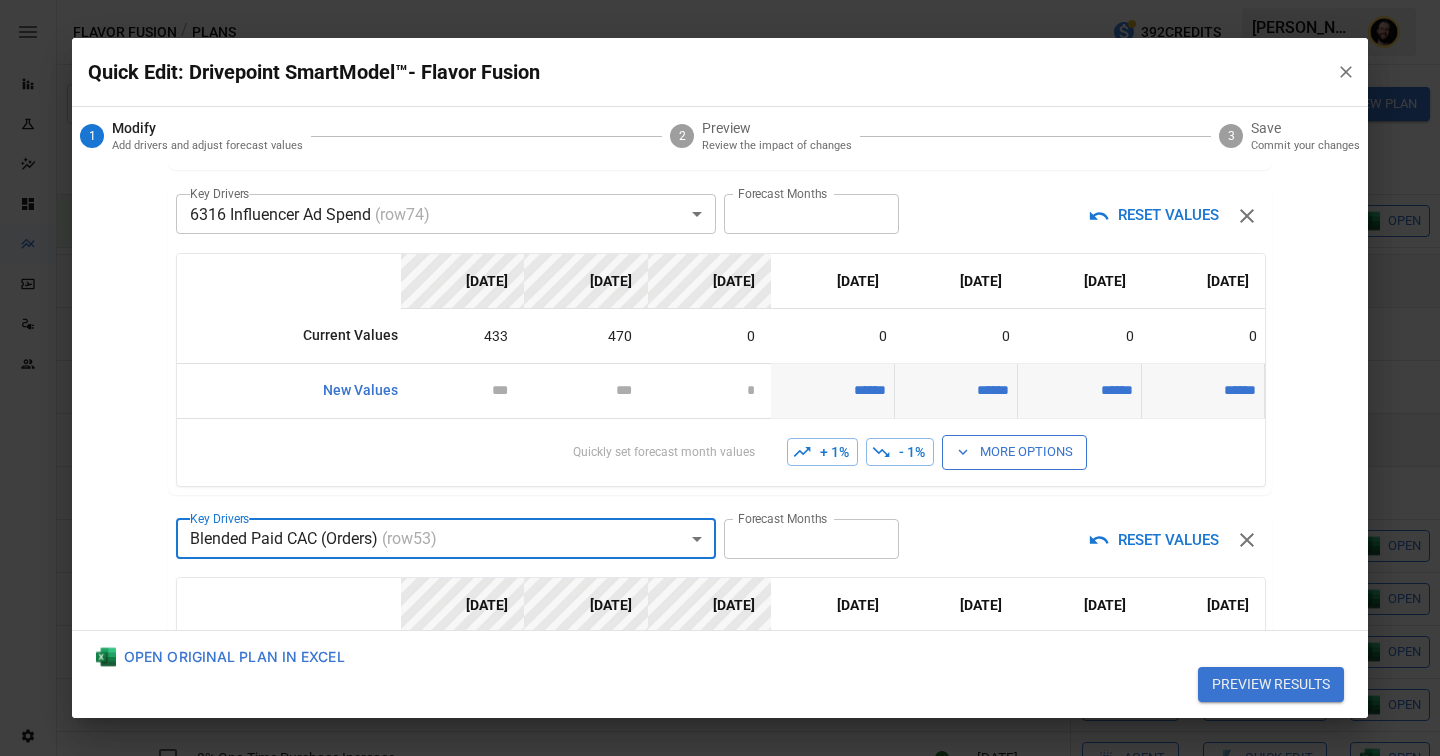 scroll, scrollTop: 578, scrollLeft: 0, axis: vertical 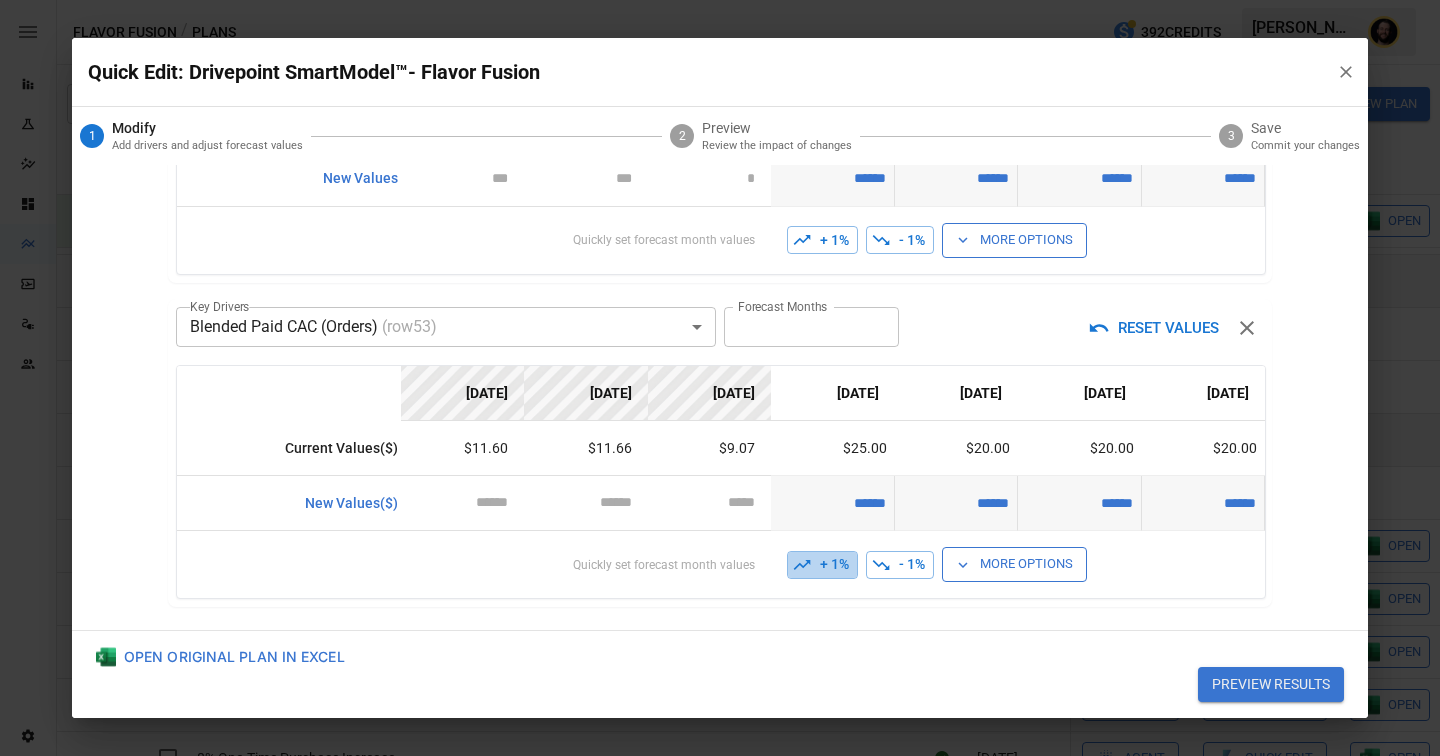 click 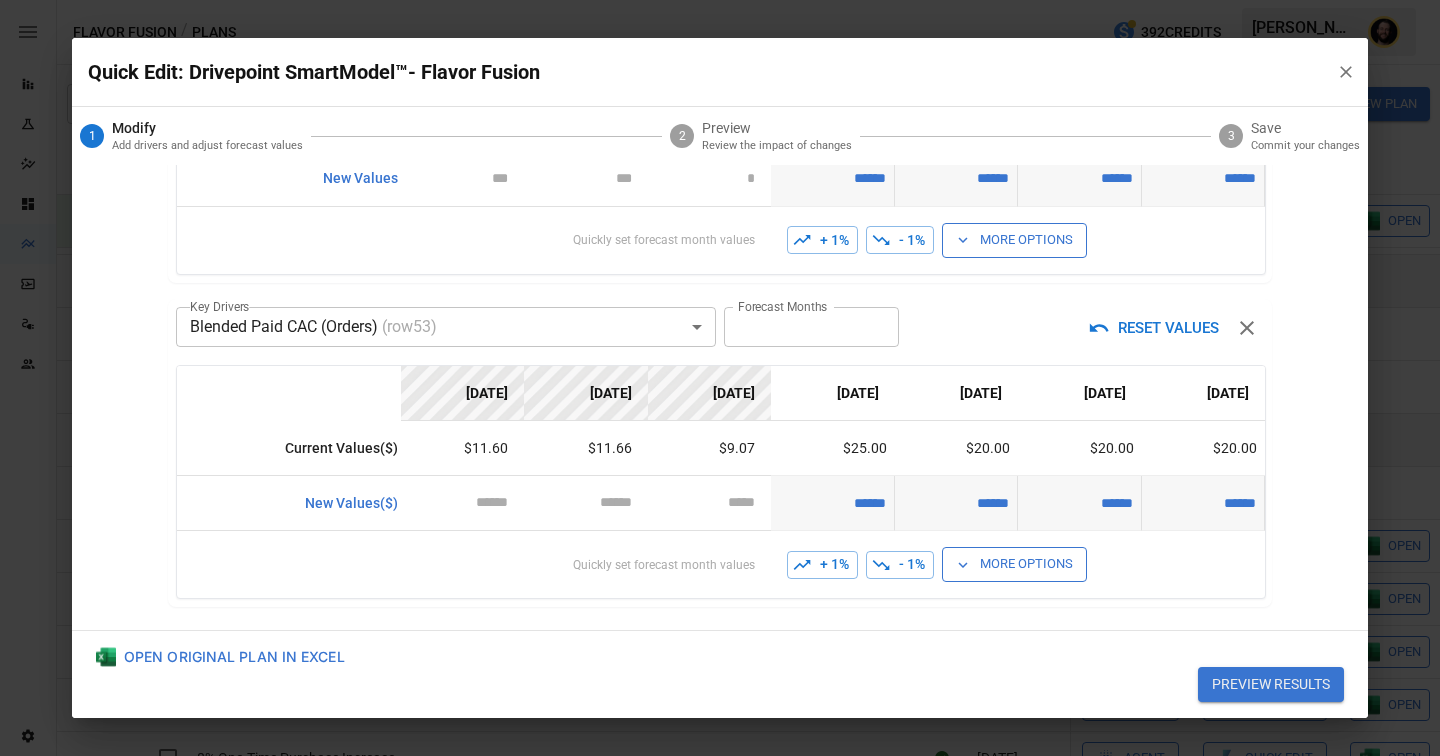 click 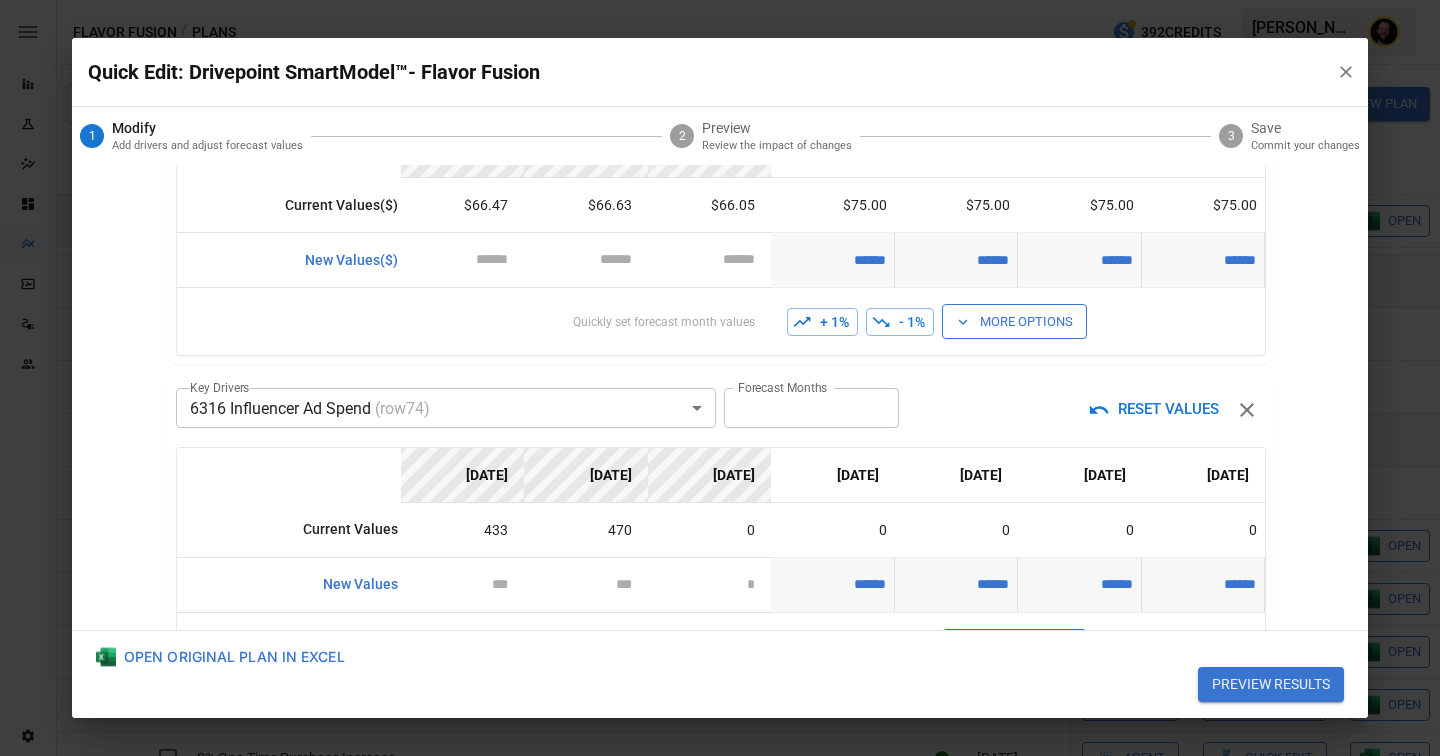 scroll, scrollTop: 0, scrollLeft: 0, axis: both 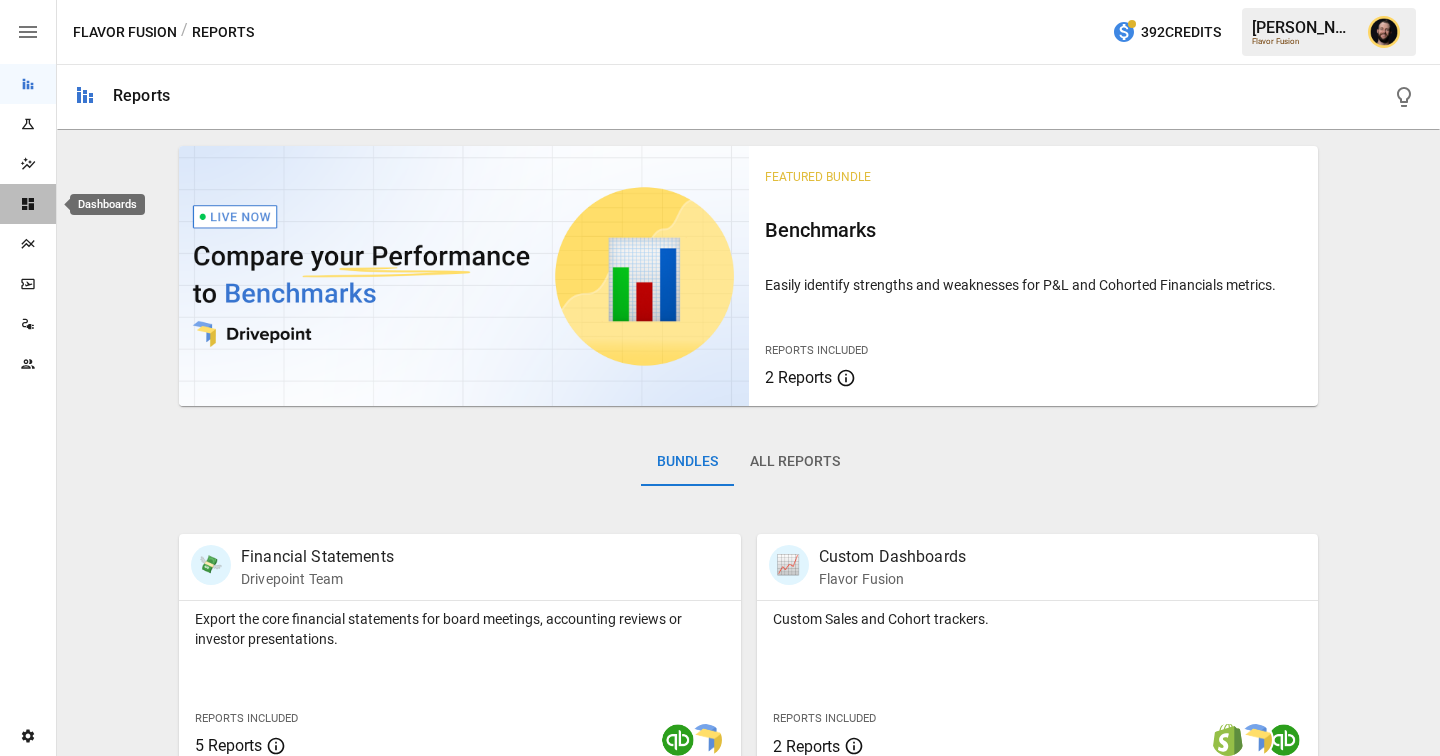 click 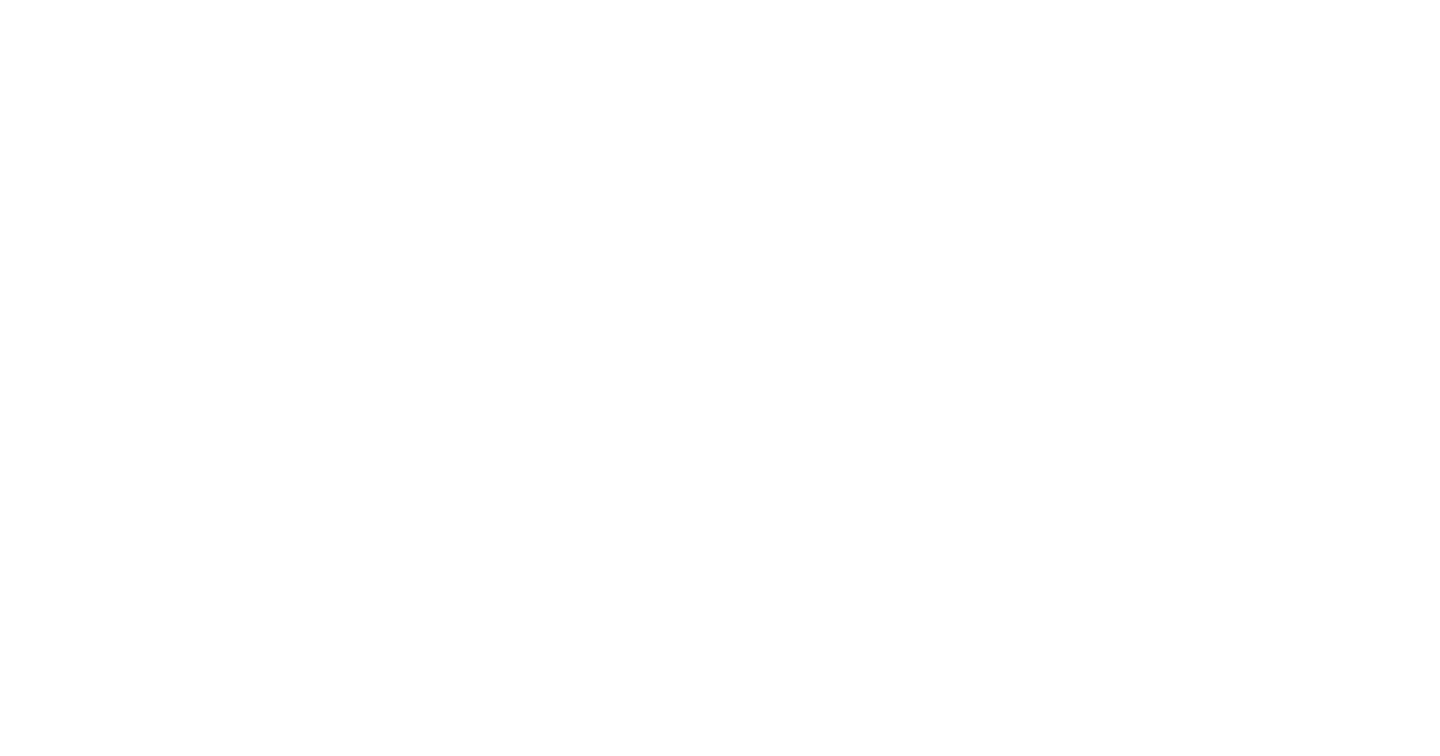 scroll, scrollTop: 0, scrollLeft: 0, axis: both 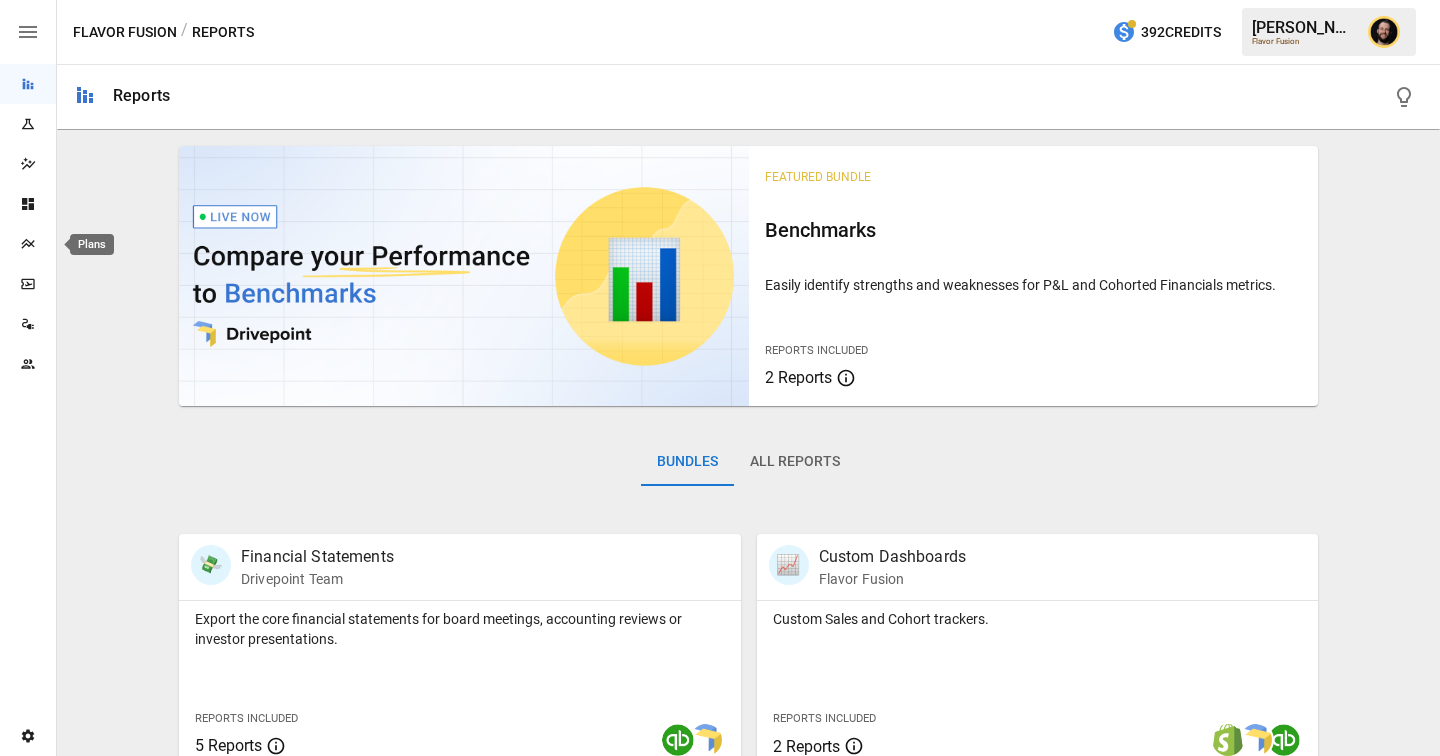 click 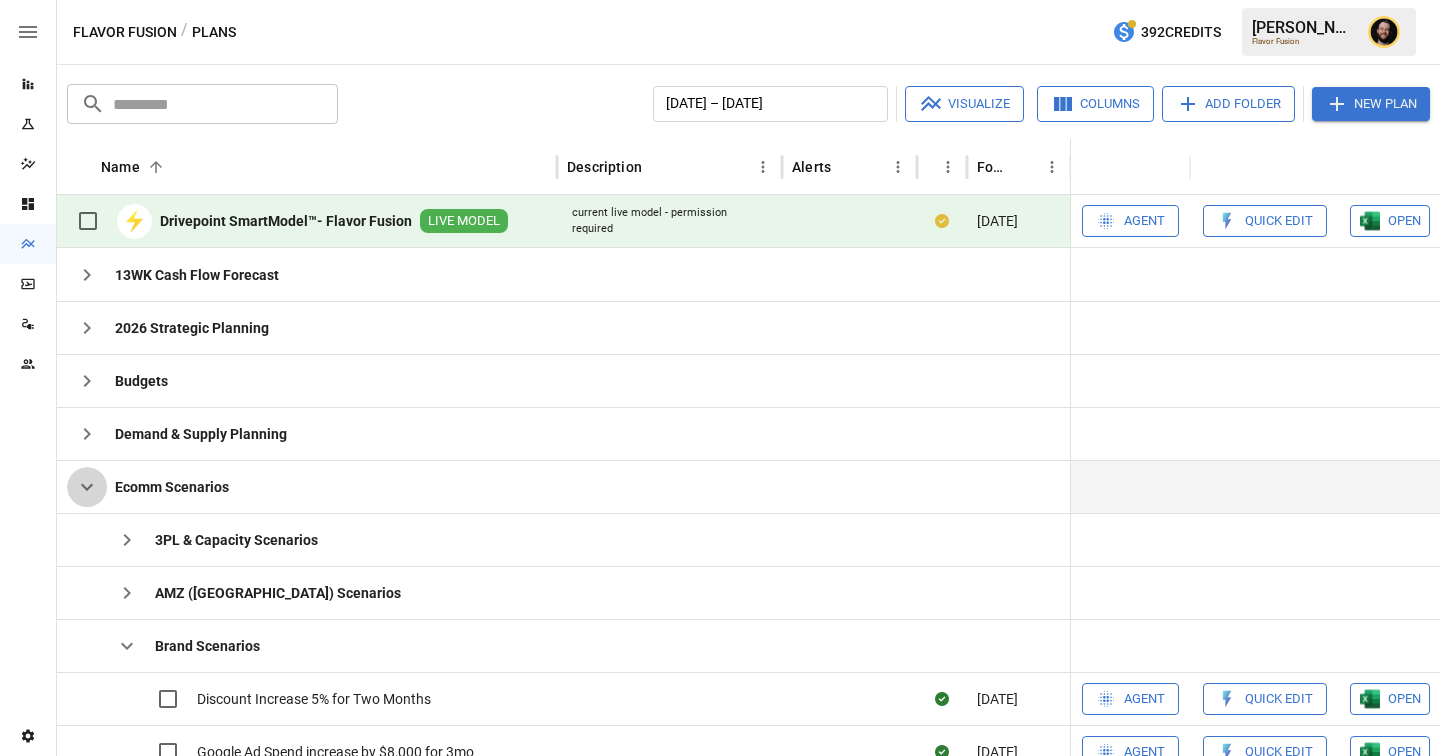 click 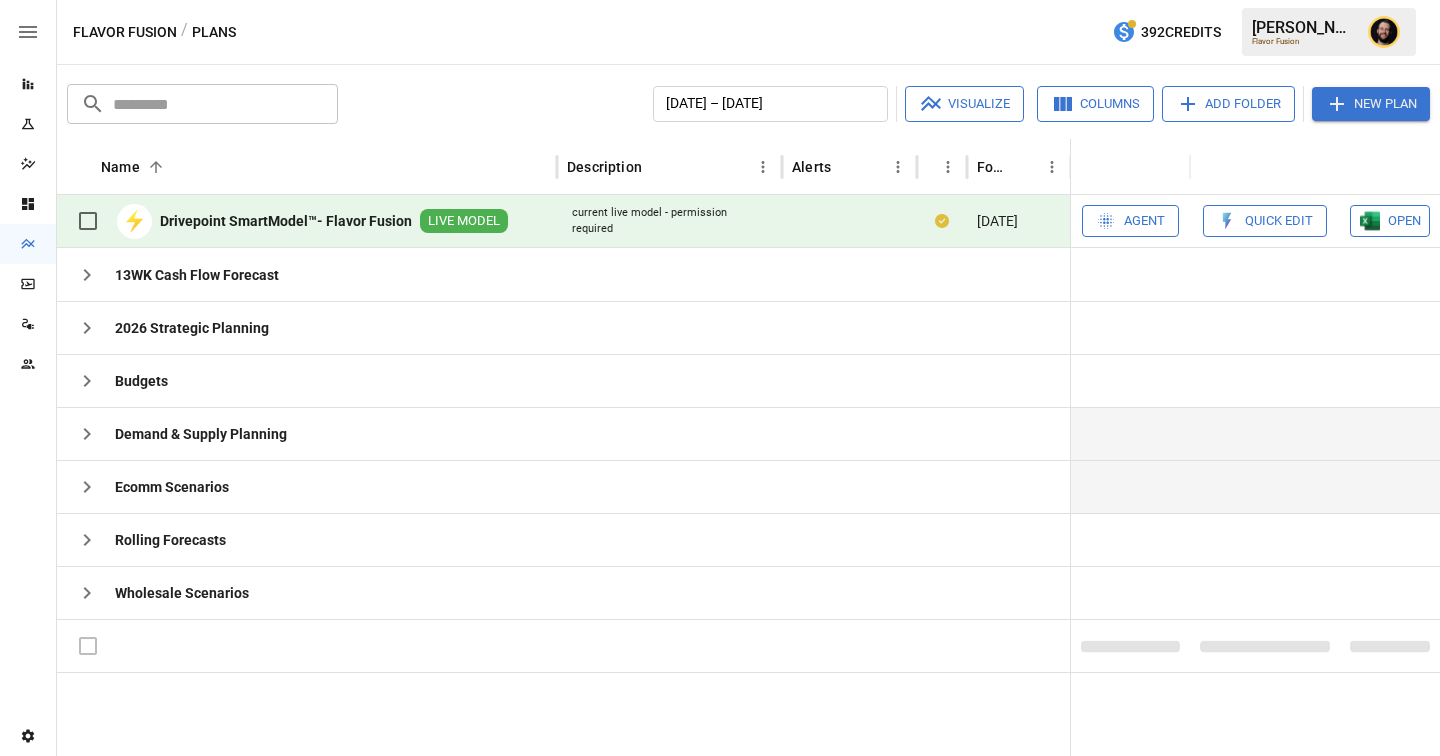 click at bounding box center (87, 434) 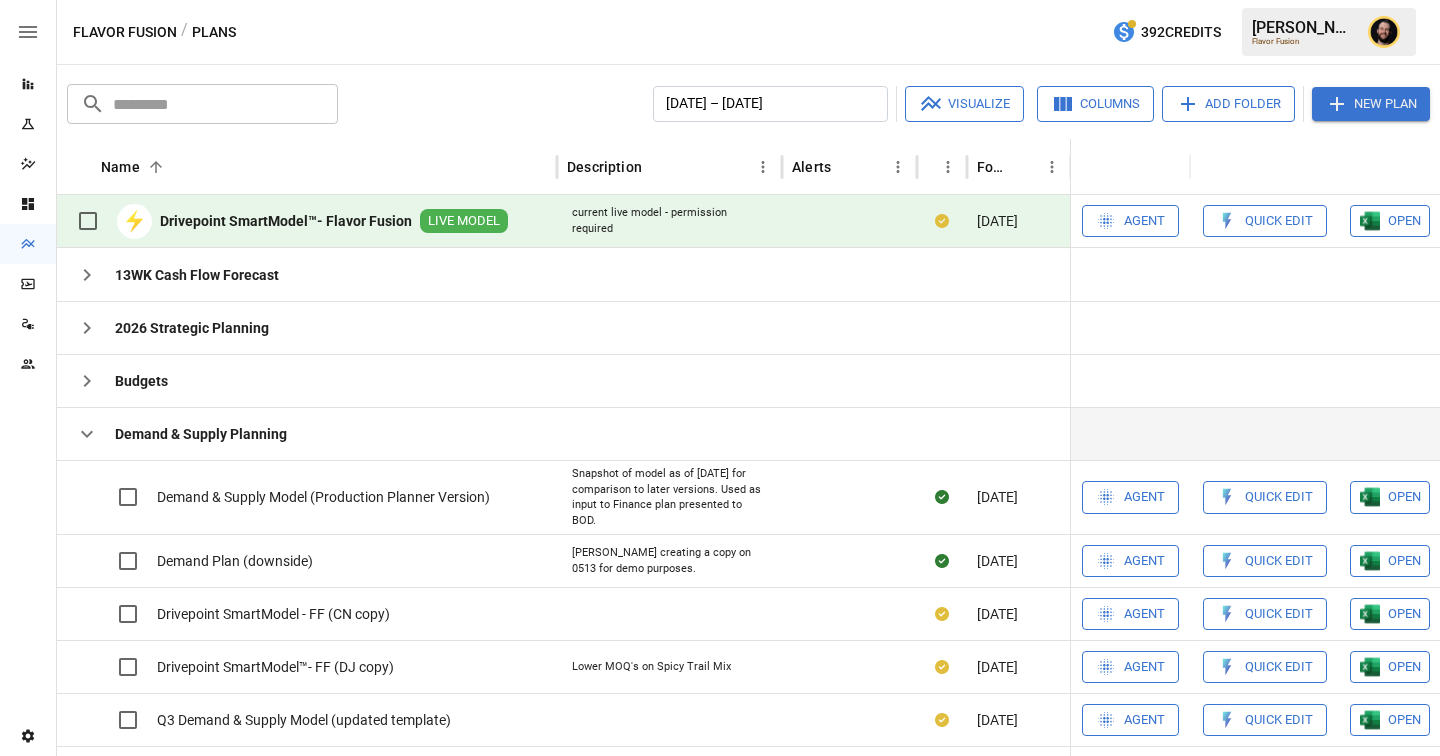 scroll, scrollTop: 78, scrollLeft: 0, axis: vertical 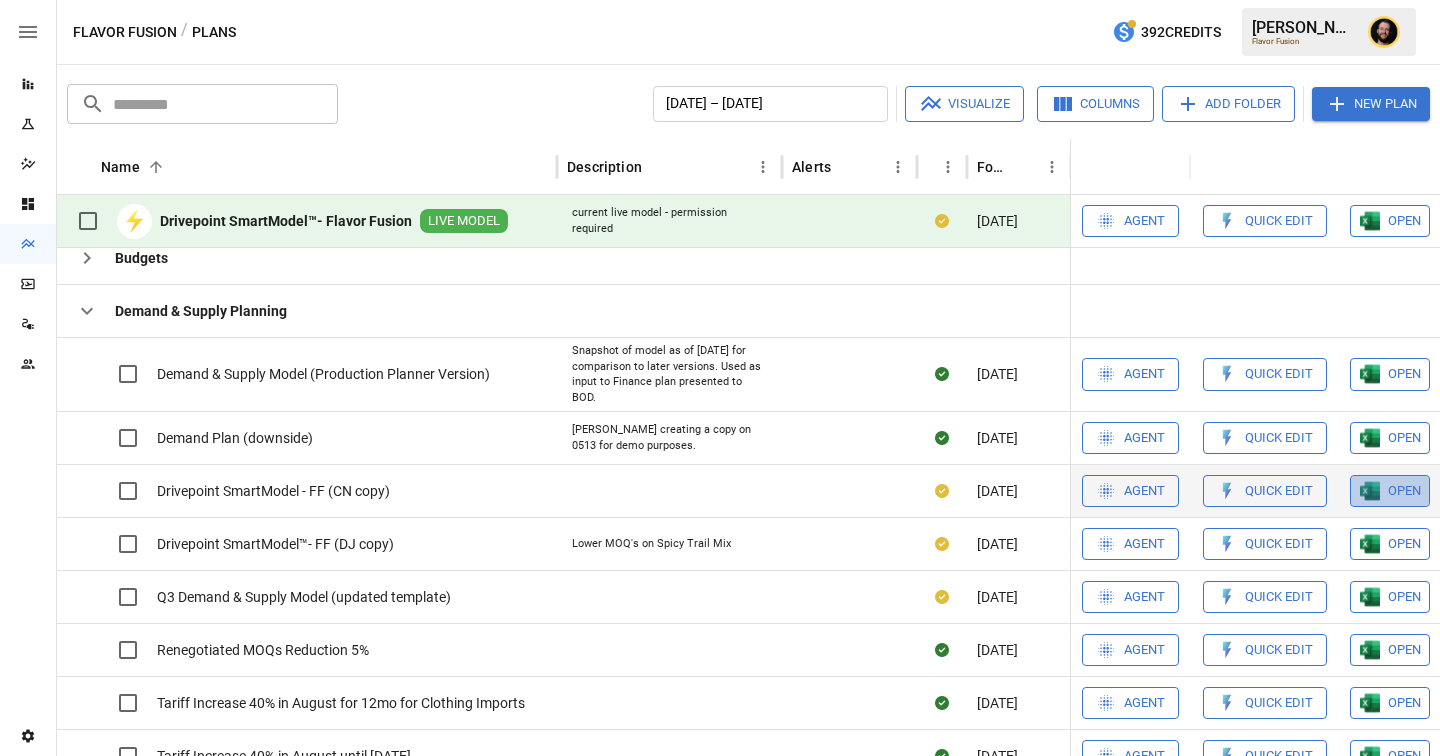 click at bounding box center [1370, 374] 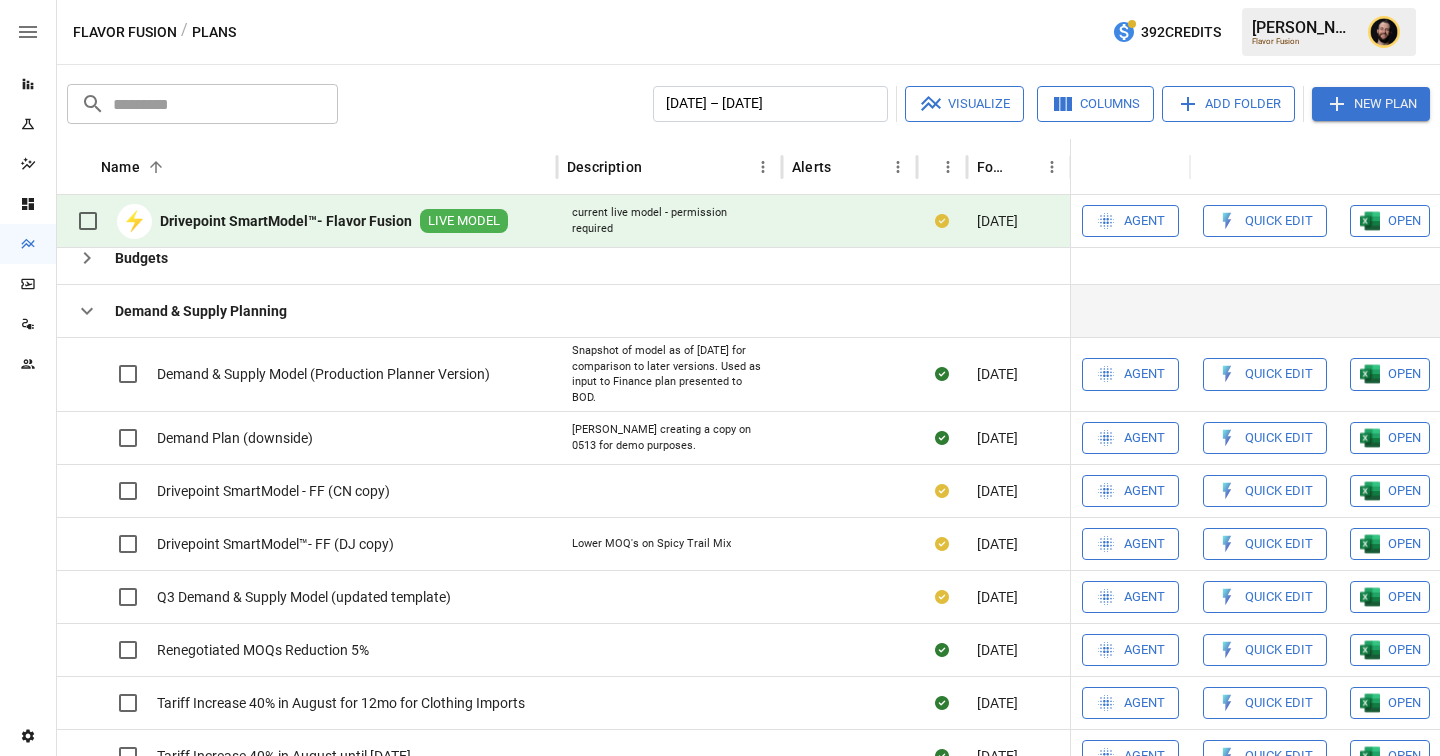 click 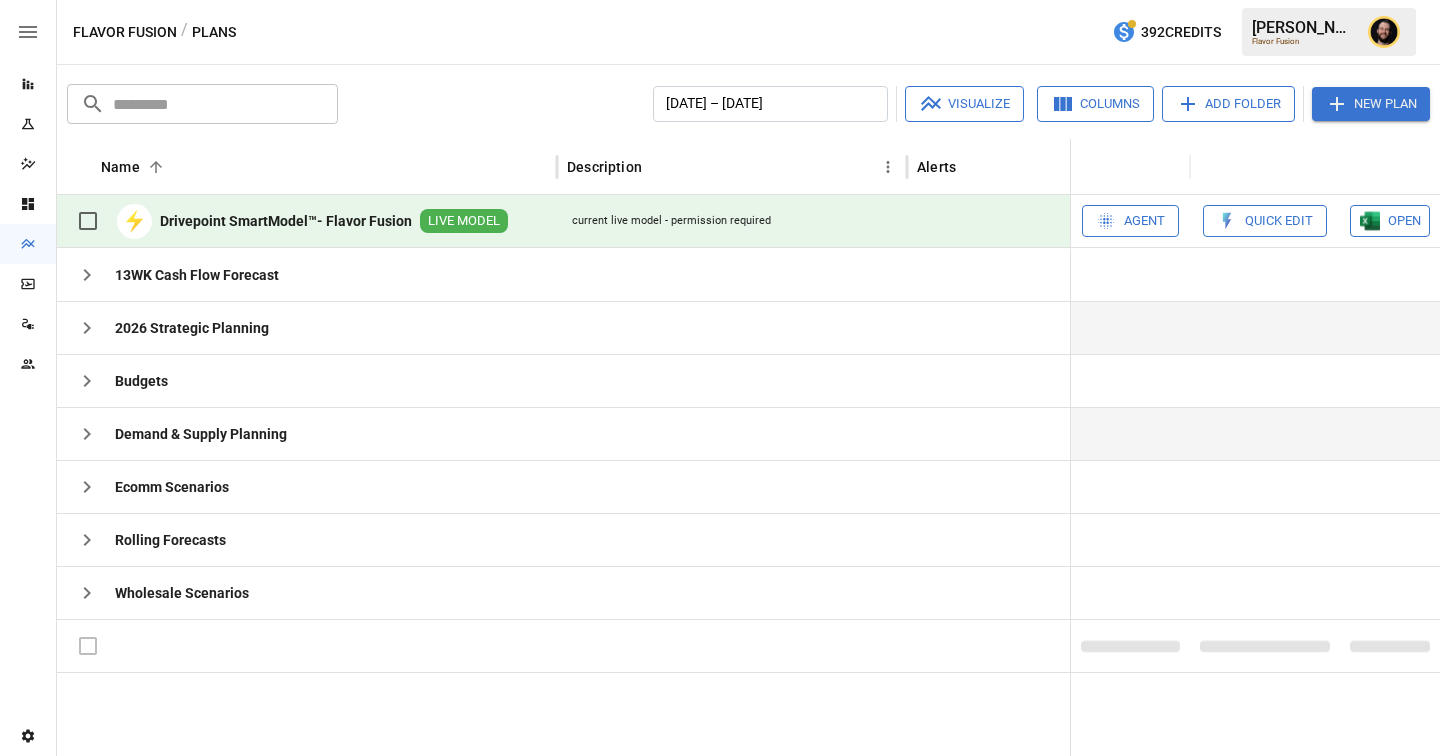 scroll, scrollTop: 0, scrollLeft: 0, axis: both 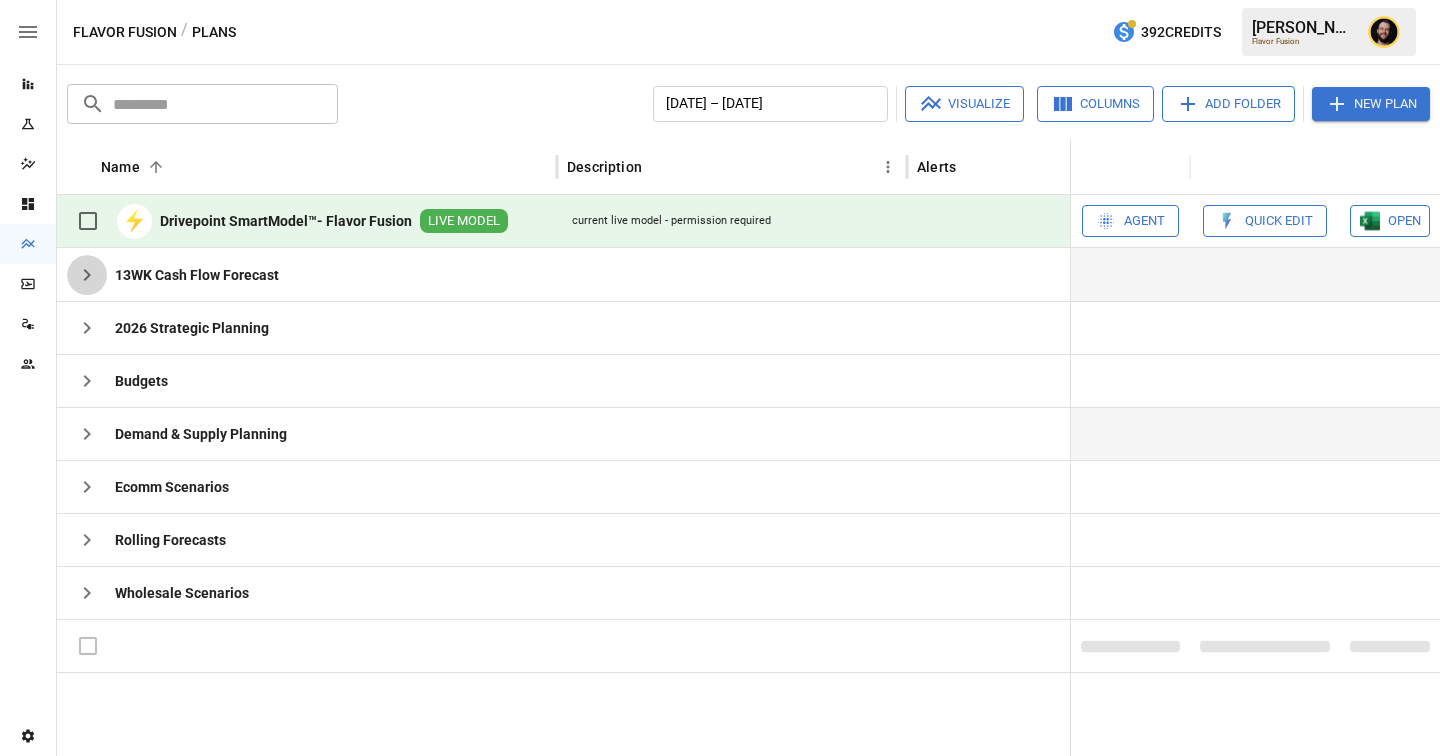 click 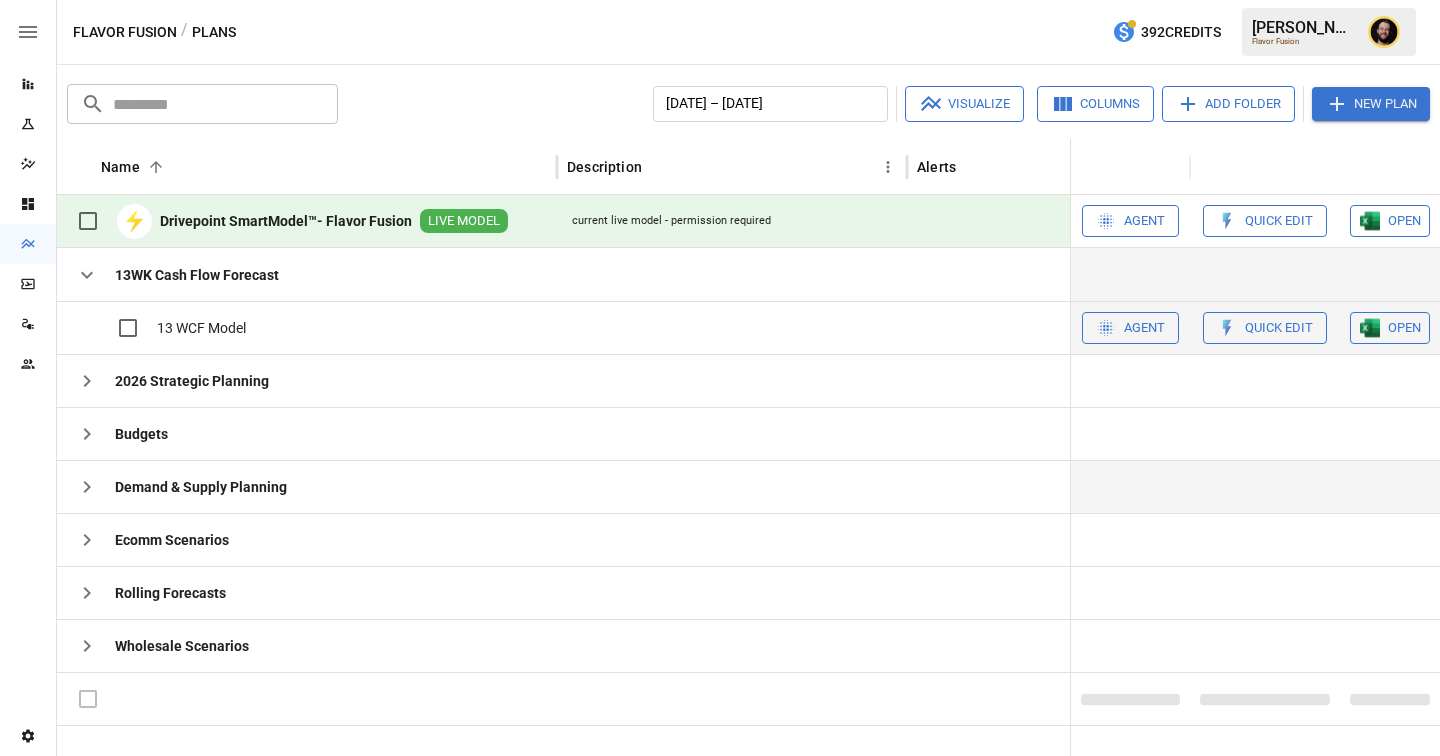 click on "OPEN" at bounding box center [1404, 328] 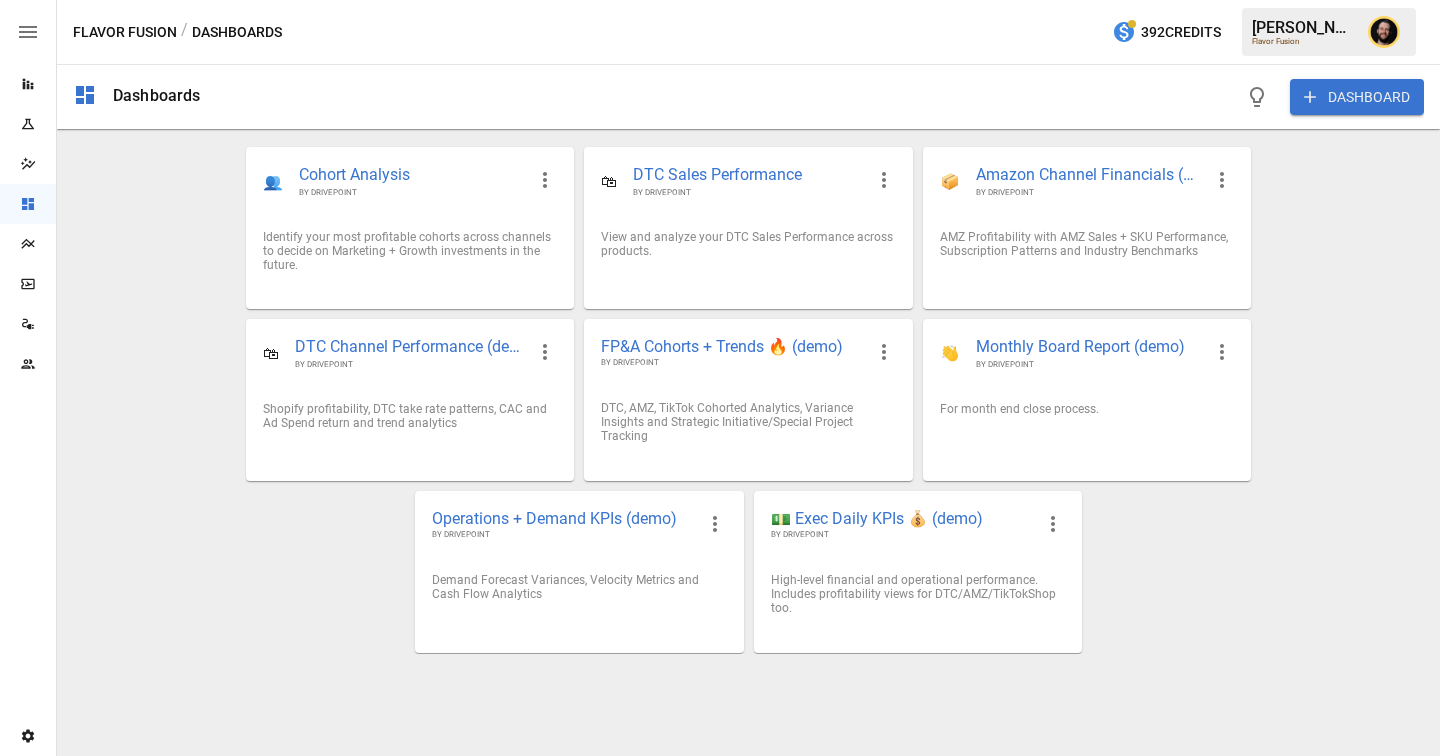 scroll, scrollTop: 0, scrollLeft: 0, axis: both 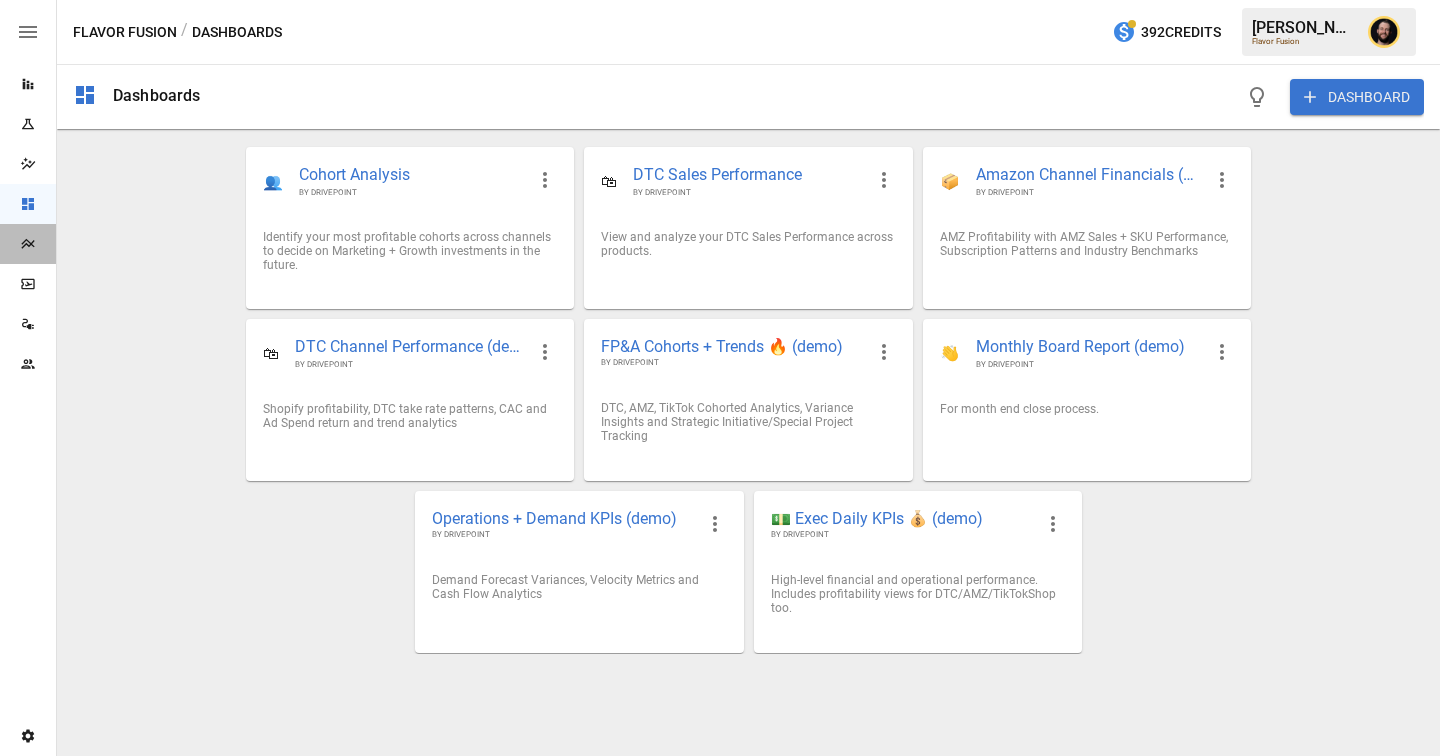 click on "Plans" at bounding box center (28, 244) 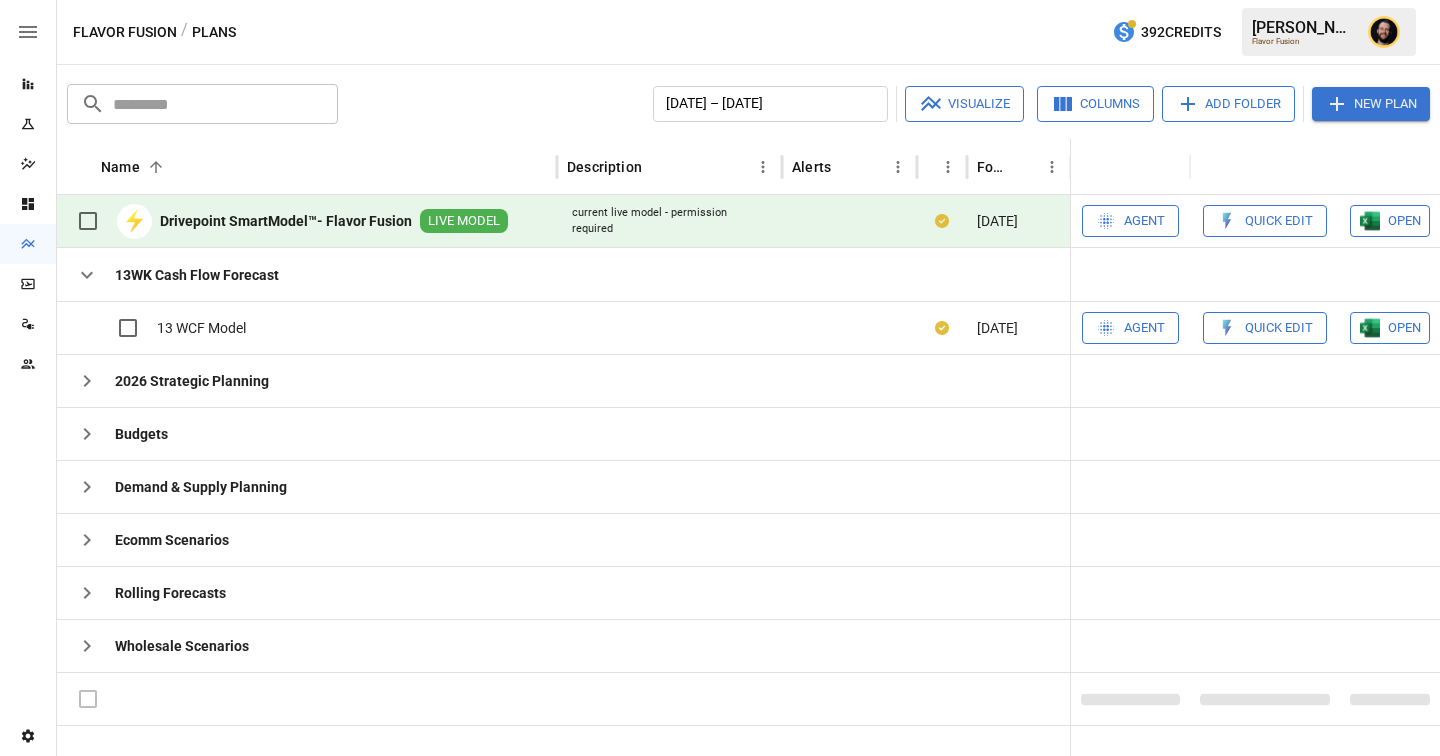 scroll, scrollTop: 0, scrollLeft: 0, axis: both 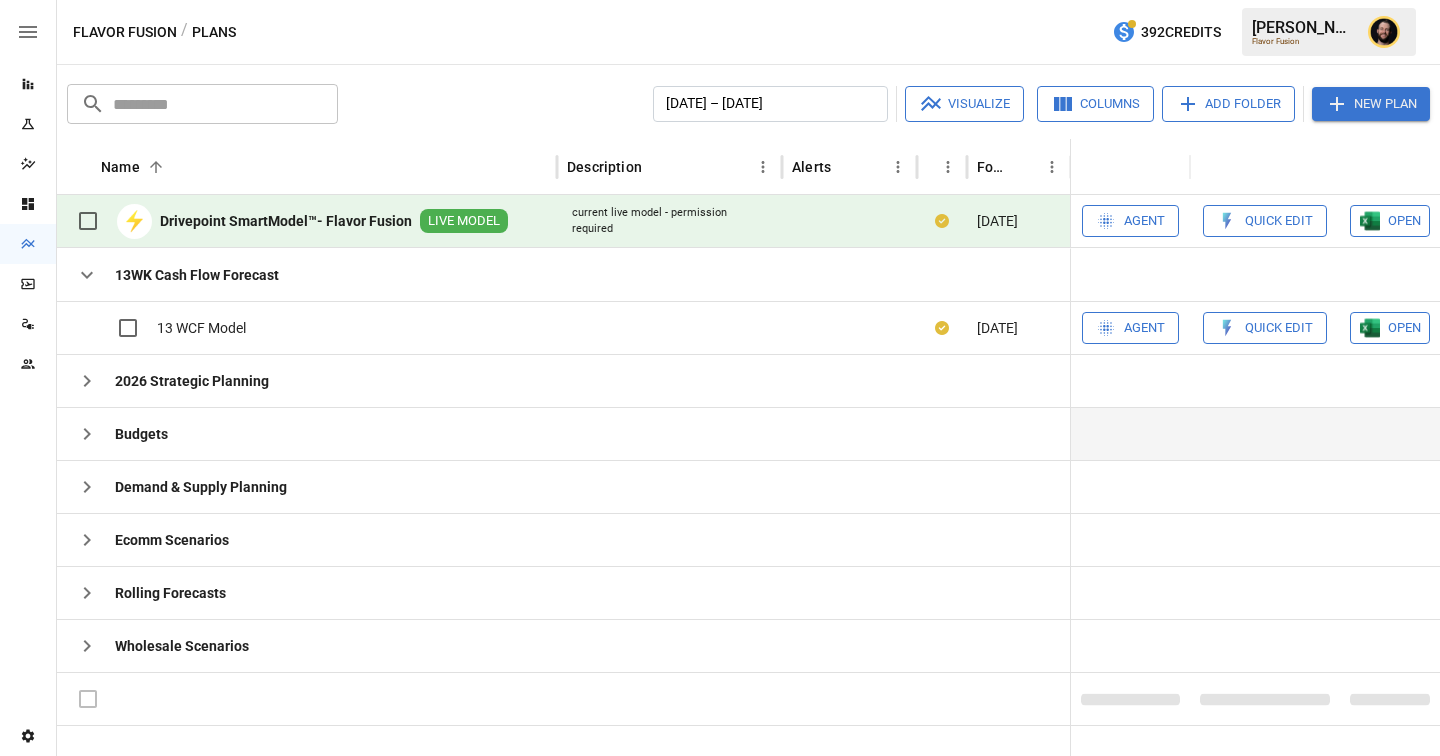 click 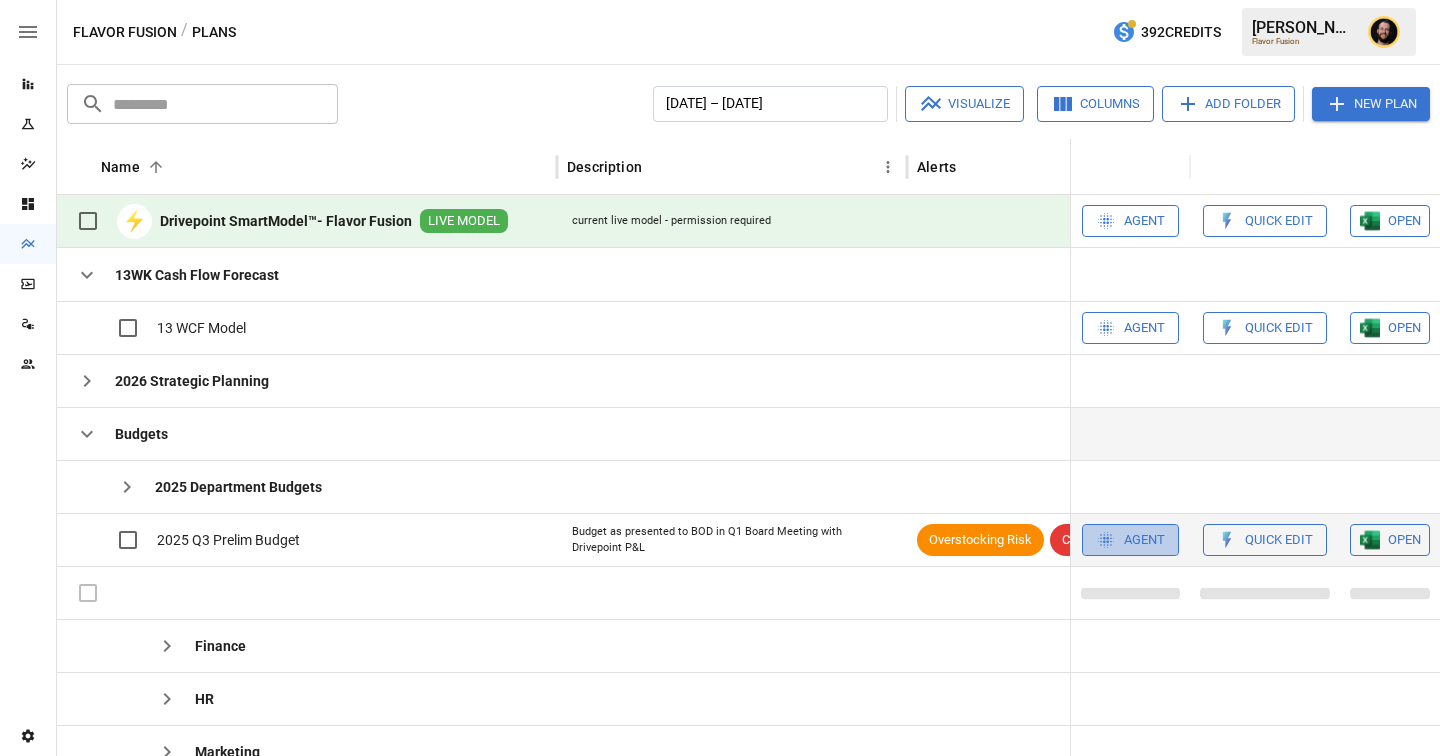 click on "Agent" at bounding box center [1144, 328] 